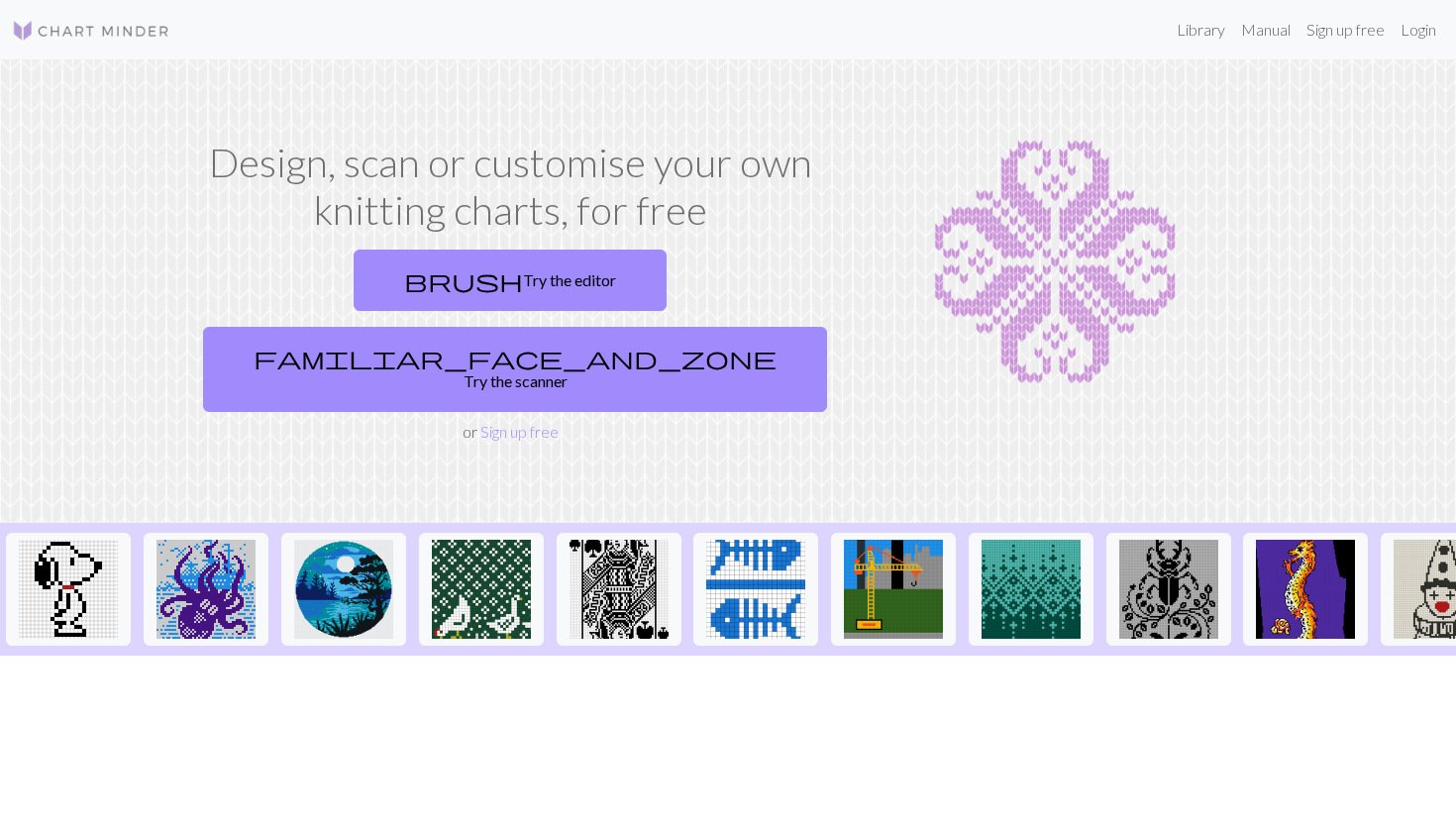scroll, scrollTop: 0, scrollLeft: 0, axis: both 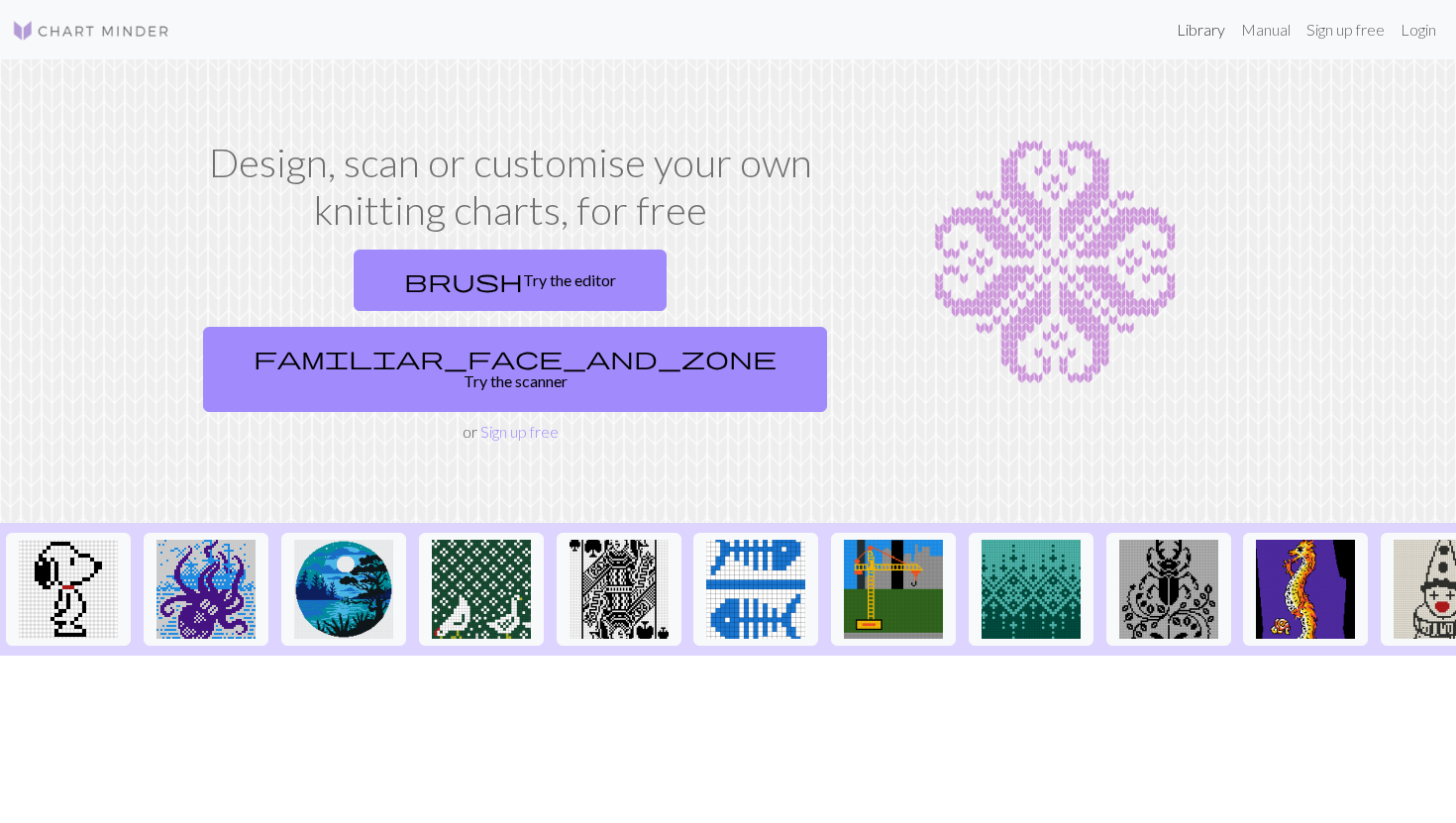 click on "Library" at bounding box center [1200, 30] 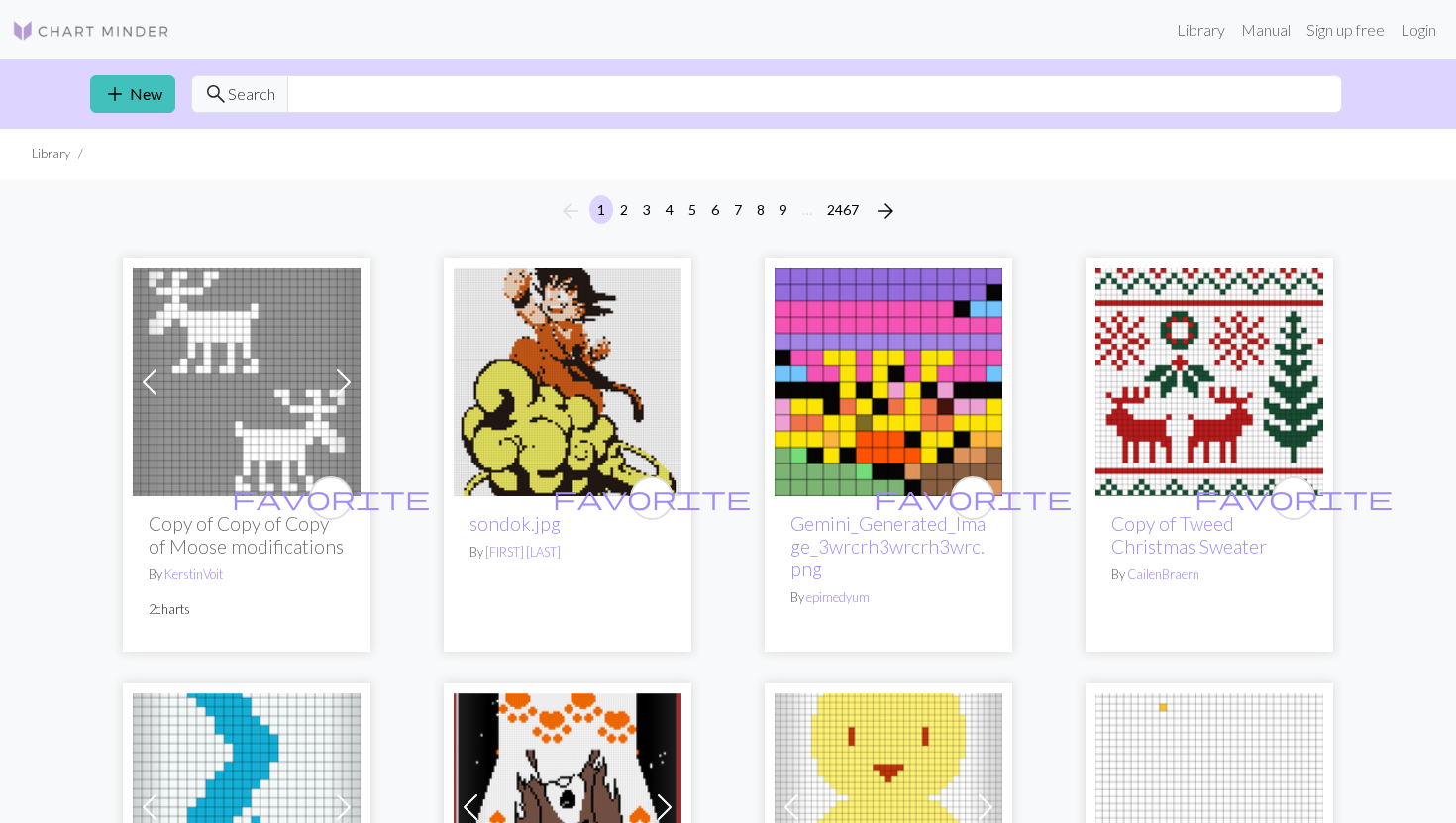 scroll, scrollTop: 0, scrollLeft: 0, axis: both 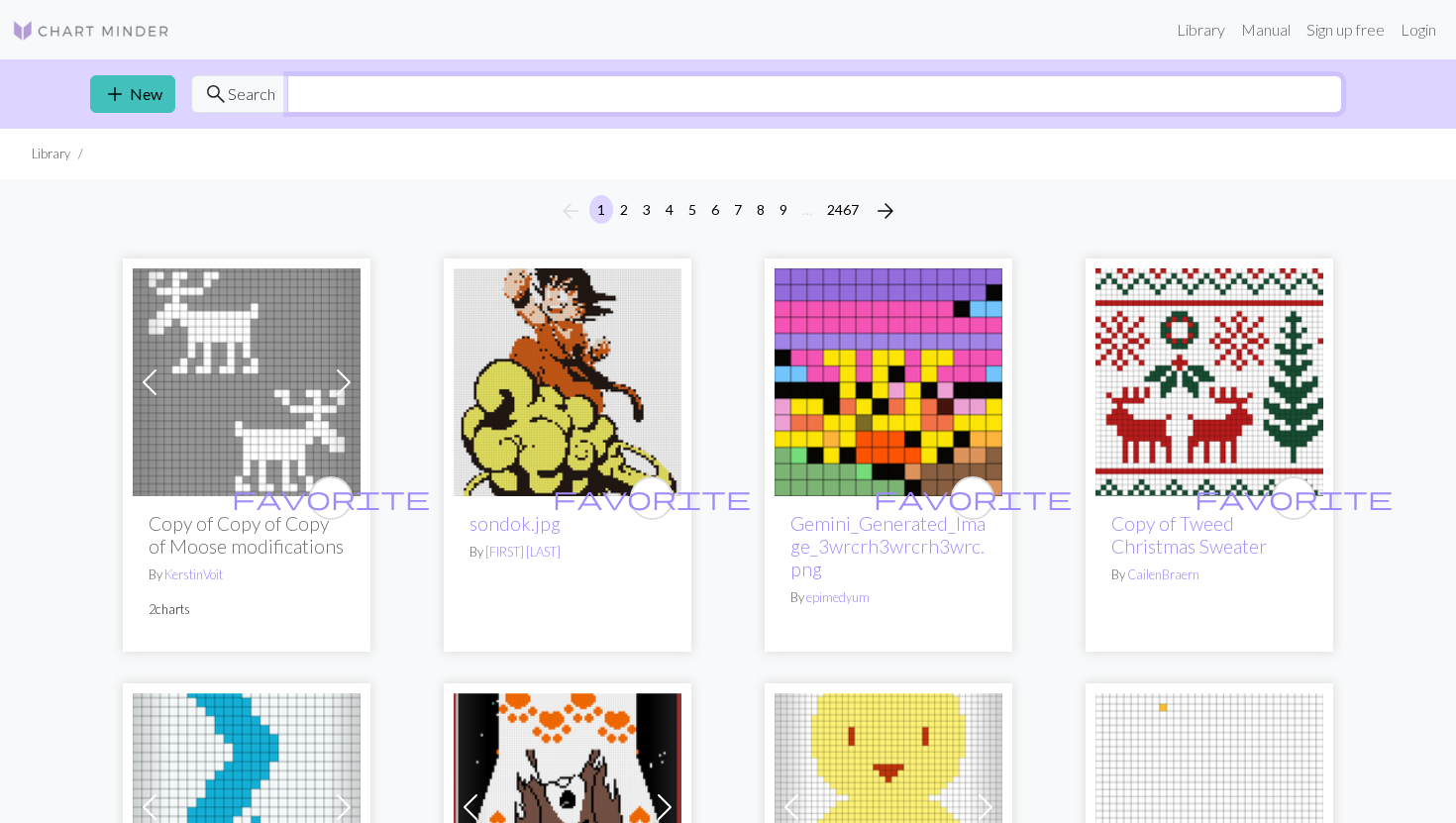 click at bounding box center (814, 94) 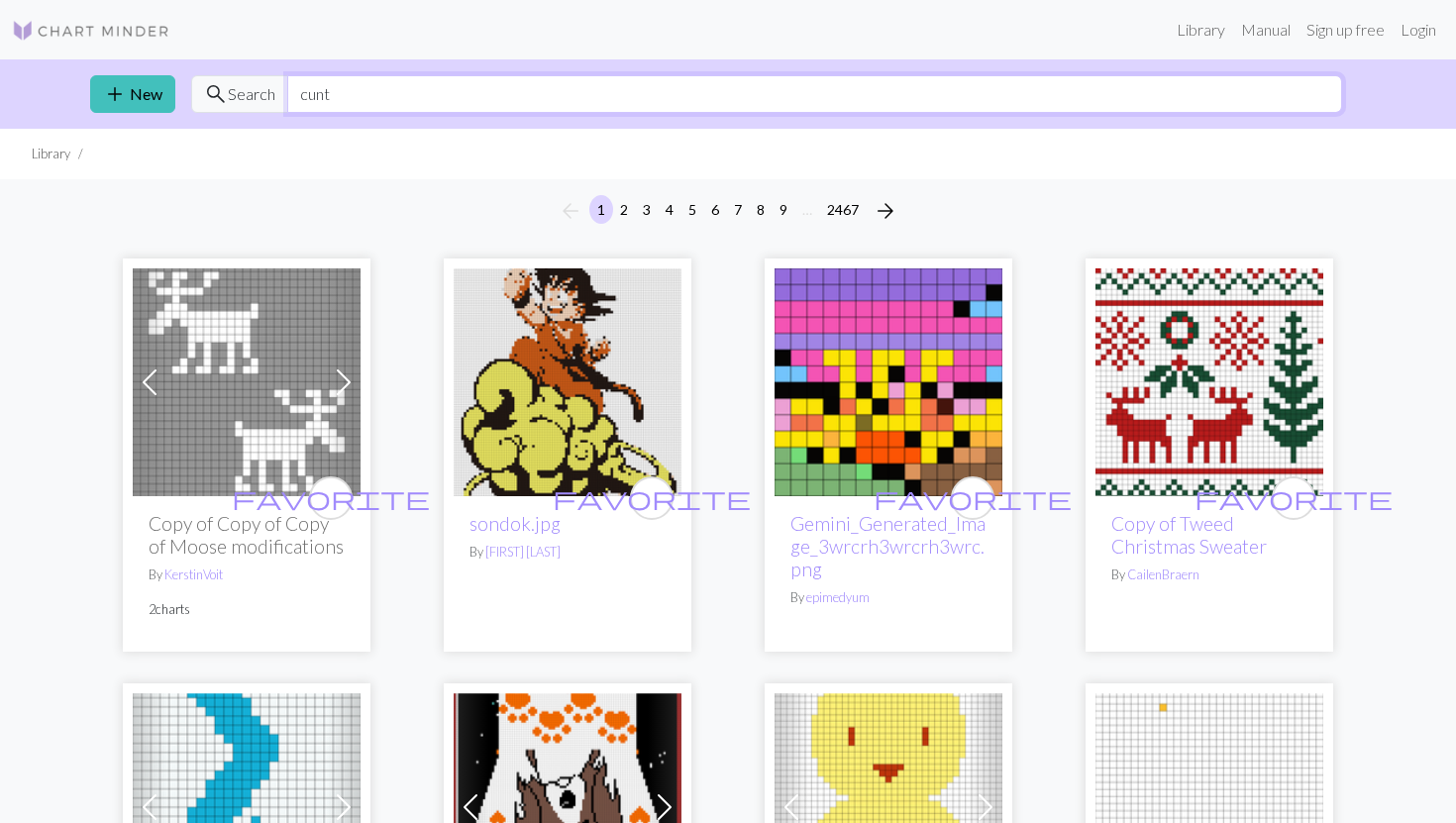 scroll, scrollTop: 0, scrollLeft: 0, axis: both 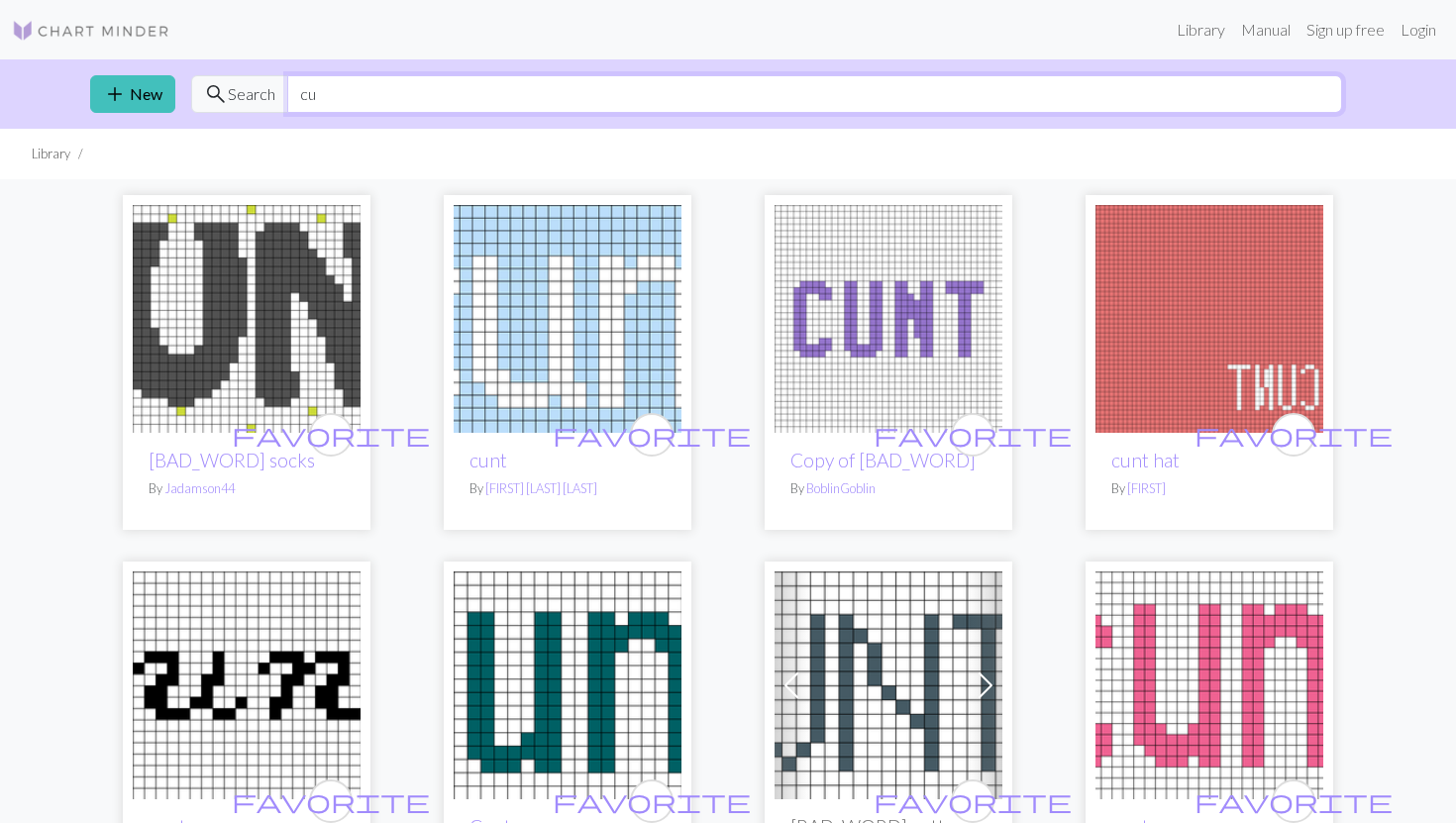type on "c" 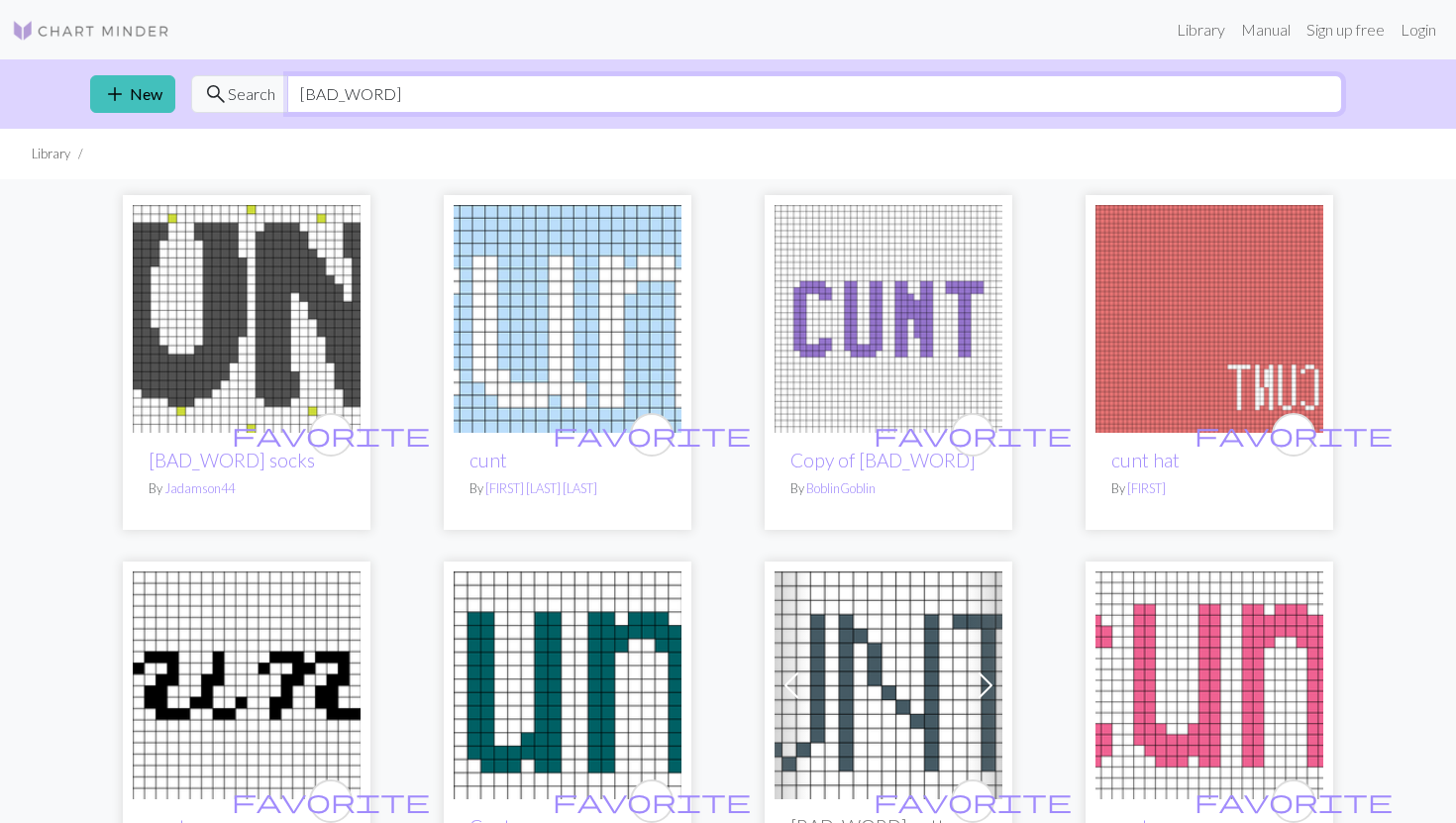 type on "bitch" 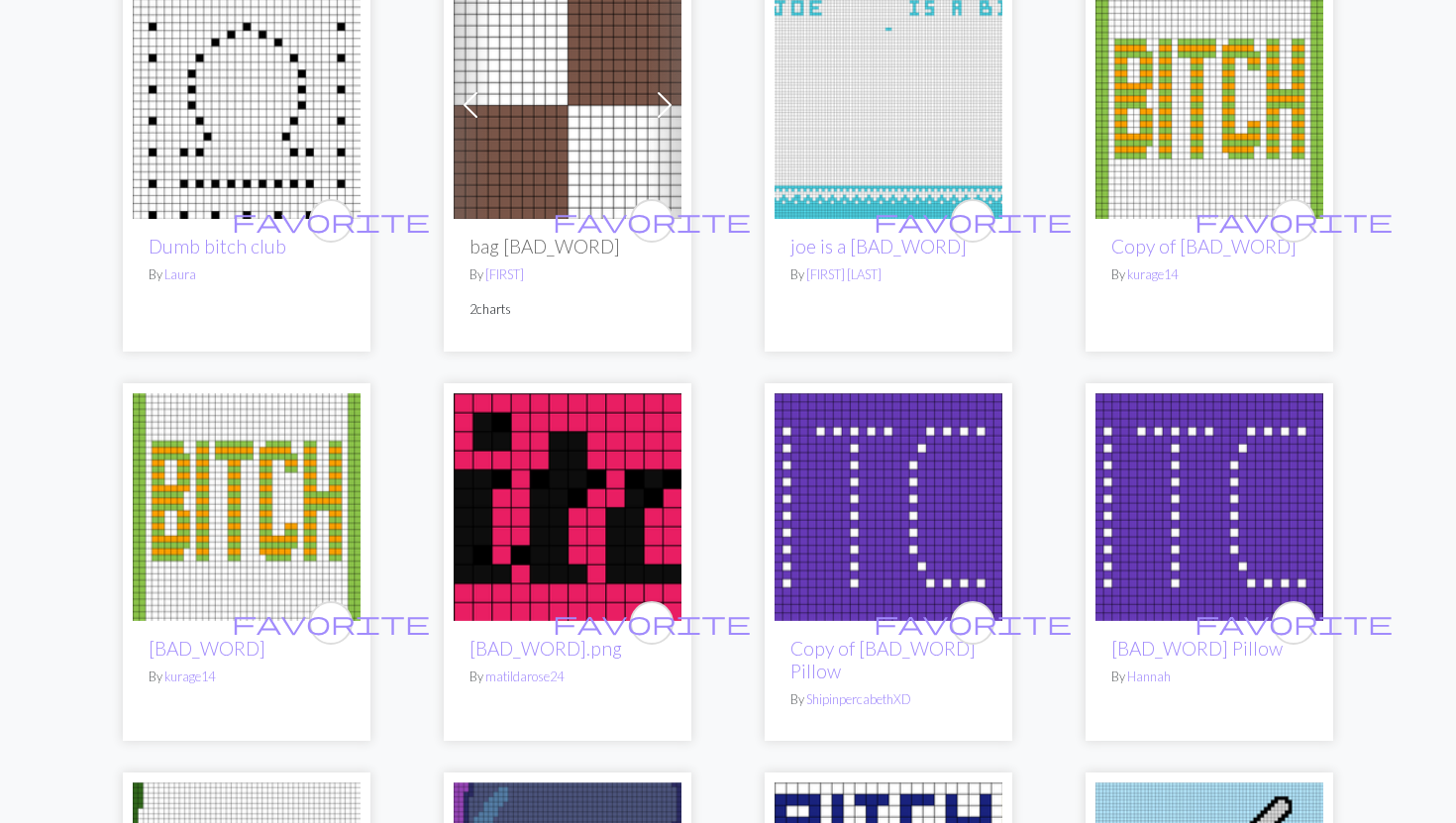 scroll, scrollTop: 0, scrollLeft: 0, axis: both 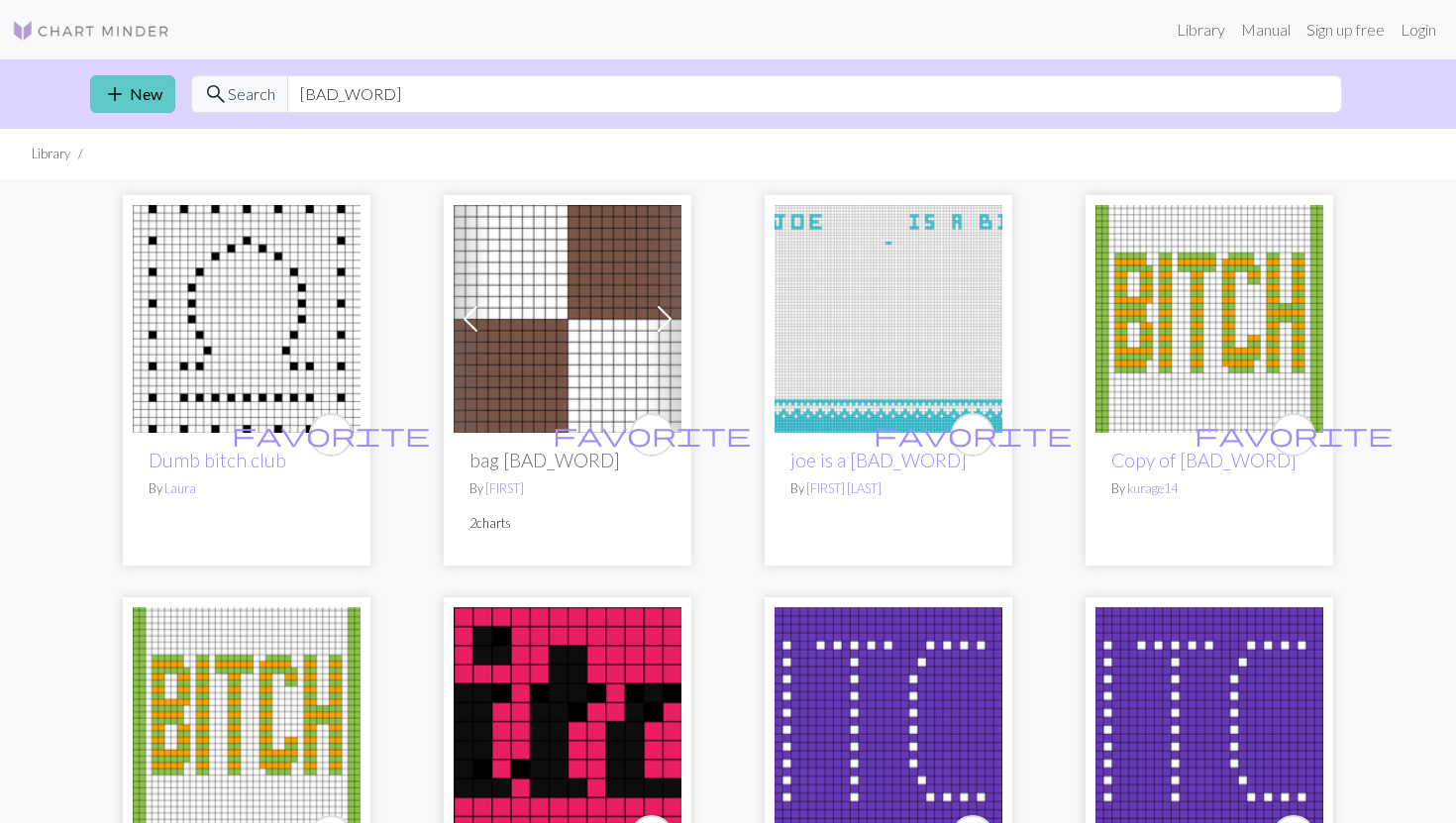 click on "add   New" at bounding box center (133, 94) 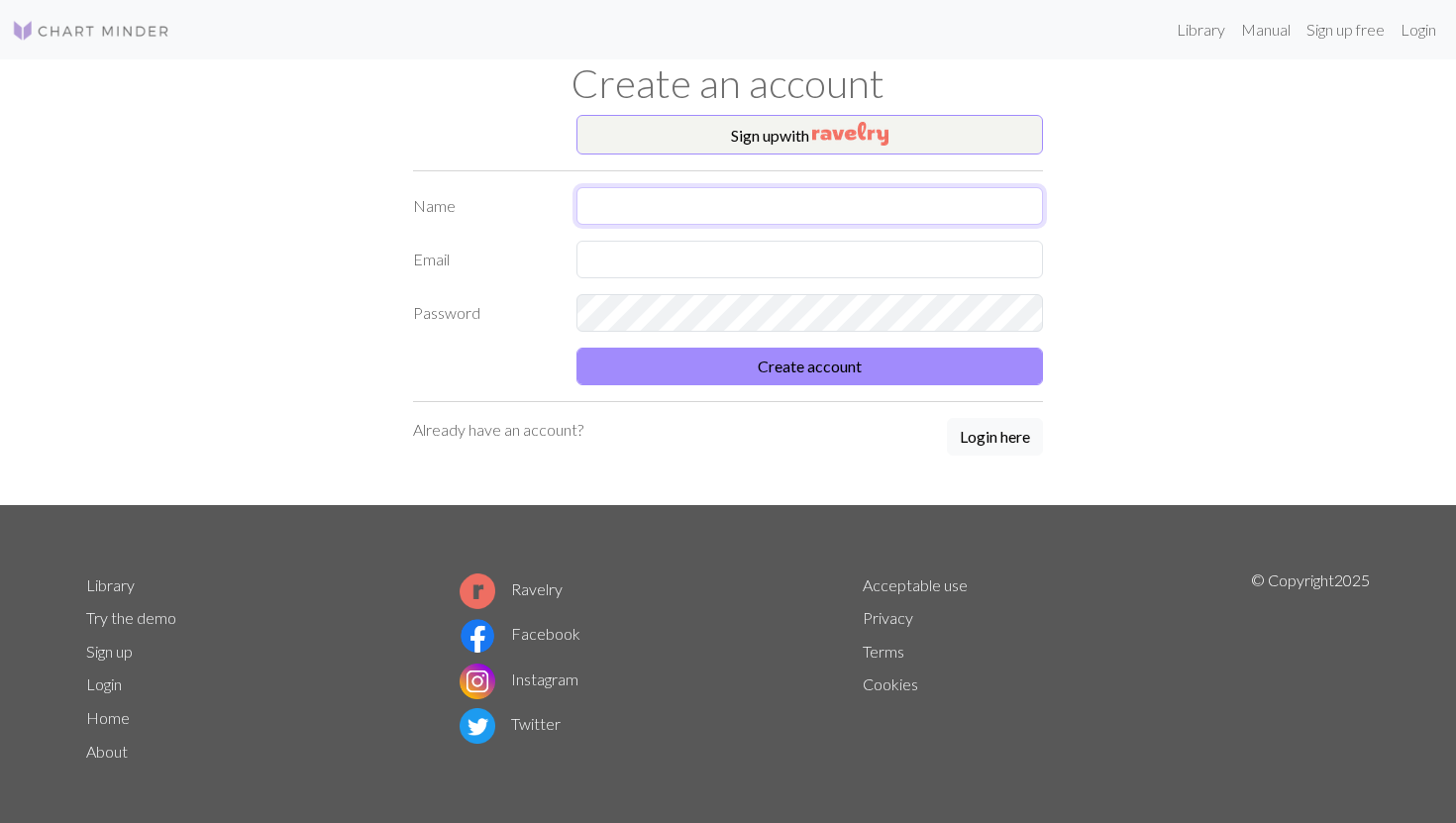 click at bounding box center (809, 206) 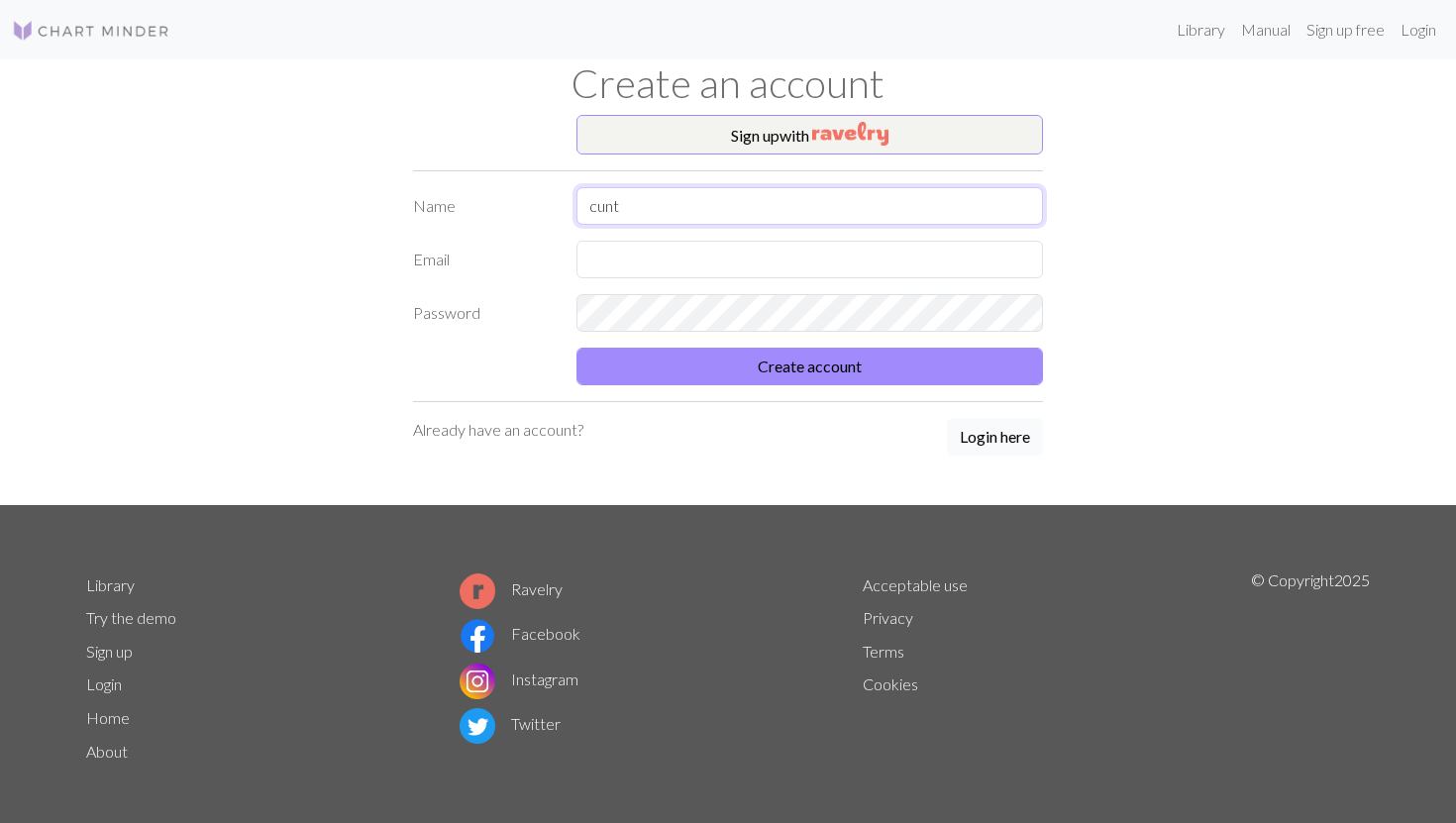 type on "cunt" 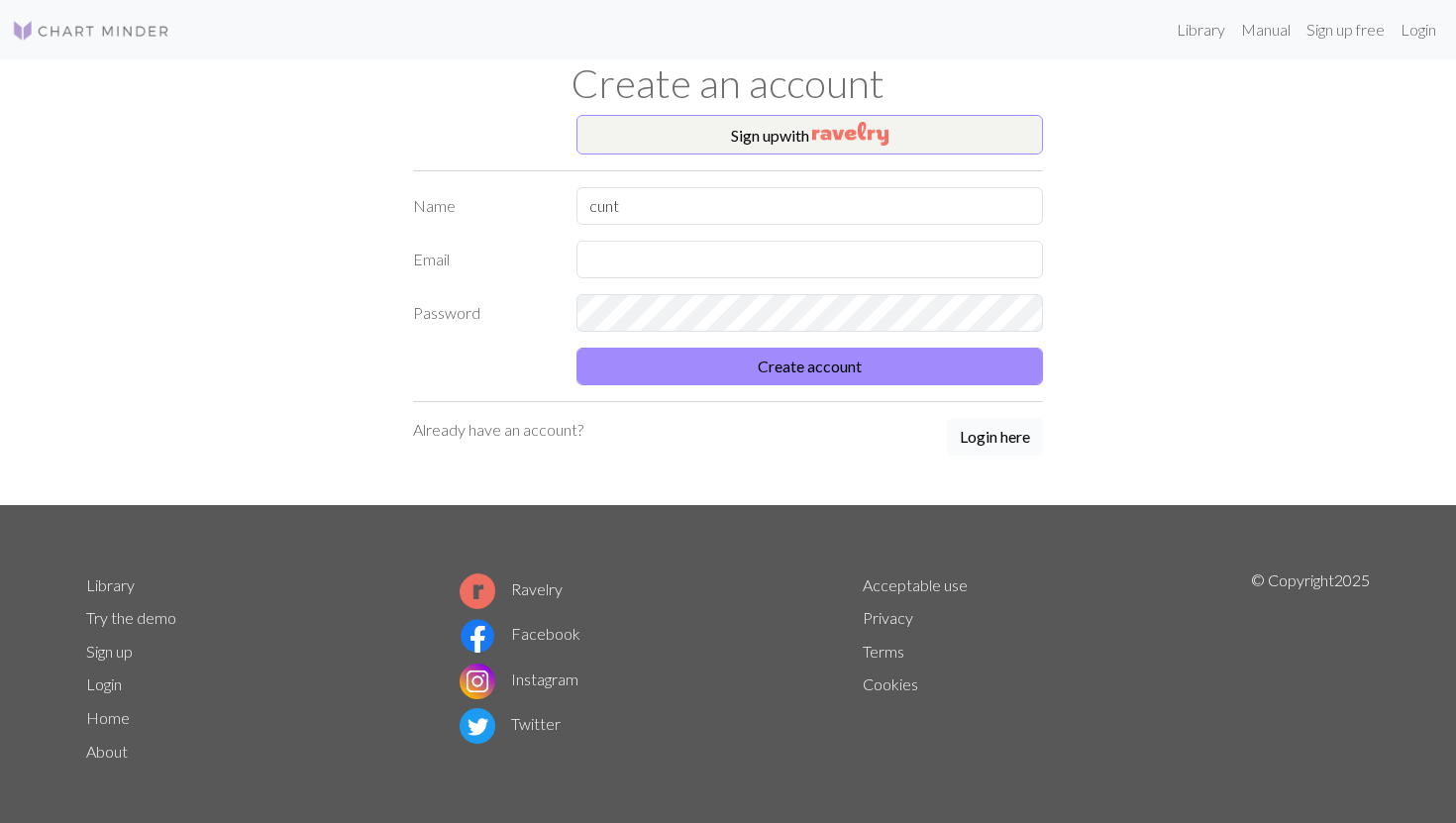 click on "Login here" at bounding box center (994, 437) 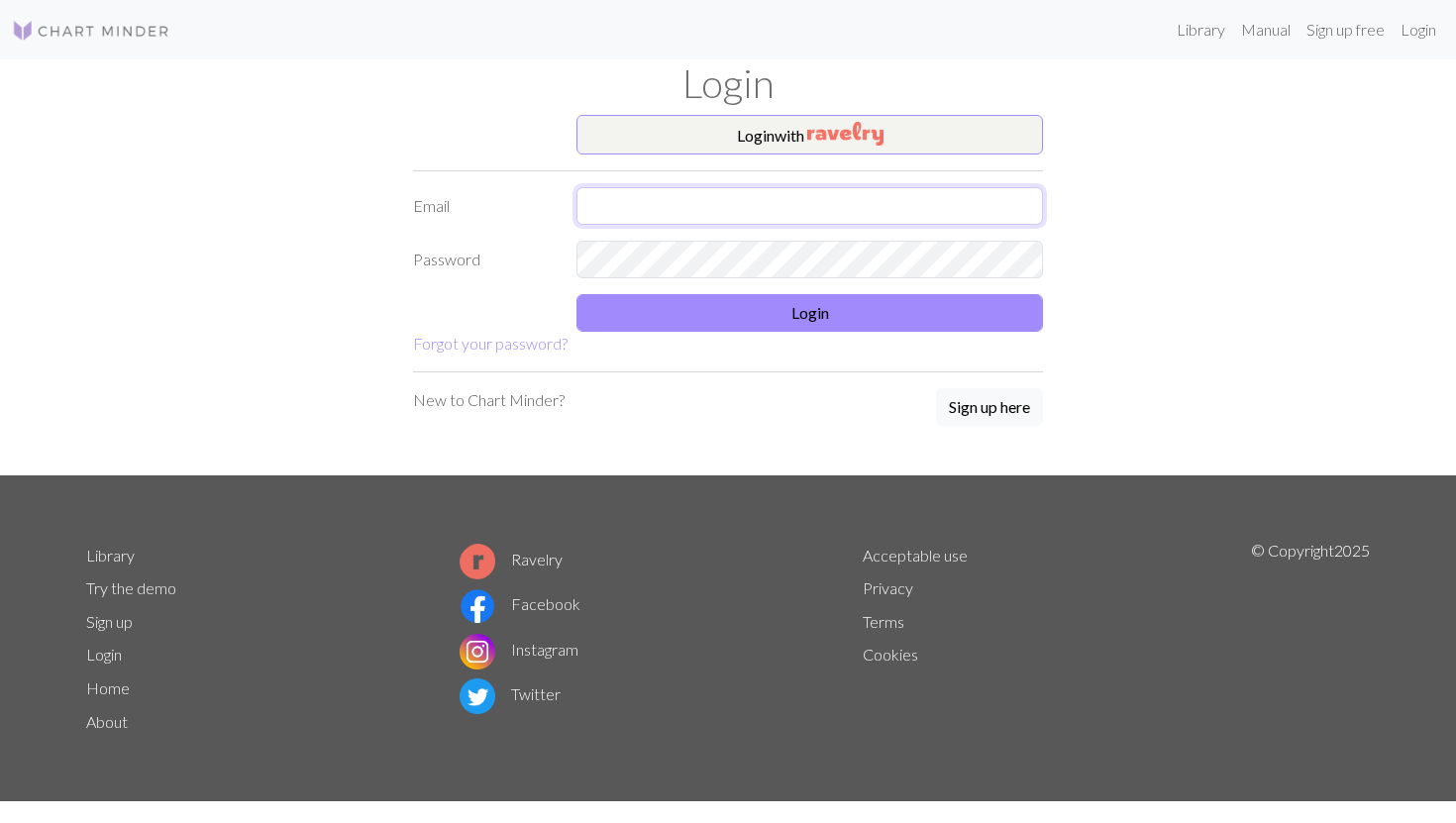 click at bounding box center [809, 206] 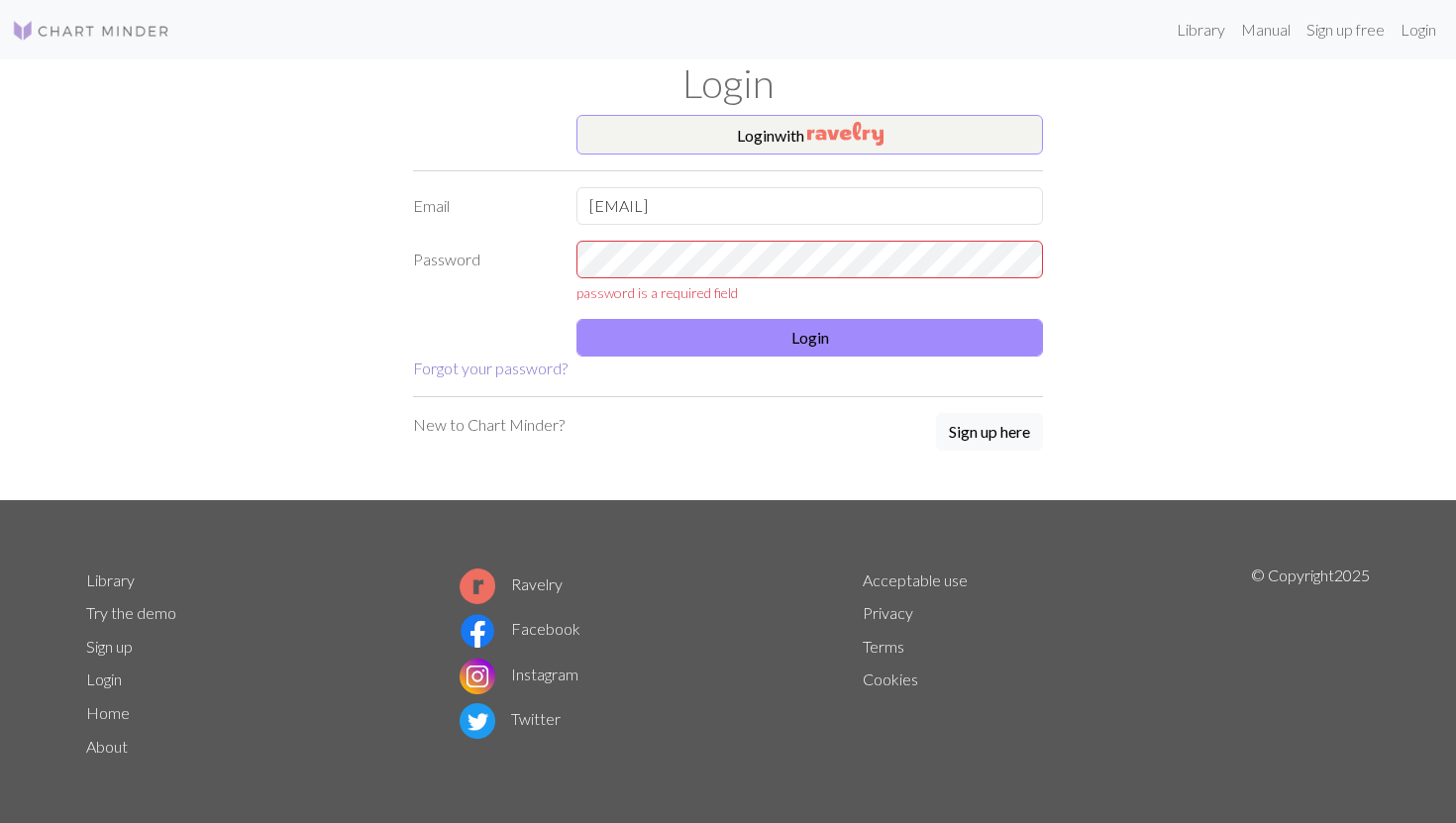 click on "Login  with   Email albertewittnielsen@icloud.com Password password is a required field Login Forgot your password?" at bounding box center [728, 248] 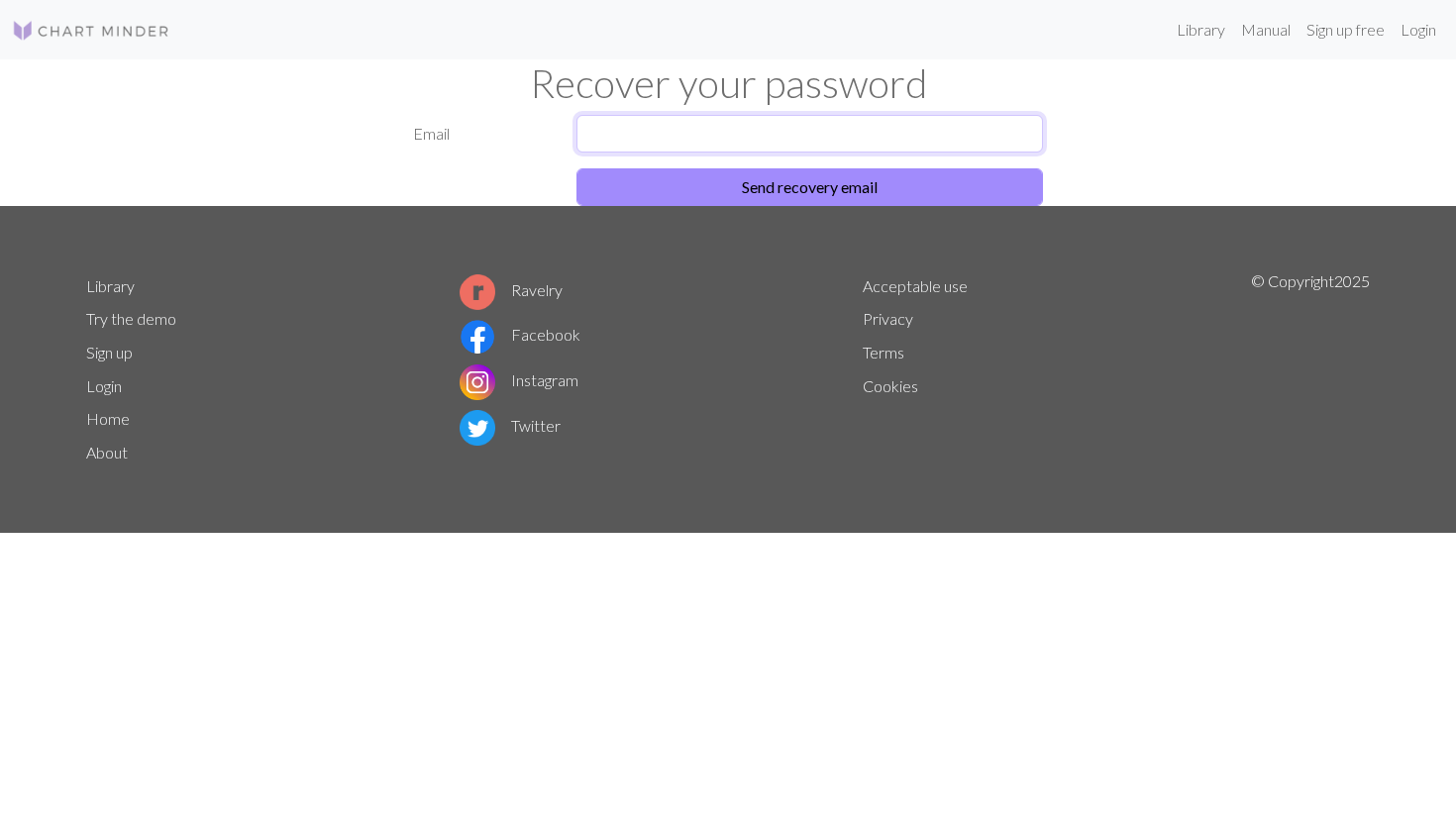 click at bounding box center [809, 134] 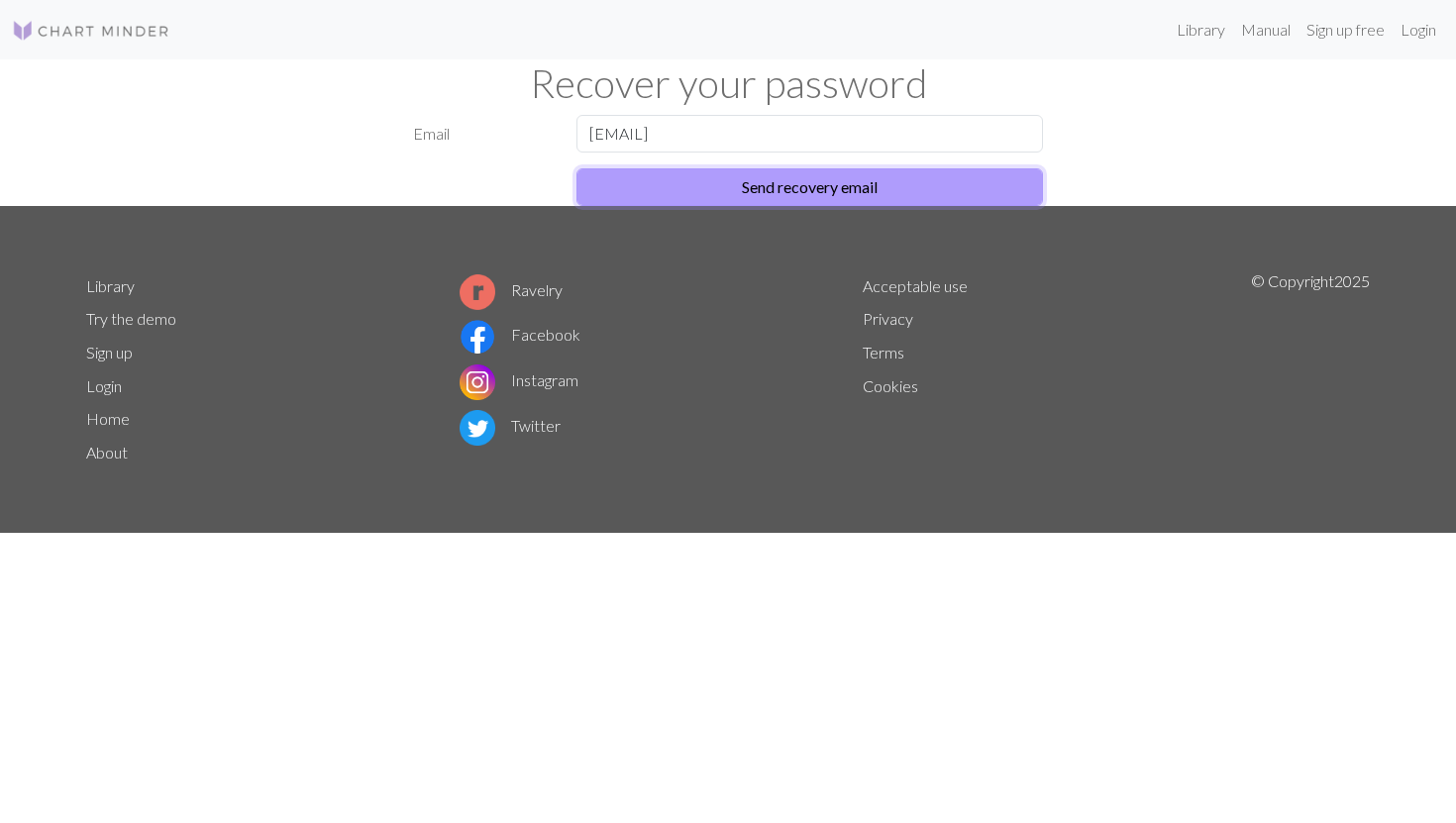 click on "Send recovery email" at bounding box center [809, 187] 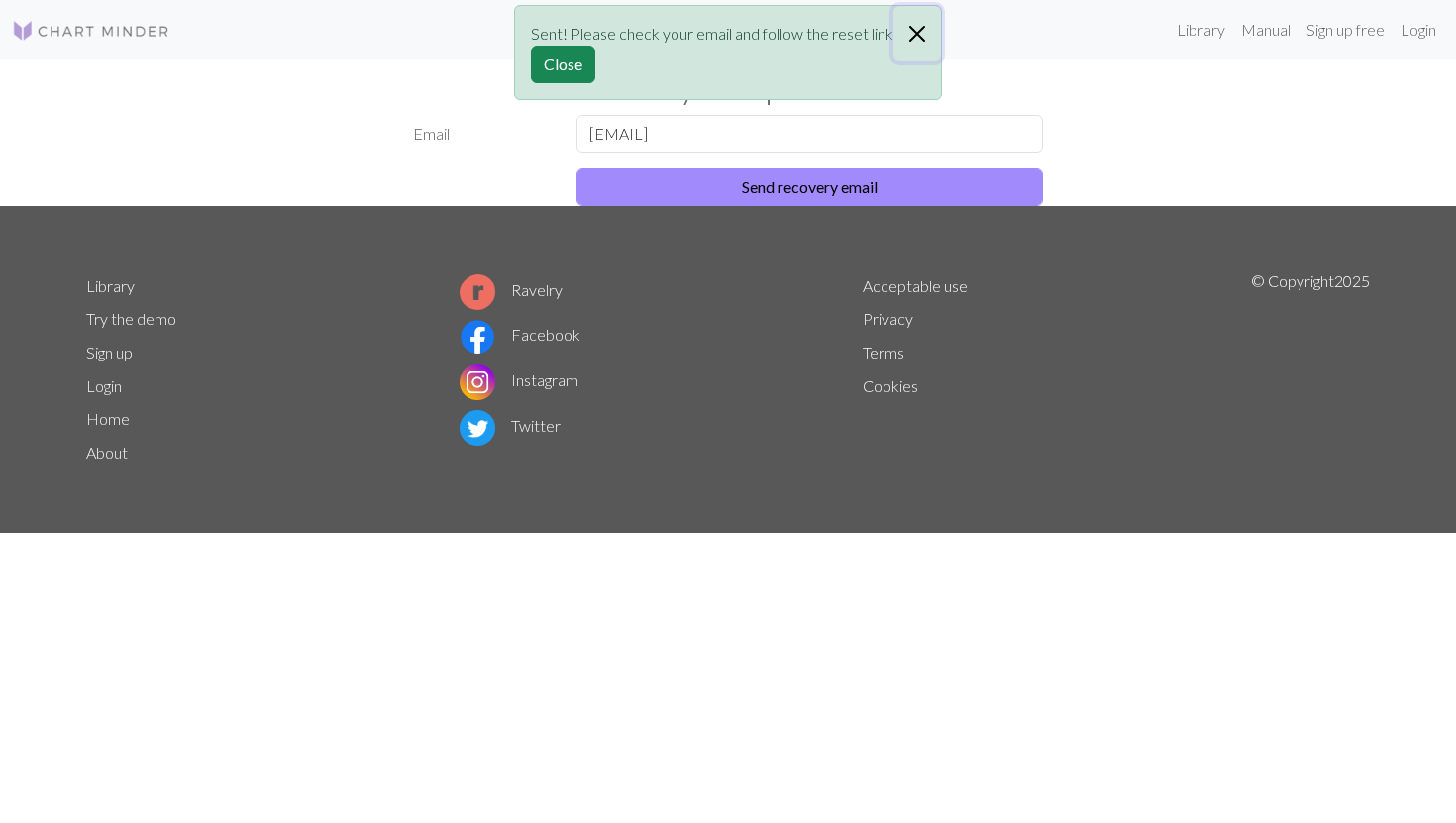 click at bounding box center [917, 34] 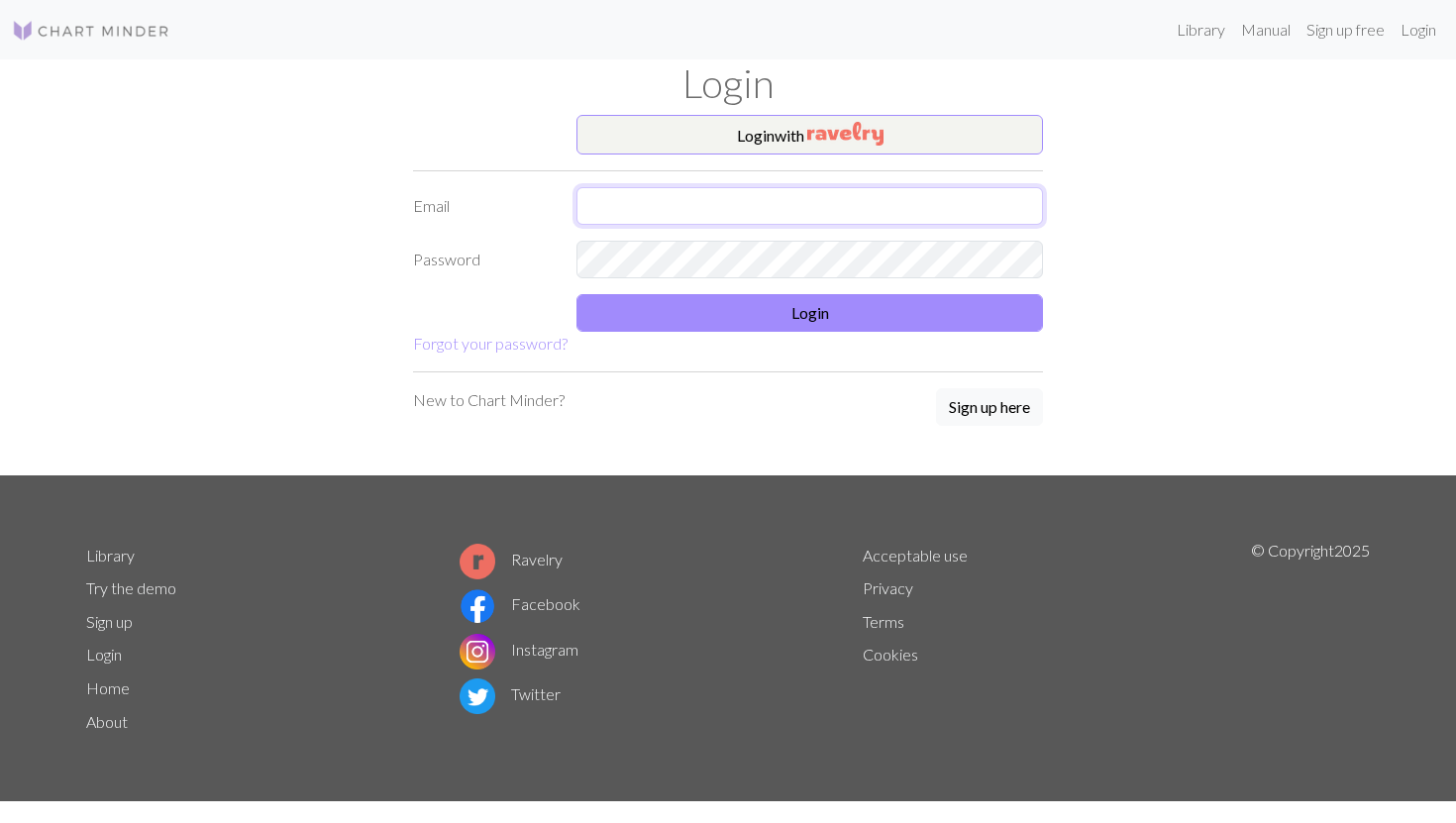 click at bounding box center [809, 206] 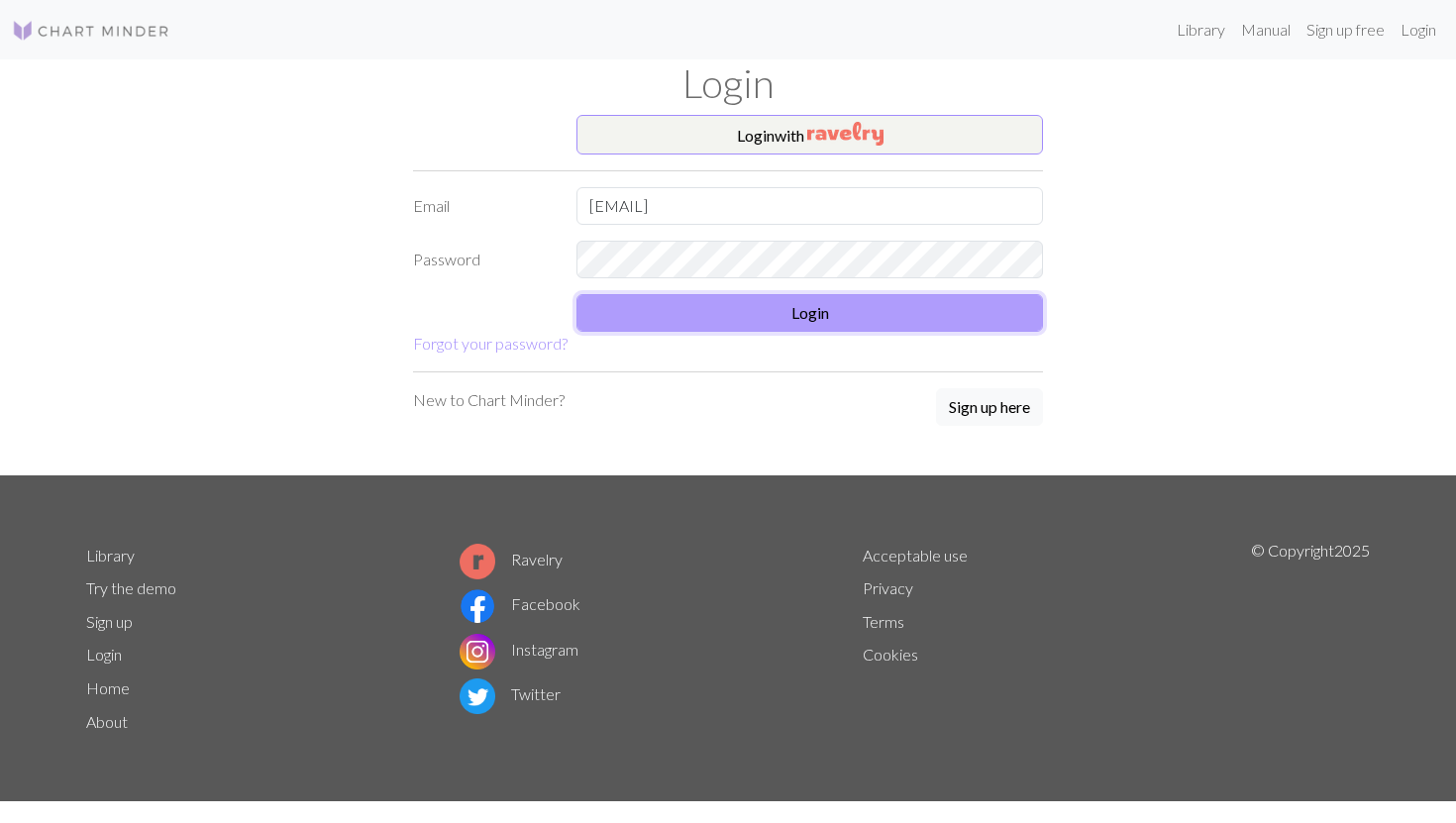 click on "Login" at bounding box center [809, 313] 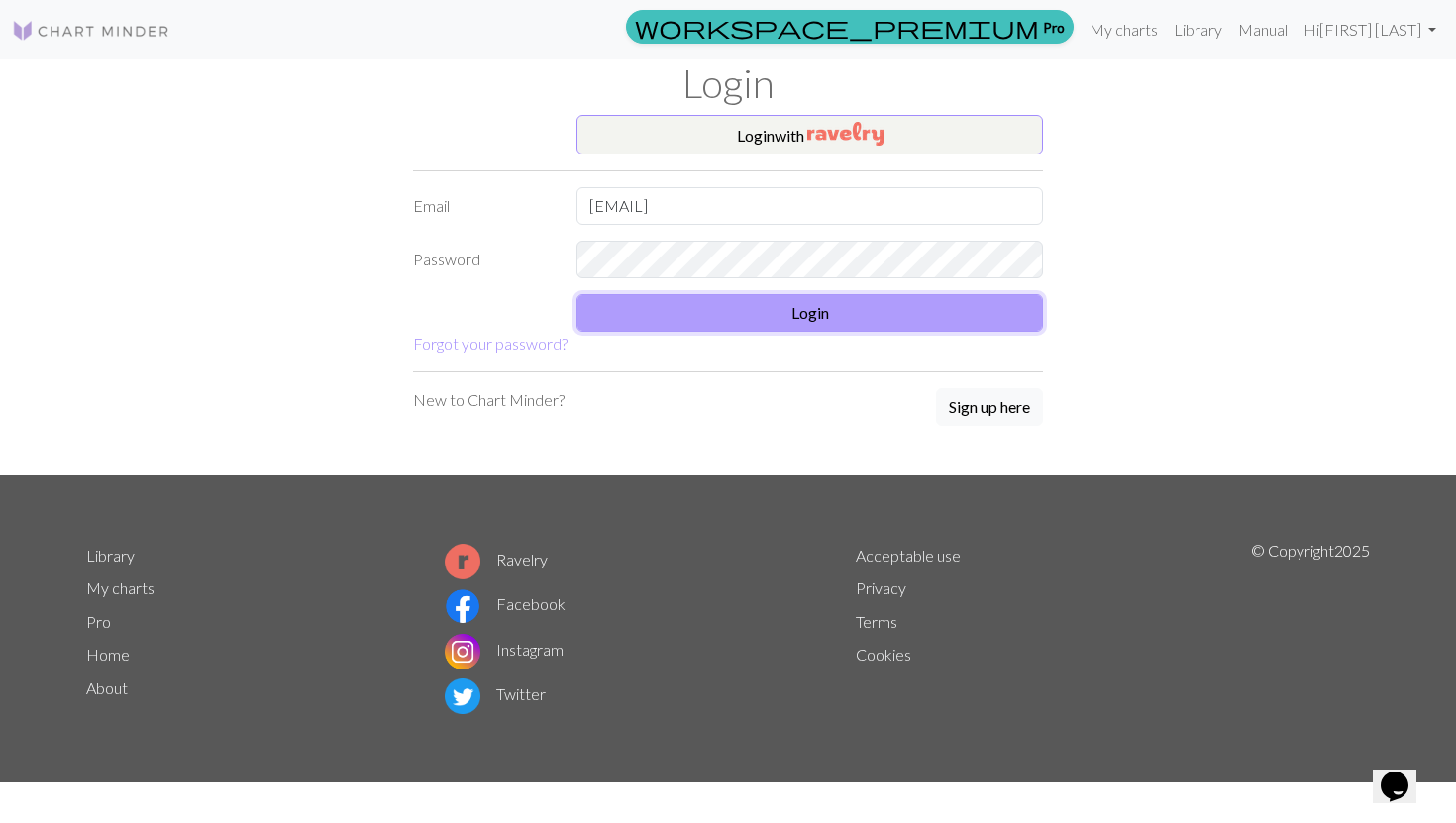 click on "Login" at bounding box center [809, 313] 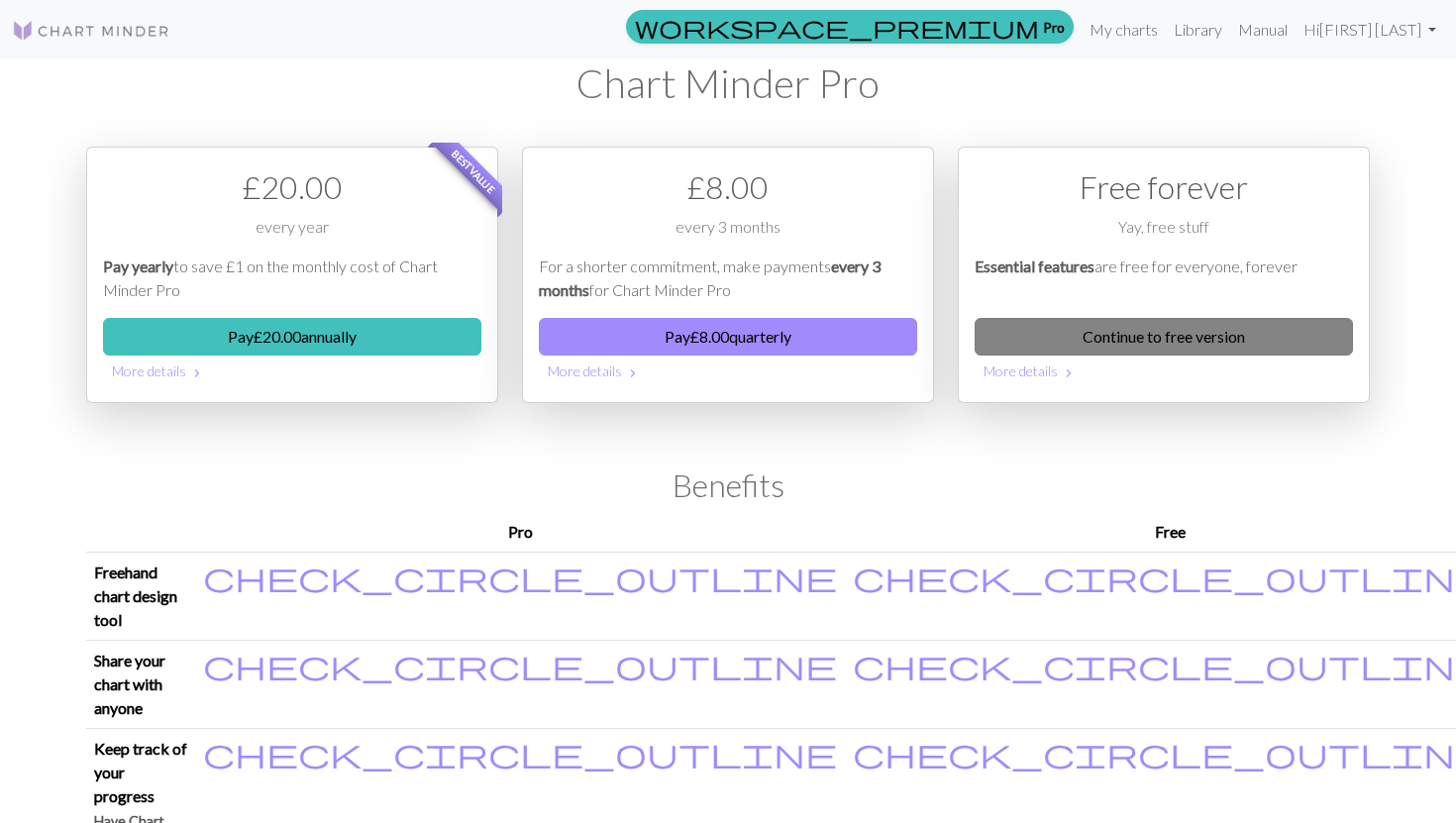 click on "Continue to free version" at bounding box center (1164, 337) 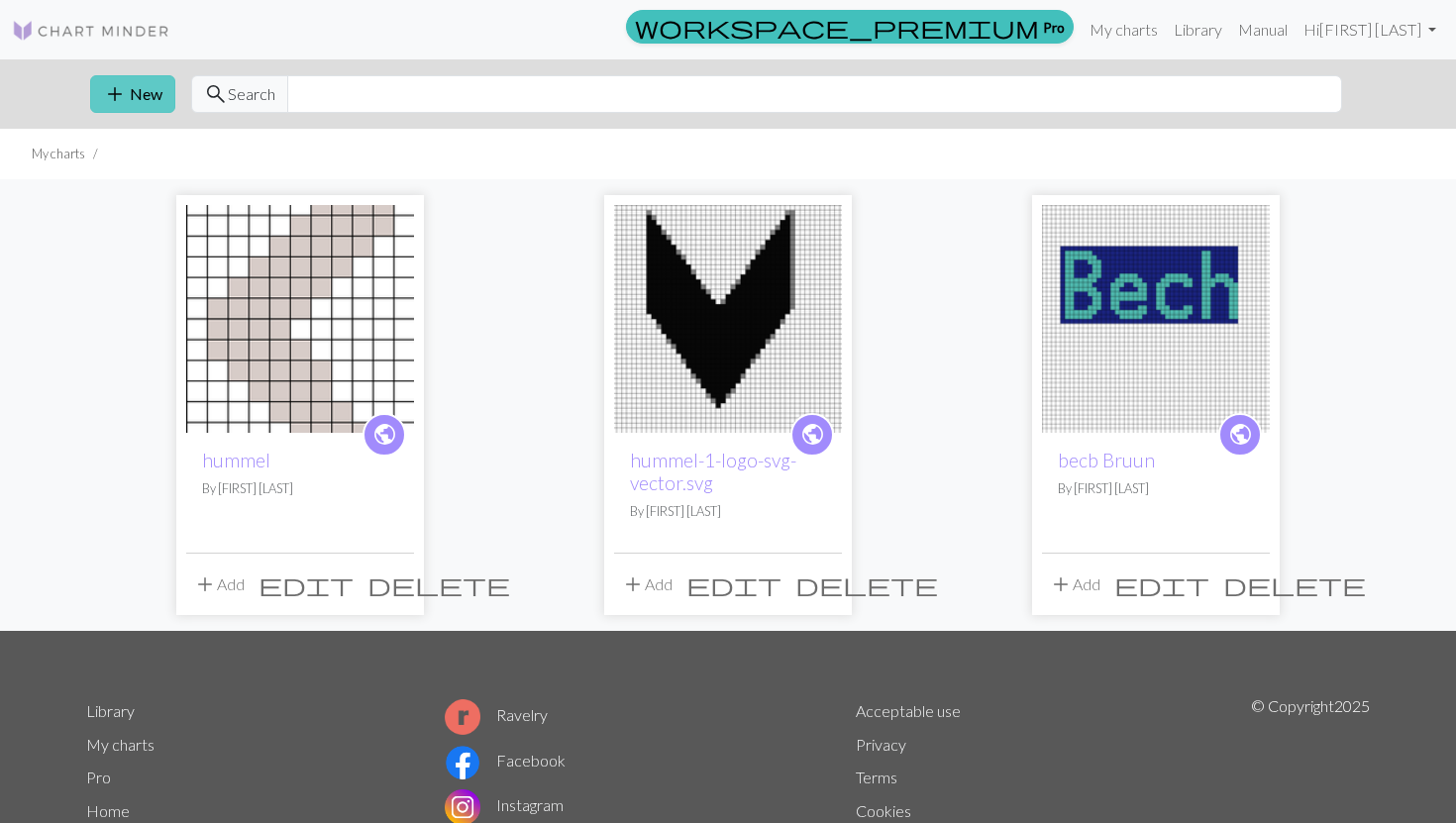 click on "add" at bounding box center (115, 94) 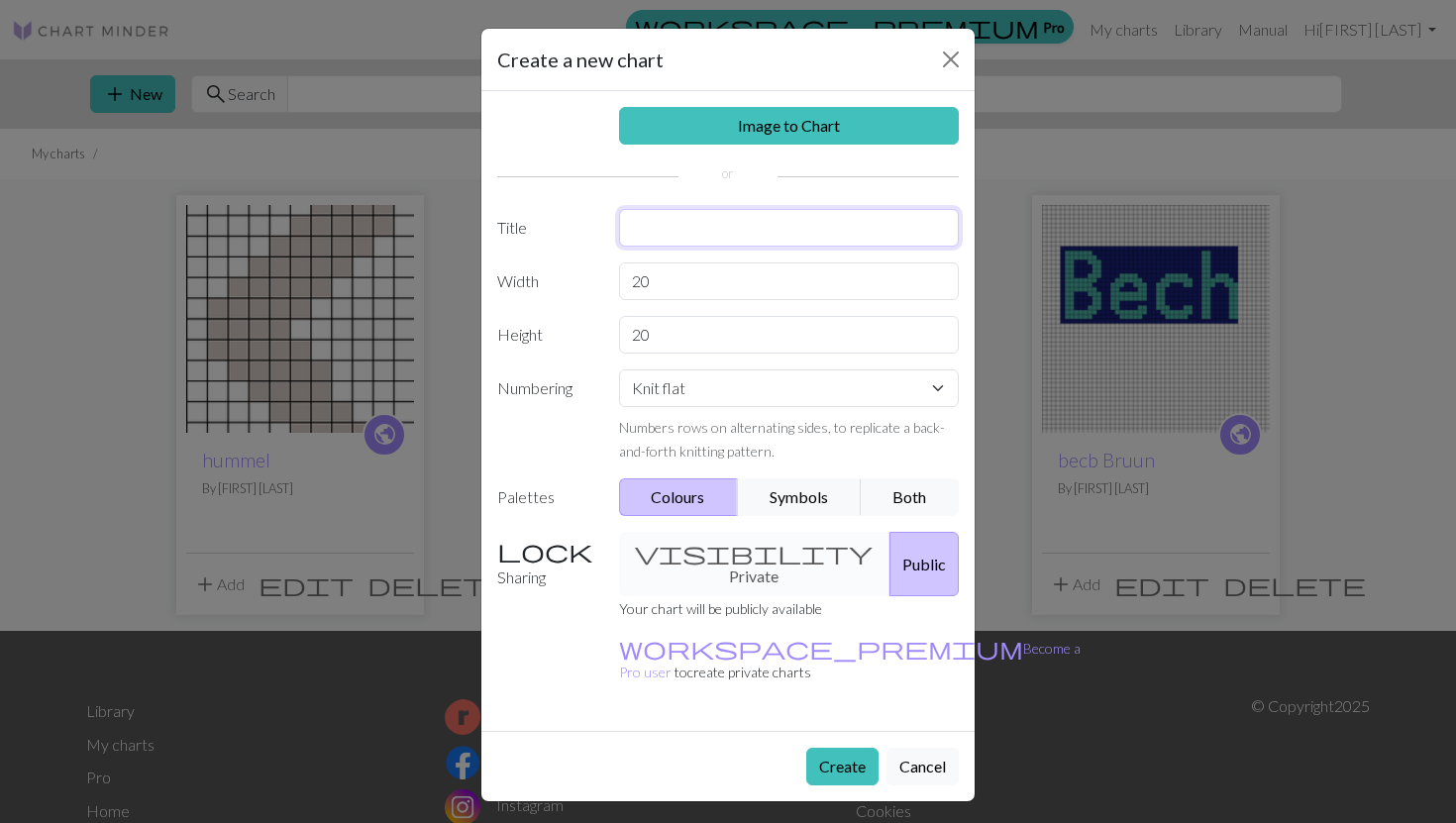 click at bounding box center (789, 228) 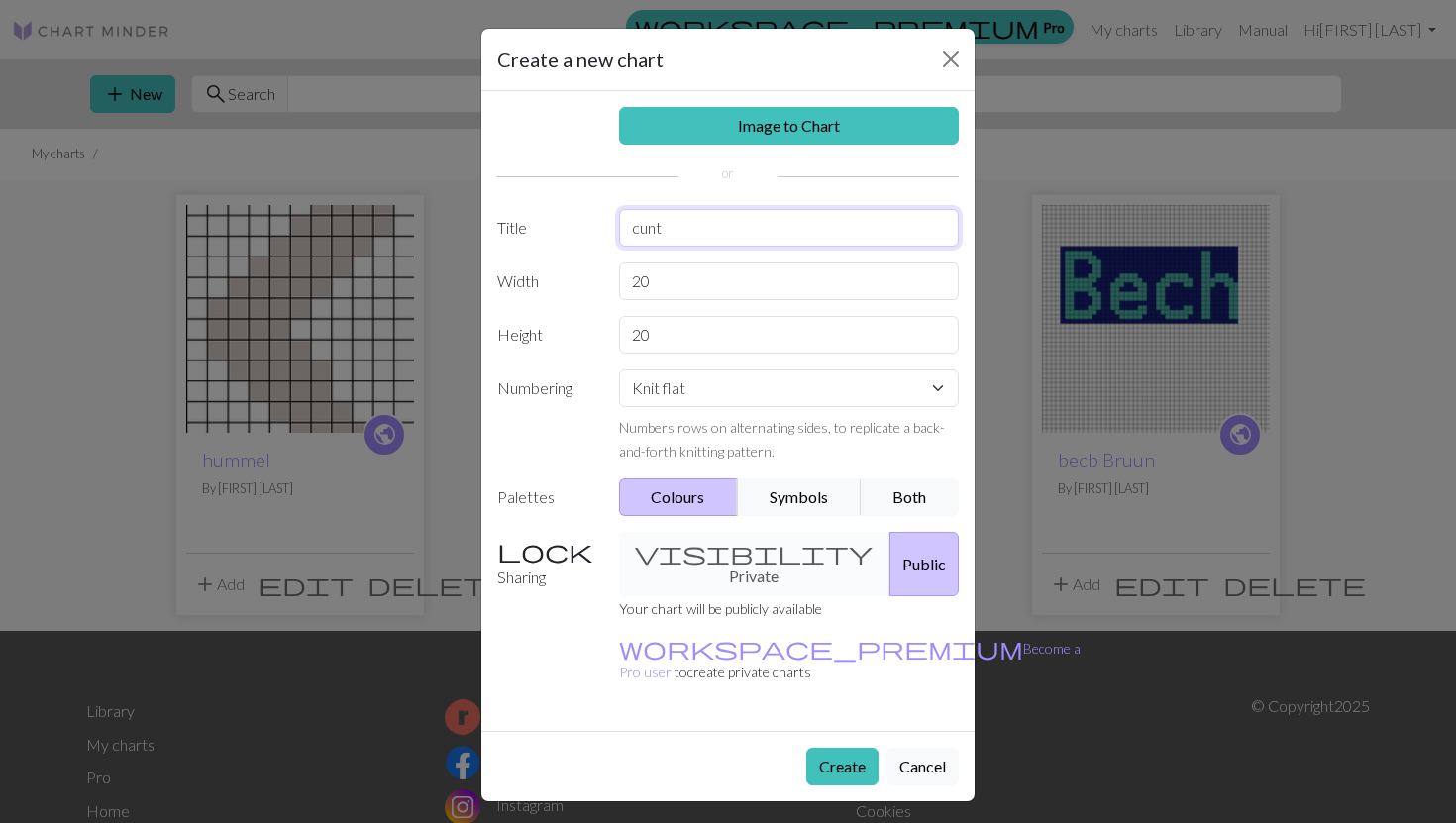 type on "cunt" 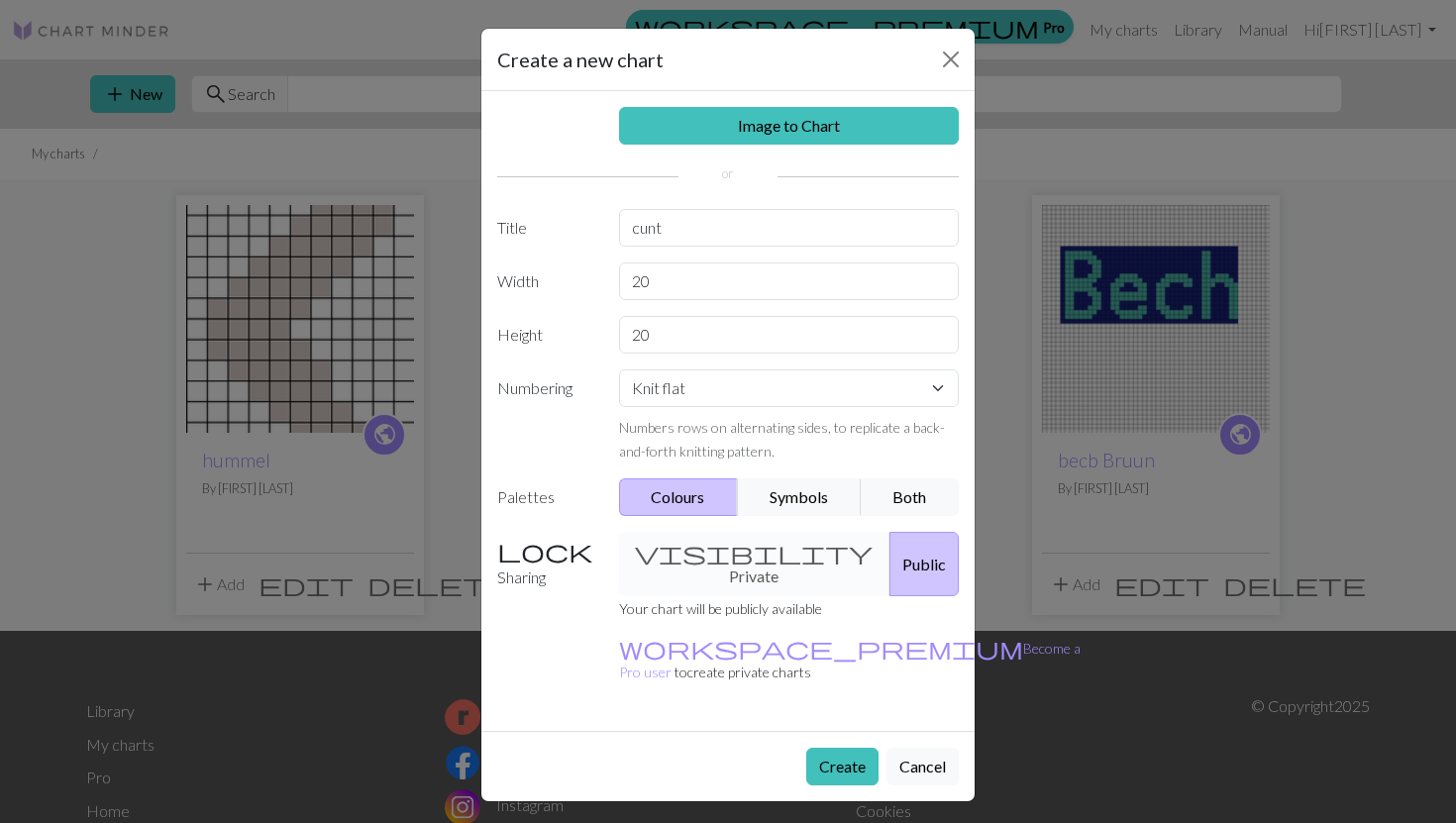 click on "Image to Chart Title cunt Width 20 Height 20 Numbering Knit flat Knit in the round Lace knitting Cross stitch Numbers rows on alternating sides, to replicate a back-and-forth knitting pattern. Palettes Colours Symbols Both Sharing visibility  Private Public Your chart will be publicly available workspace_premium Become a Pro user   to  create private charts" at bounding box center (728, 411) 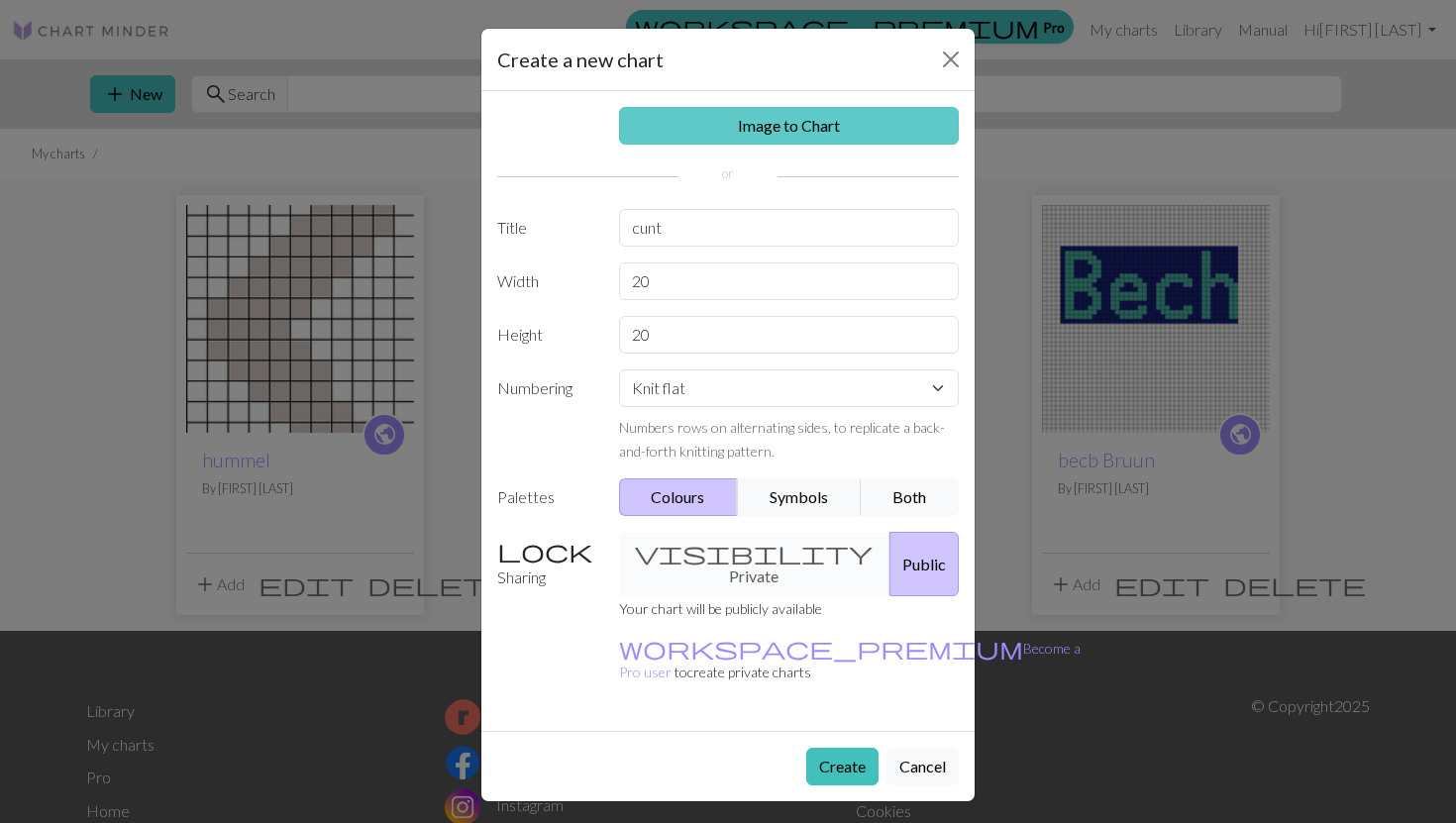 click on "Image to Chart" at bounding box center (789, 126) 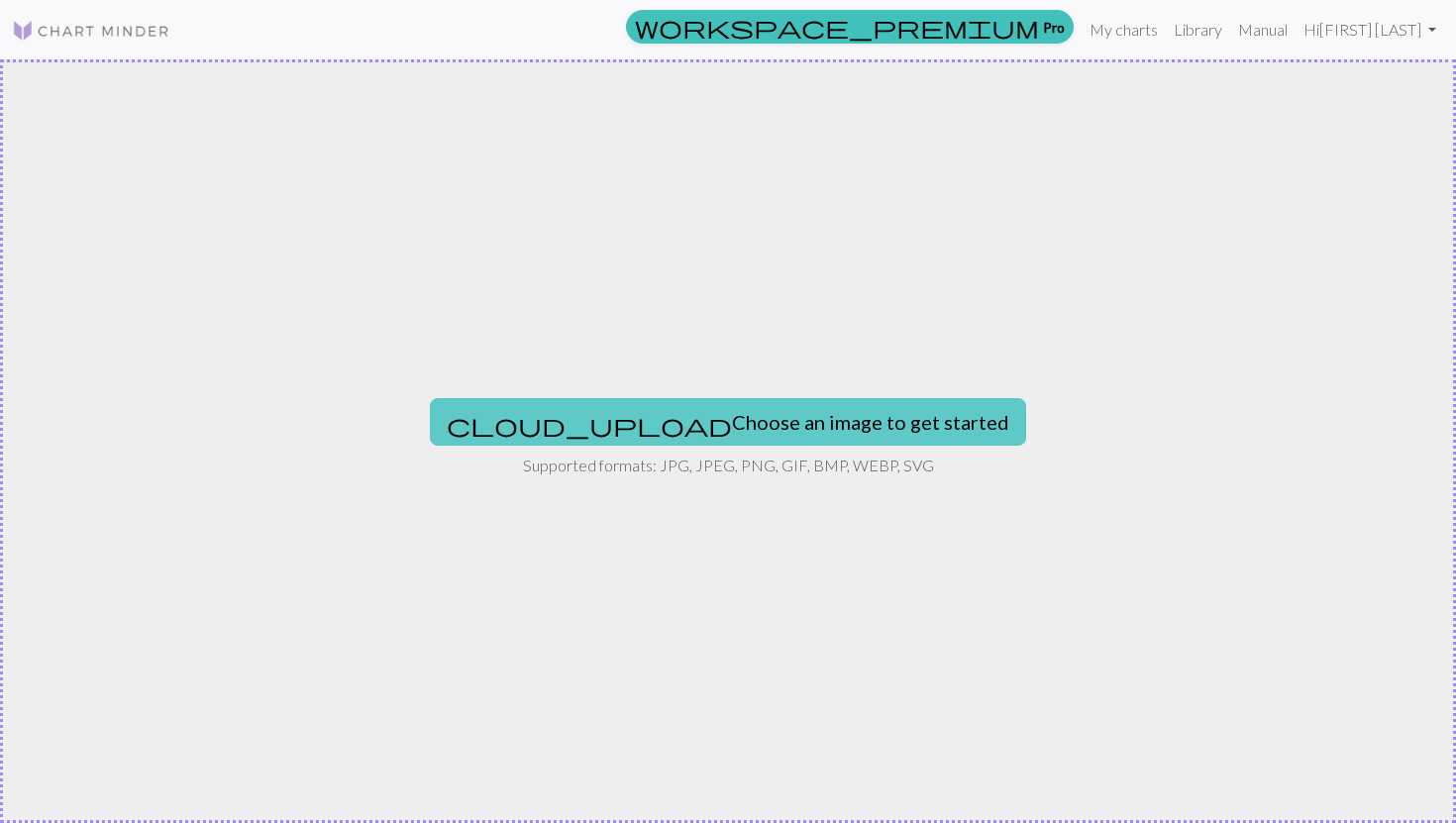 click on "cloud_upload  Choose an image to get started" at bounding box center [728, 422] 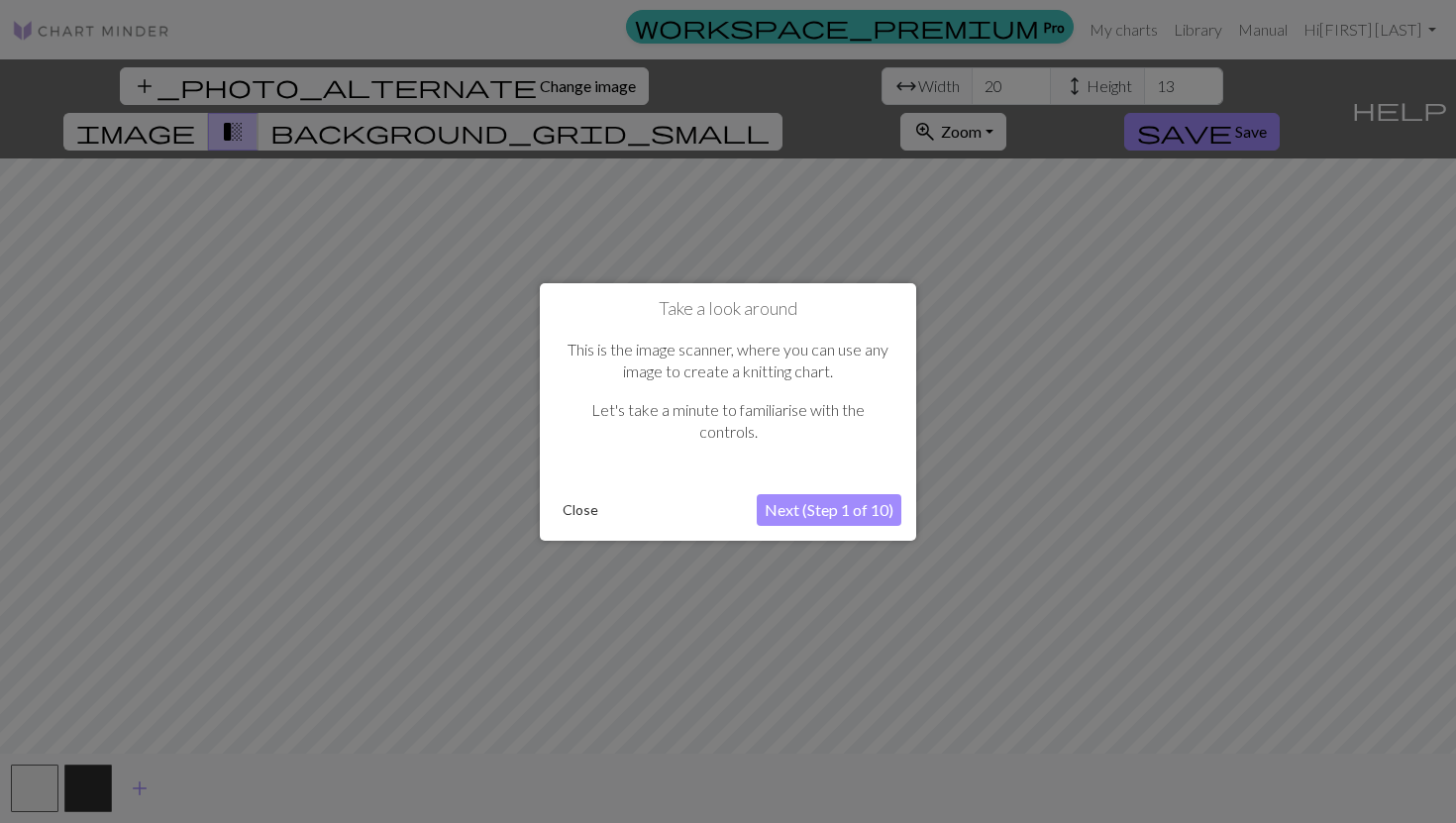 click on "Next (Step 1 of 10)" at bounding box center (829, 510) 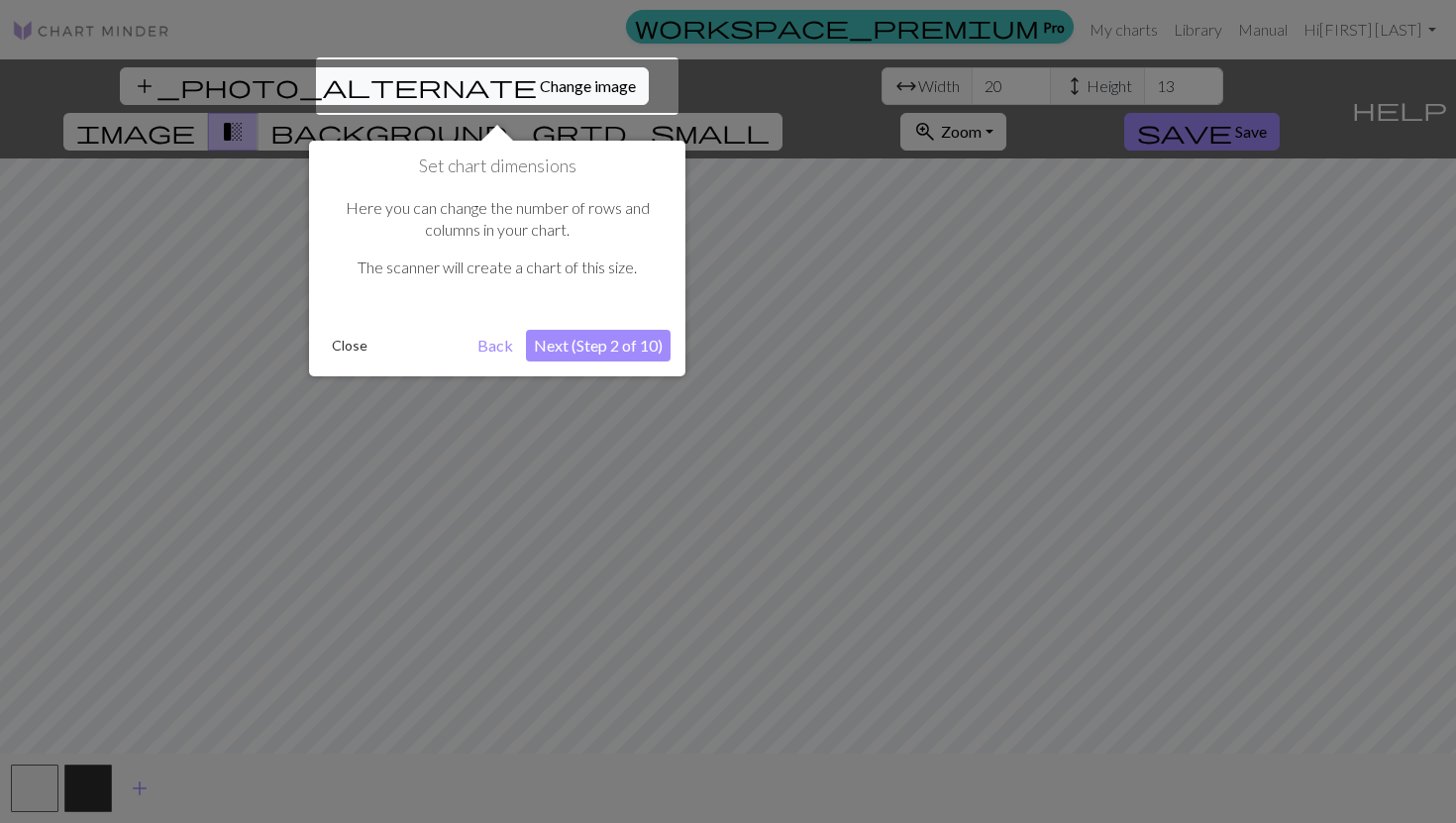 click at bounding box center (728, 411) 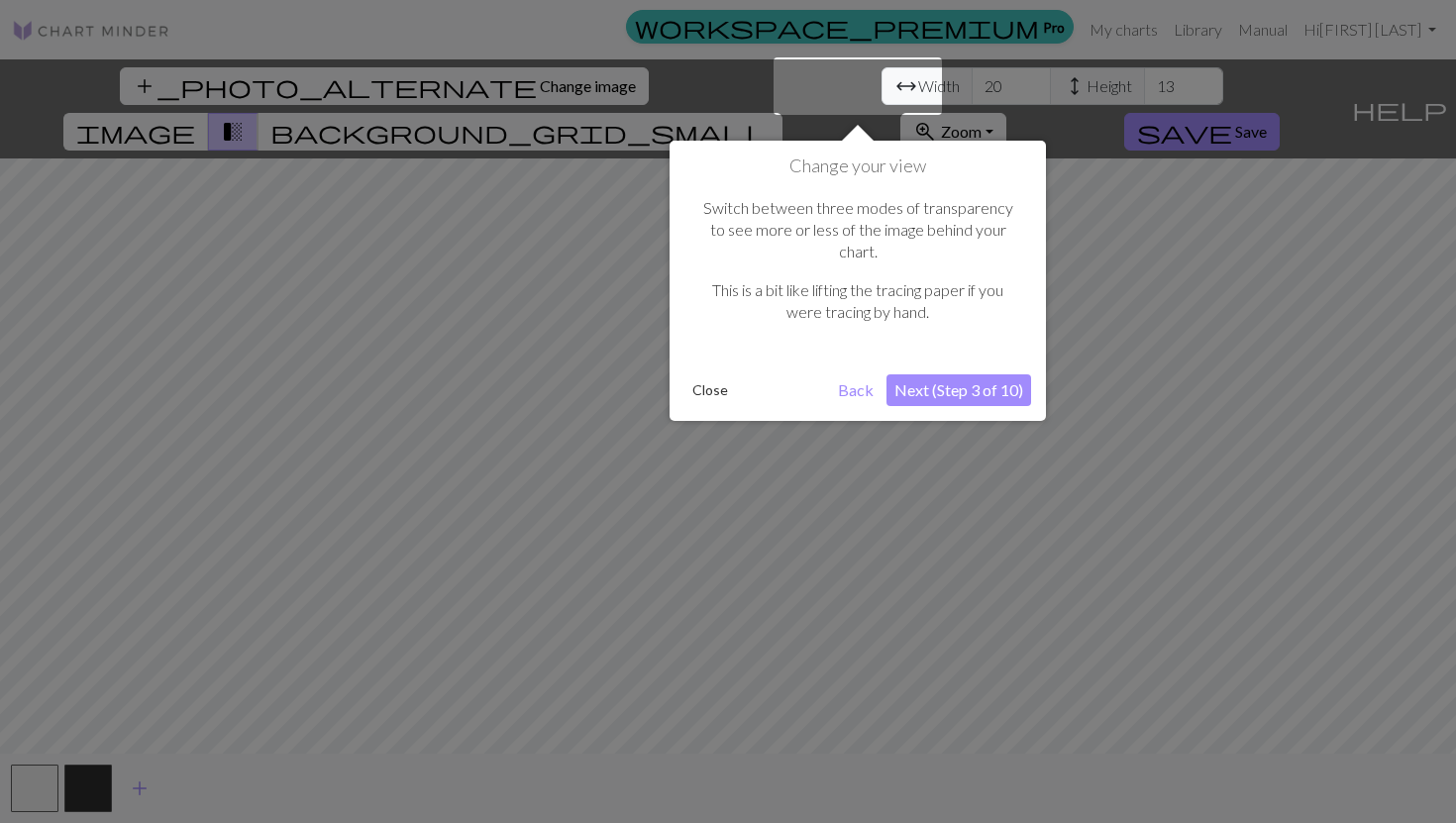 click on "Close" at bounding box center [710, 390] 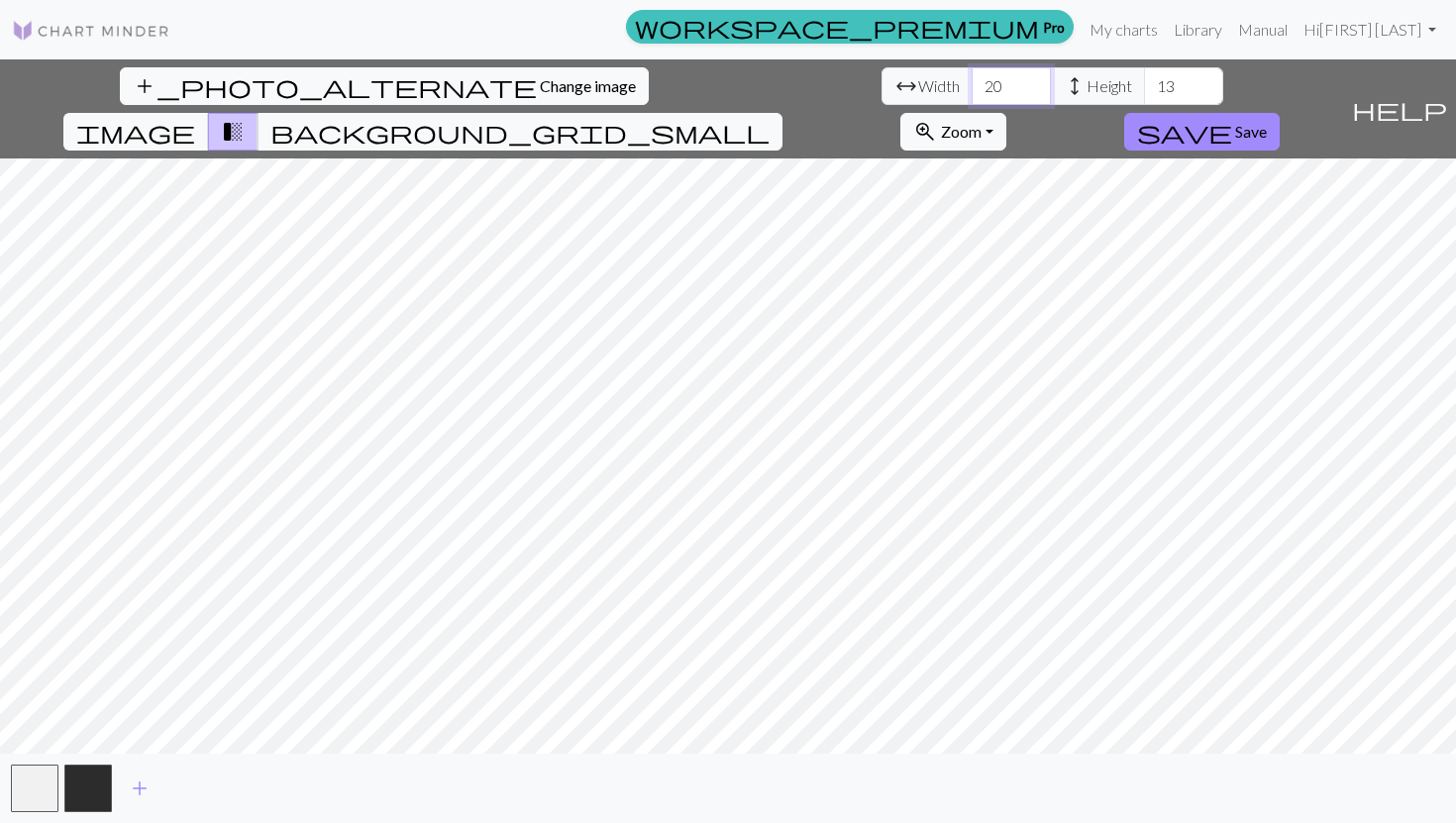 click on "20" at bounding box center (1011, 86) 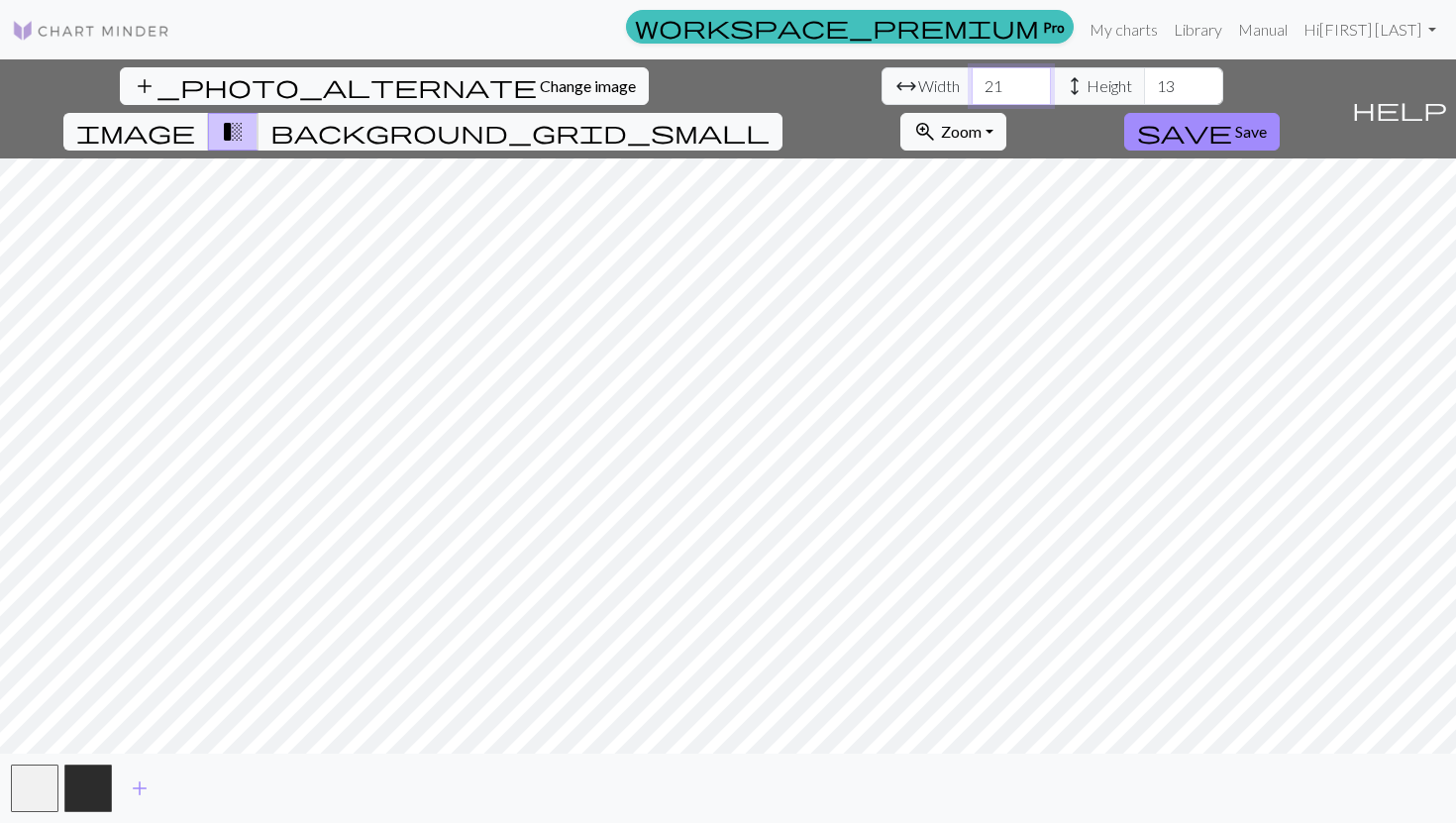 click on "21" at bounding box center (1011, 86) 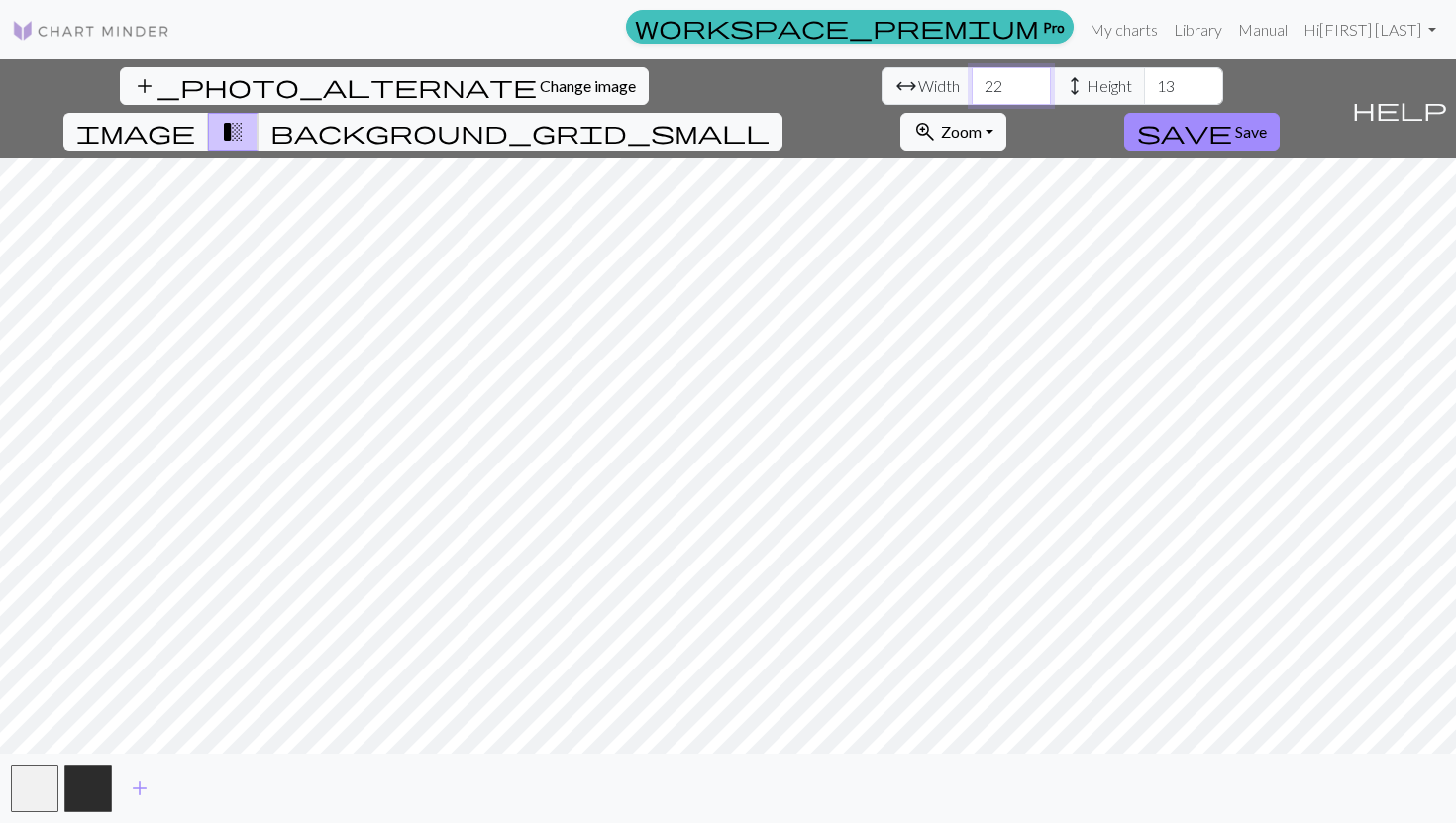 type on "22" 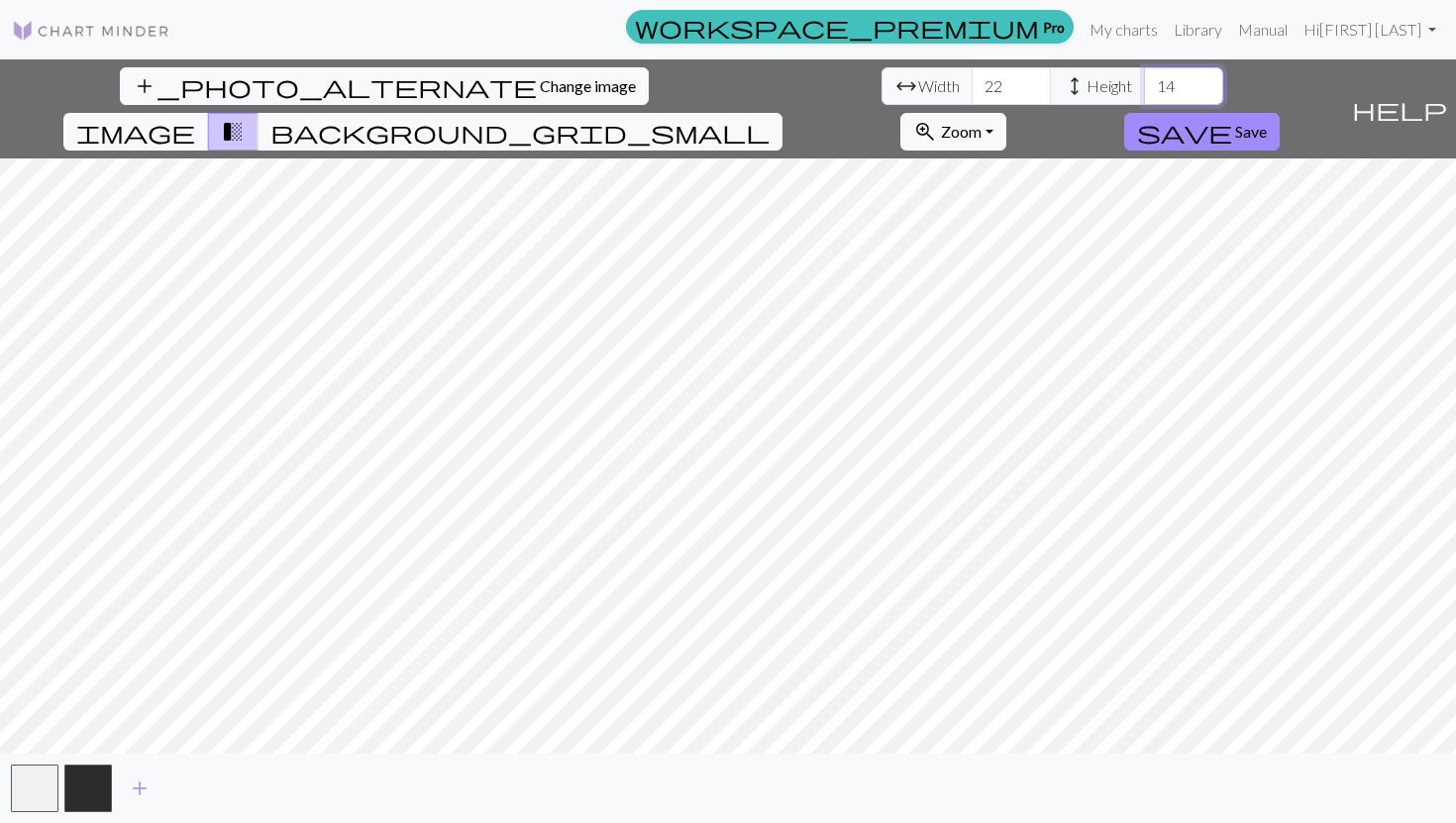 click on "14" at bounding box center [1184, 86] 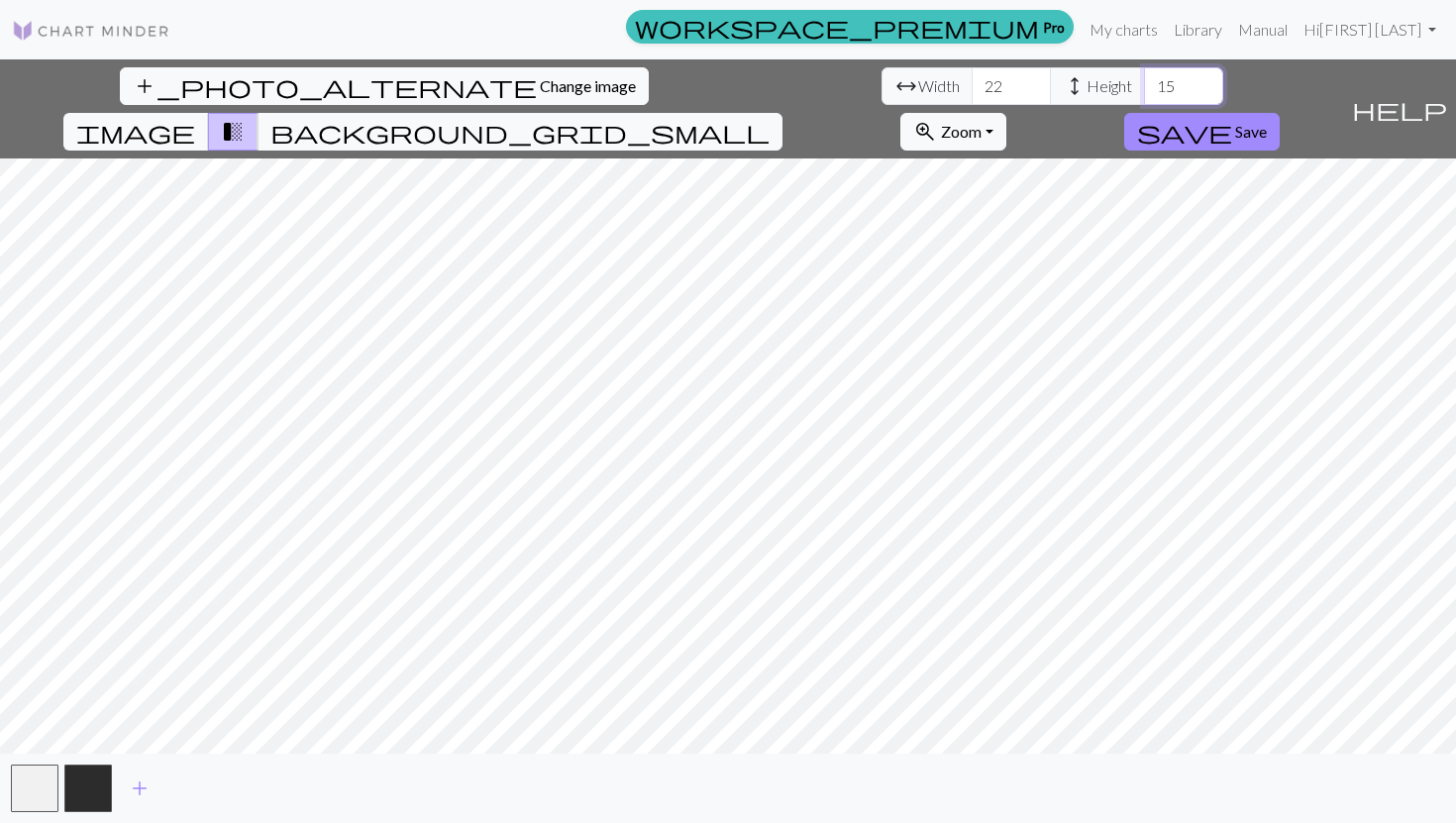 click on "15" at bounding box center [1184, 86] 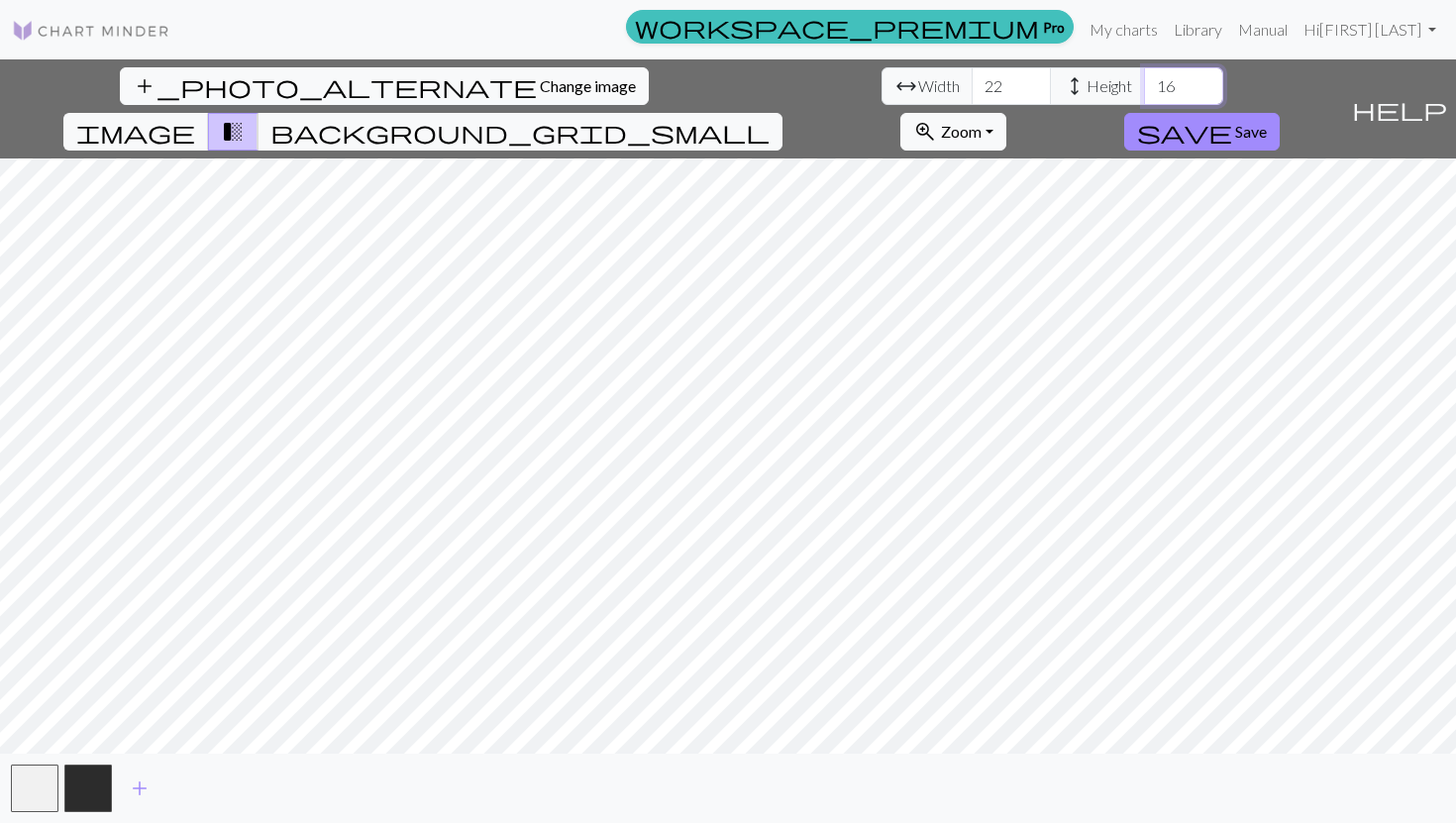 click on "16" at bounding box center [1184, 86] 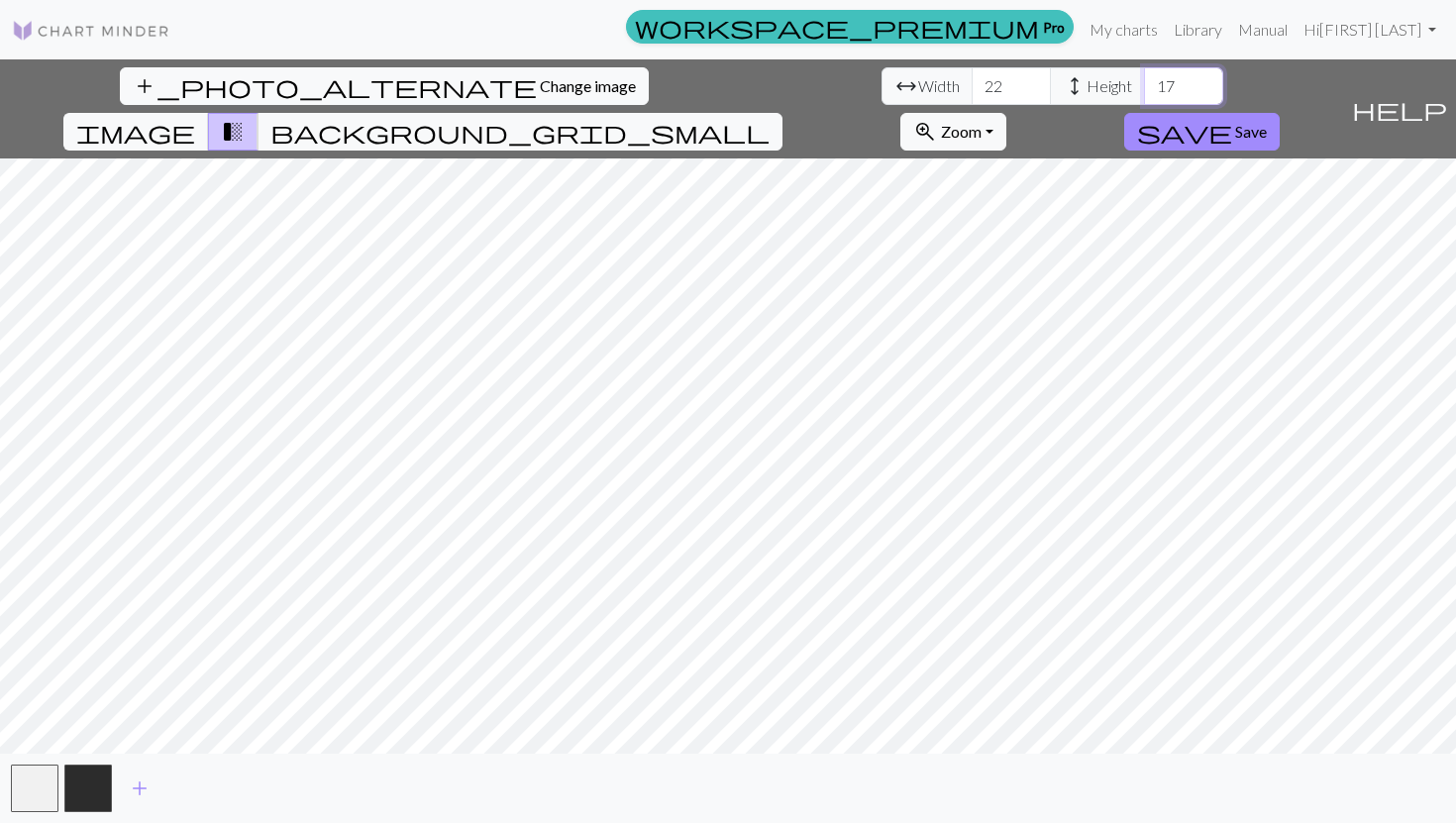 click on "17" at bounding box center (1184, 86) 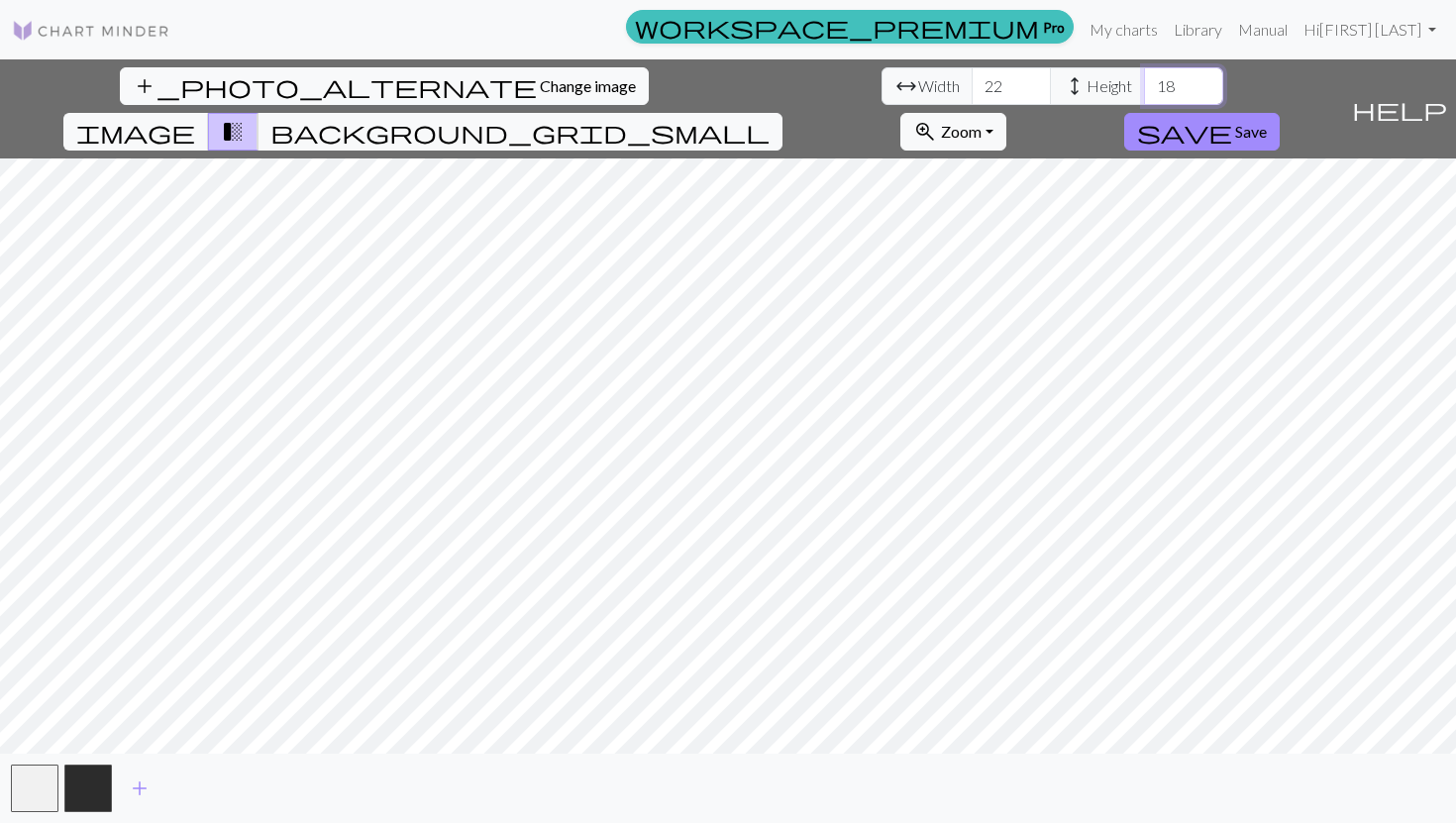 click on "18" at bounding box center [1184, 86] 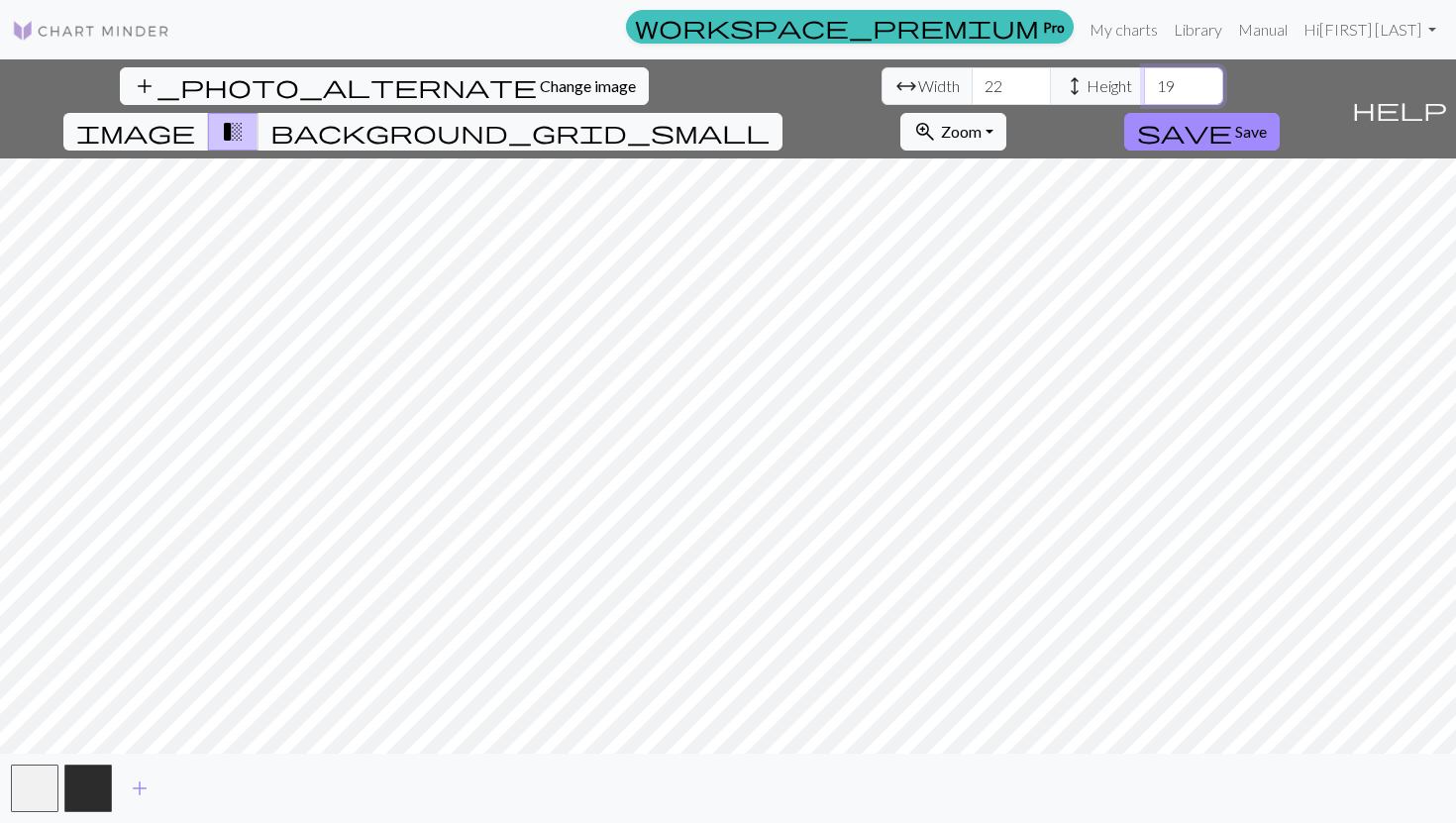 click on "19" at bounding box center [1184, 86] 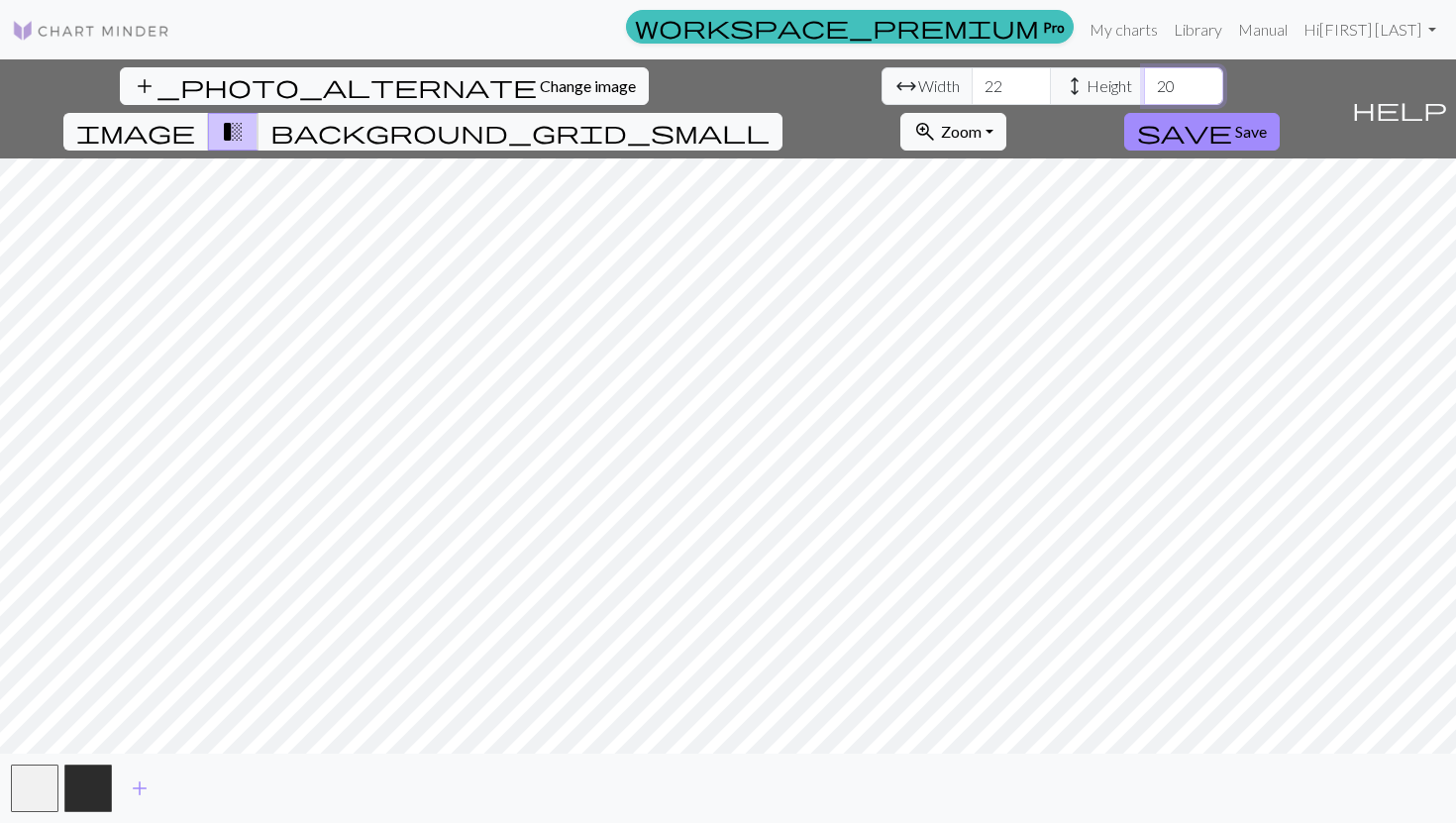 click on "20" at bounding box center (1184, 86) 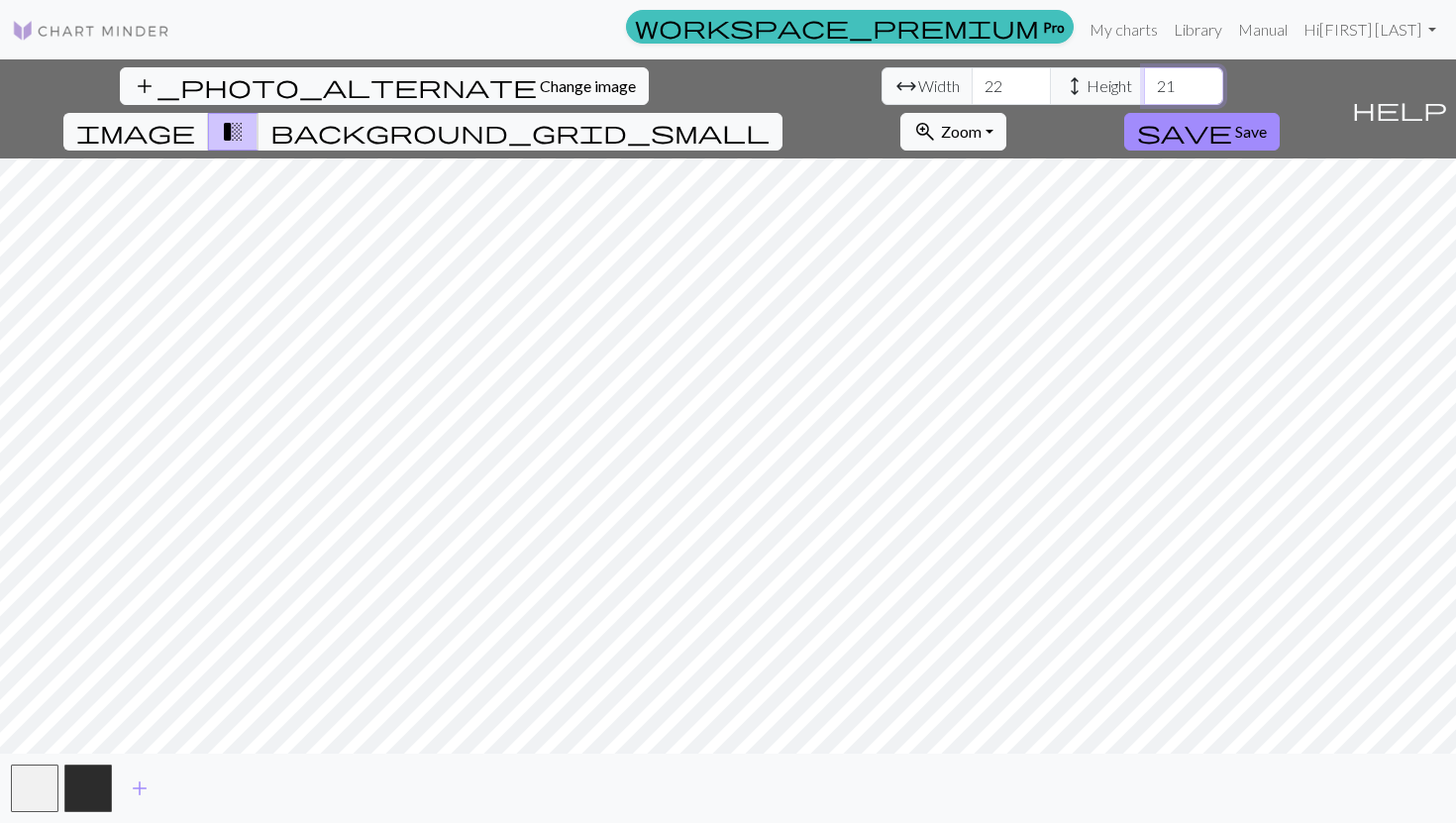 click on "21" at bounding box center [1184, 86] 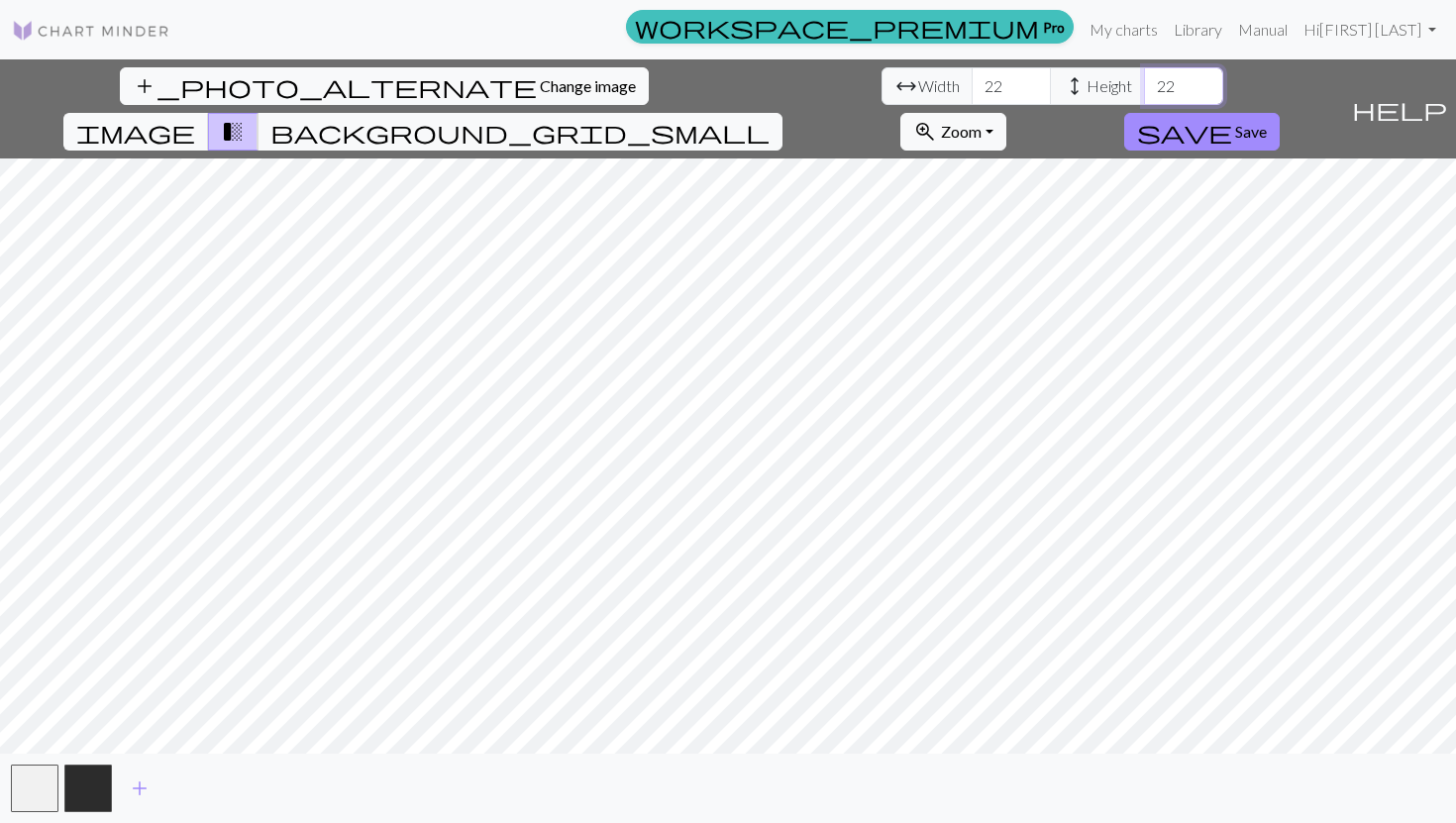 click on "22" at bounding box center (1184, 86) 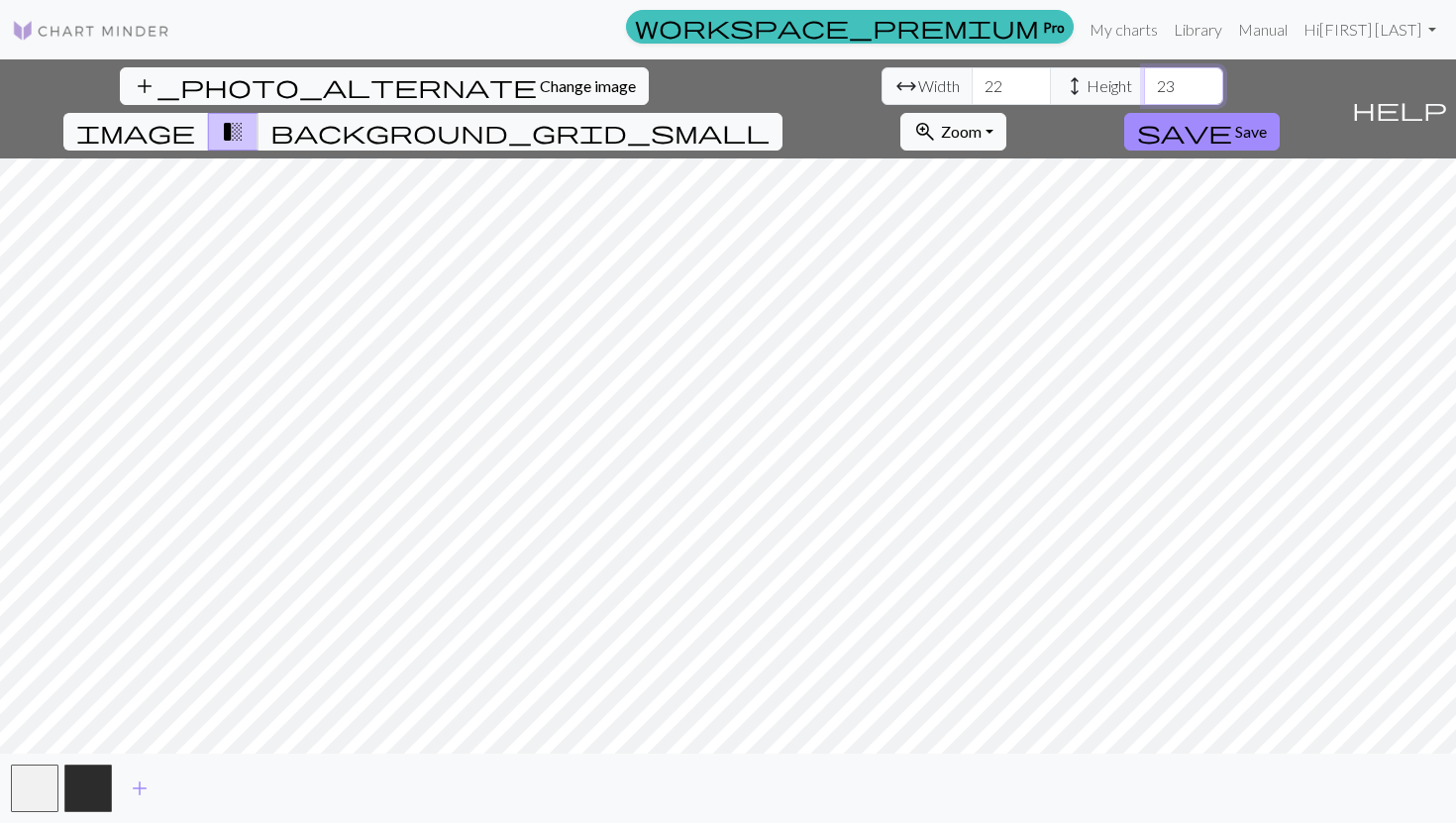 click on "23" at bounding box center [1184, 86] 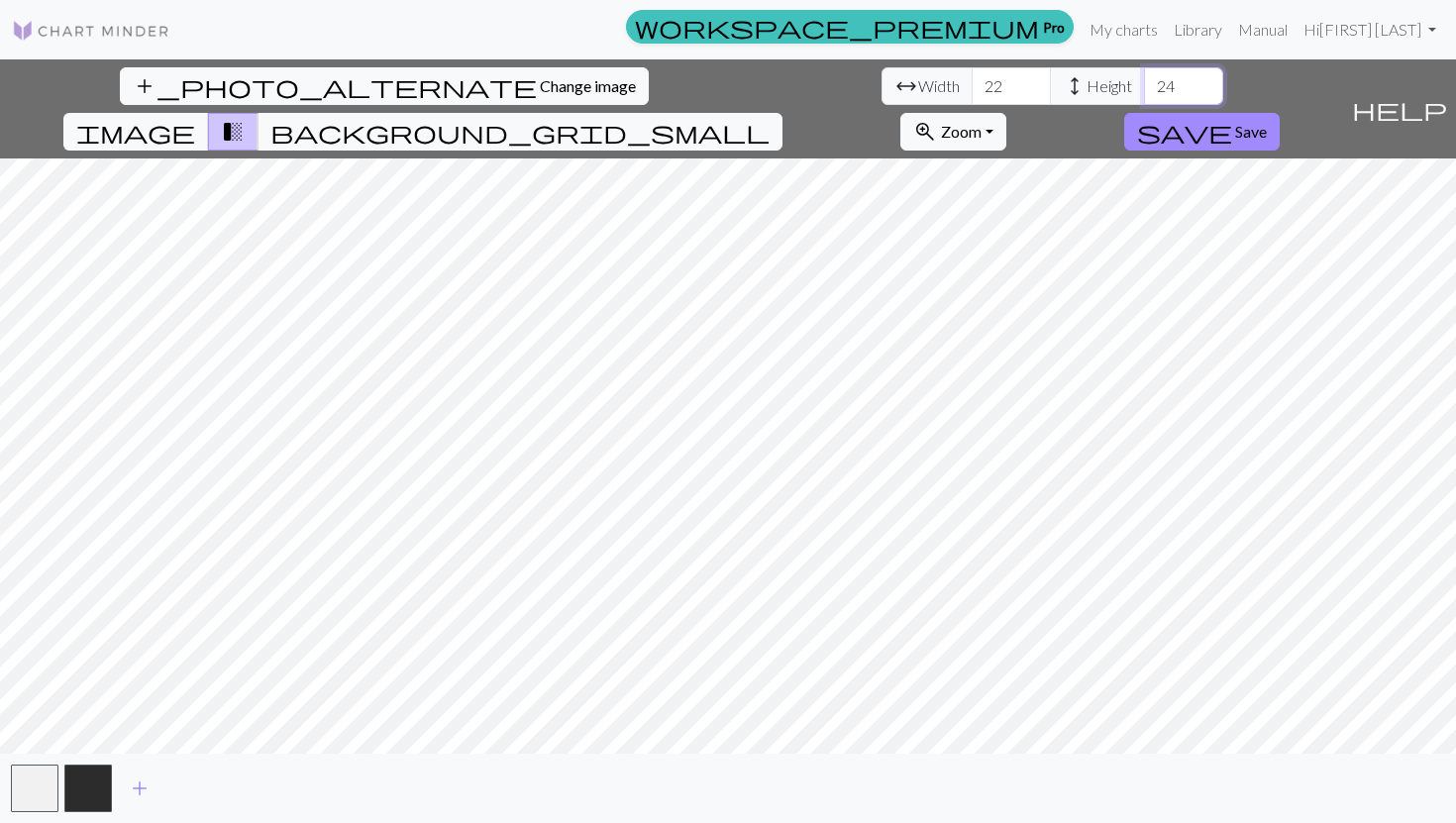 click on "24" at bounding box center (1184, 86) 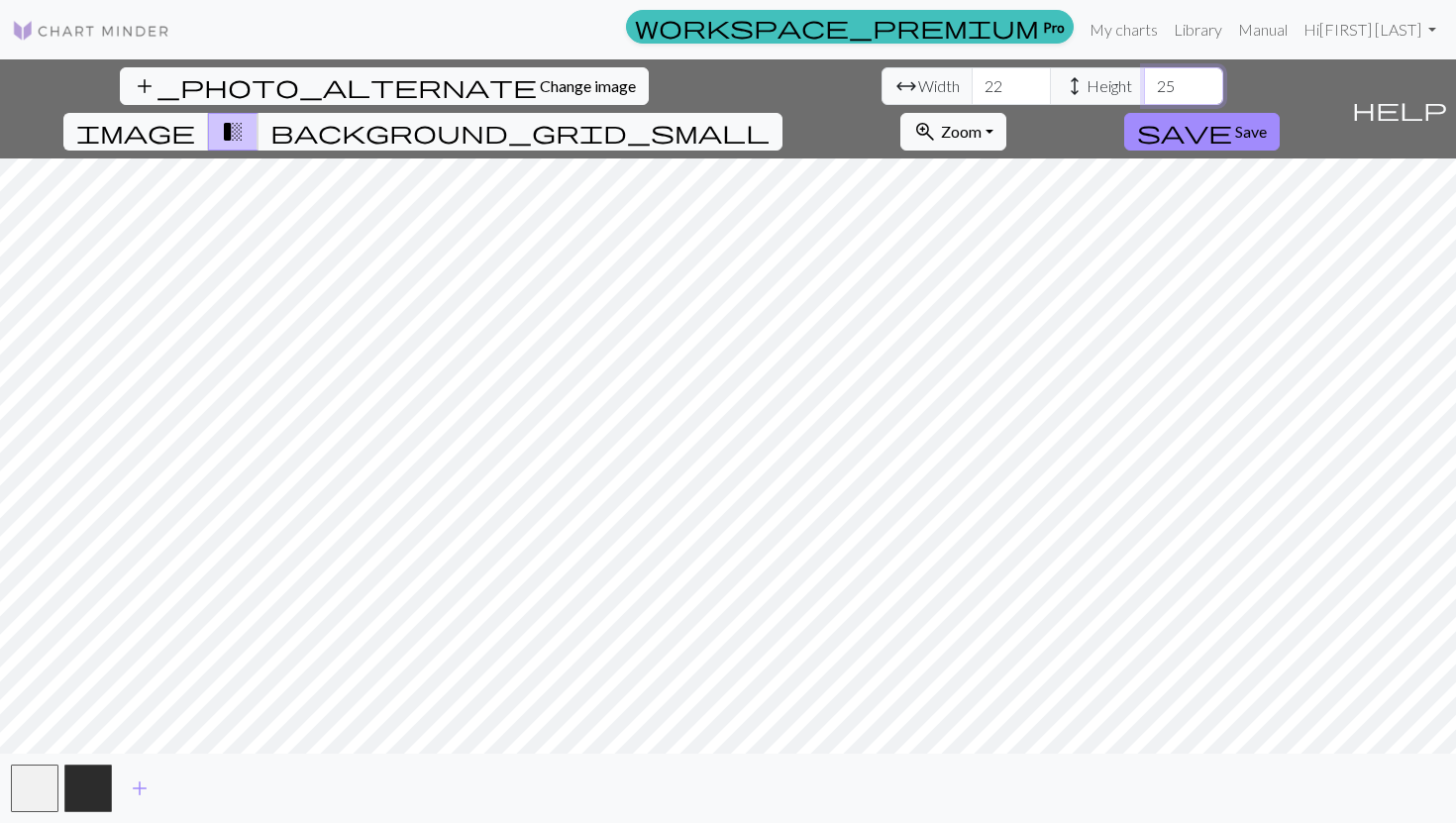 click on "25" at bounding box center [1184, 86] 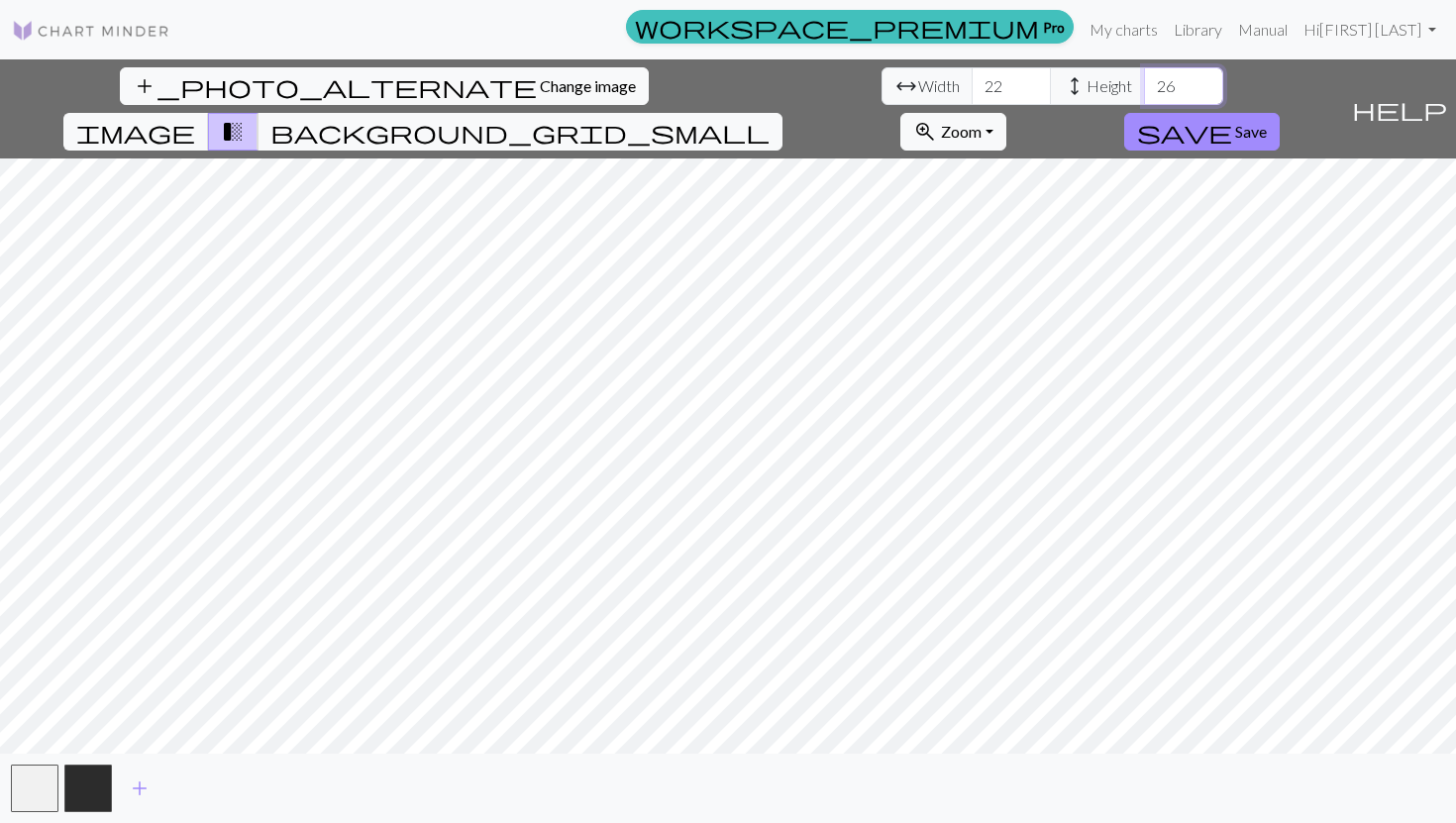 click on "26" at bounding box center (1184, 86) 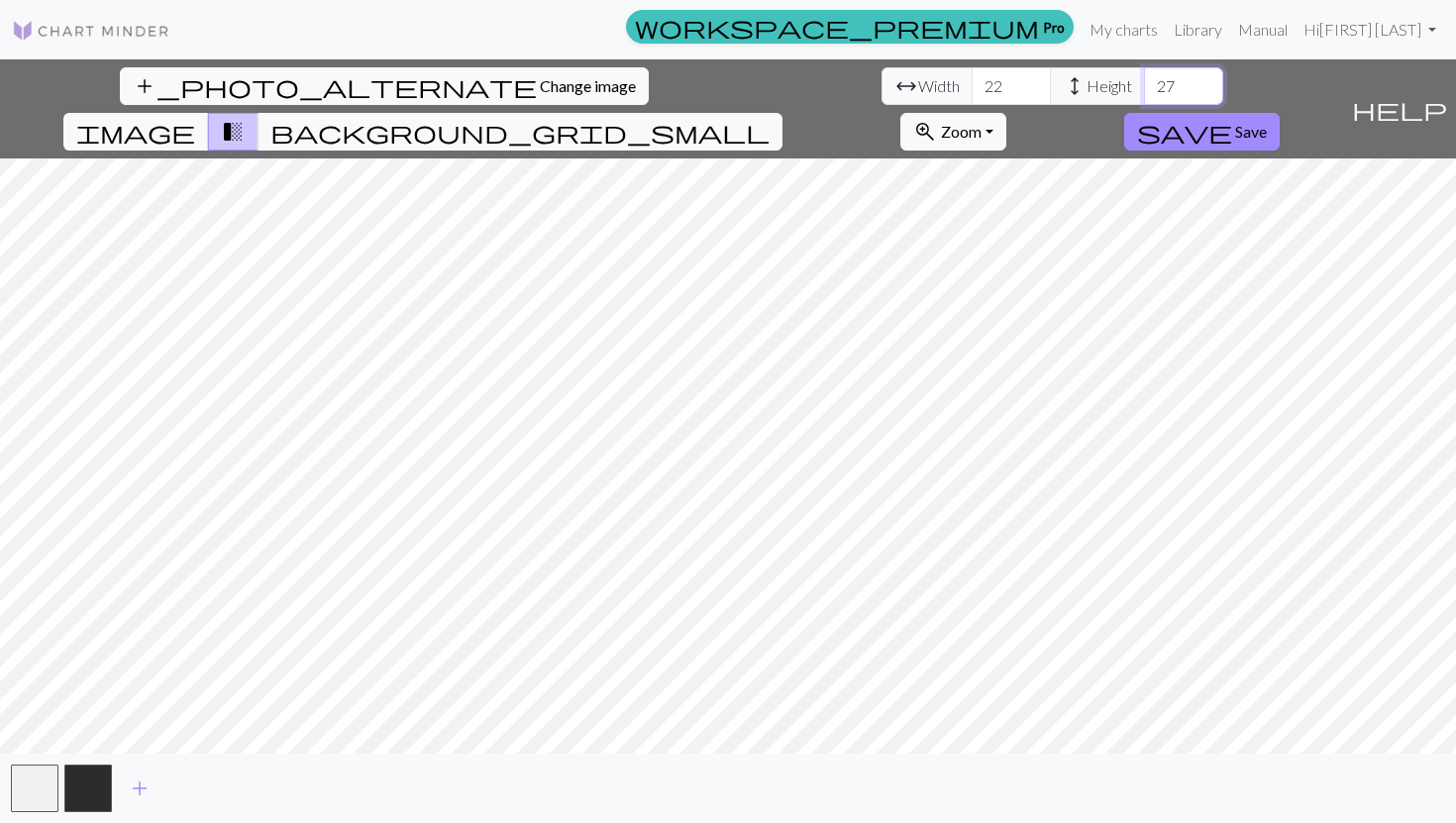 click on "27" at bounding box center [1184, 86] 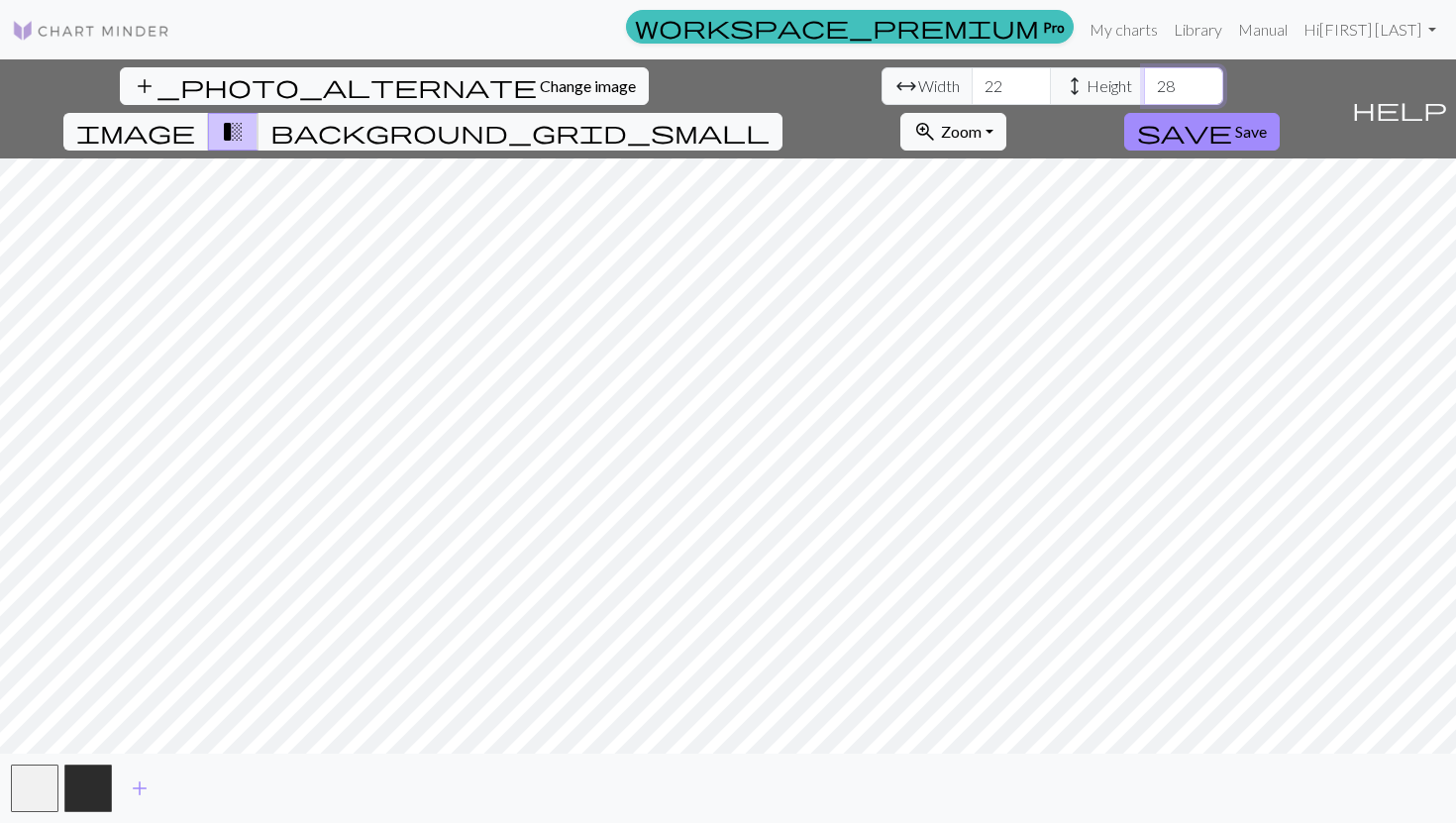 click on "28" at bounding box center (1184, 86) 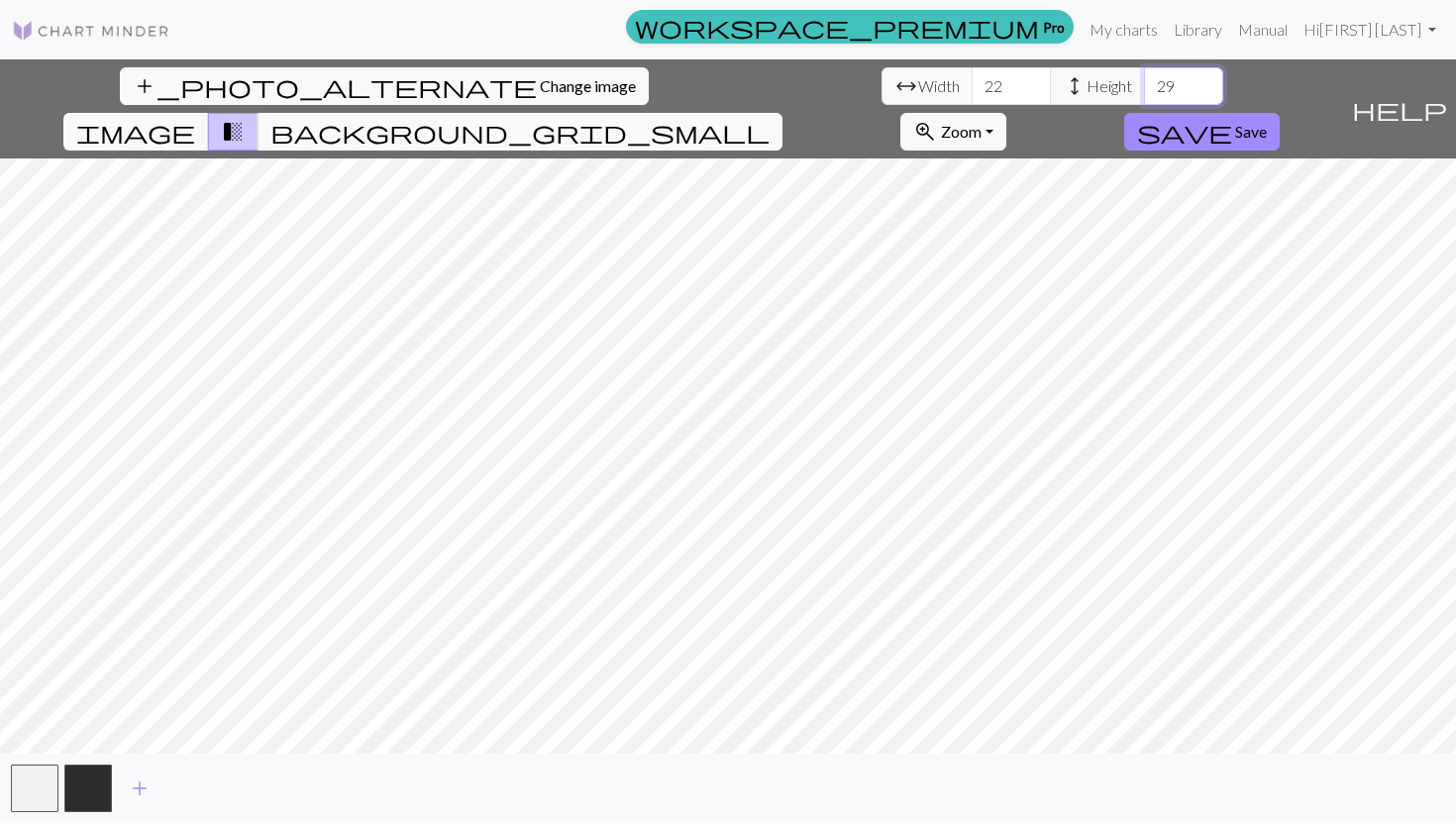 click on "29" at bounding box center [1184, 86] 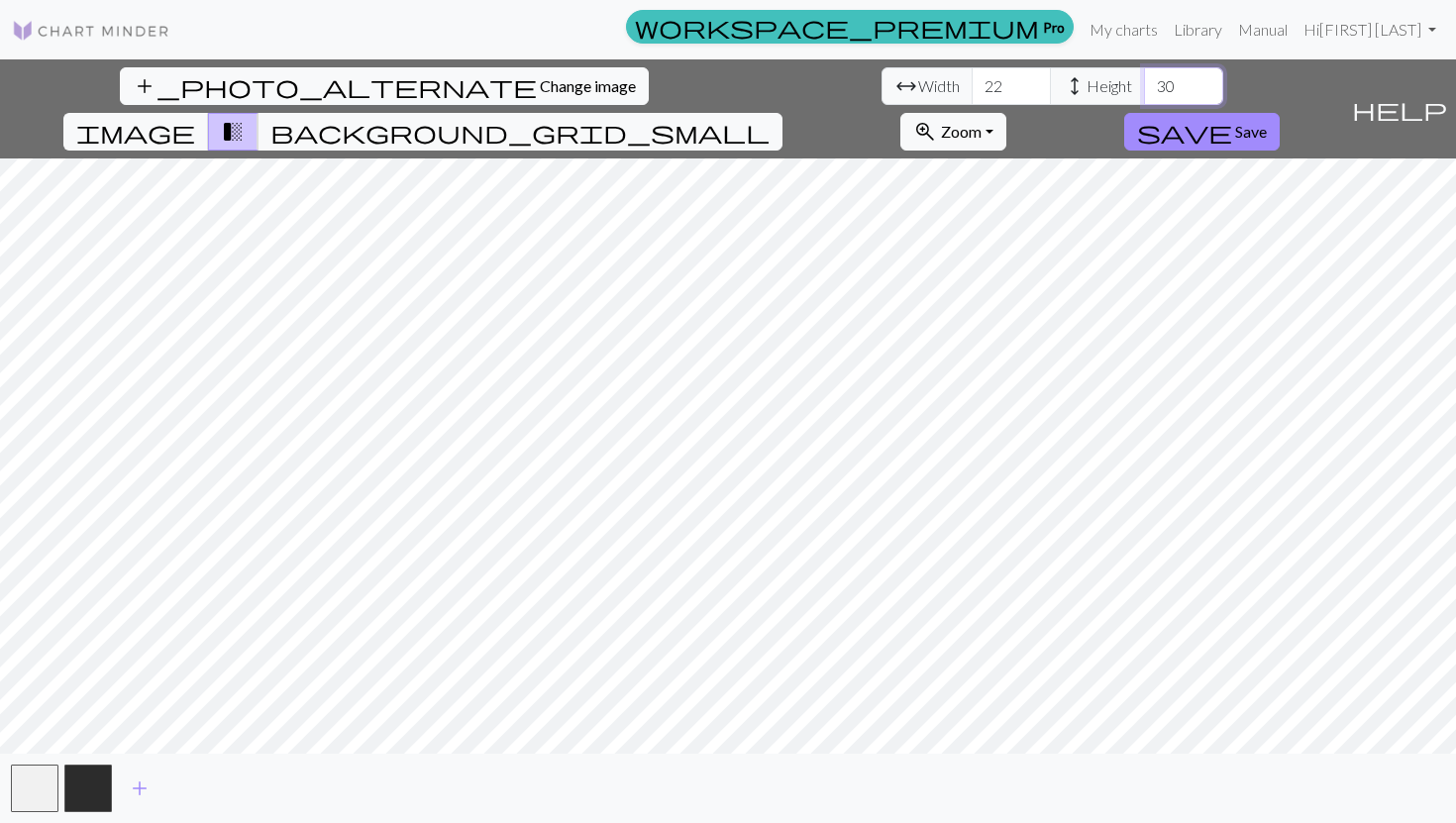 click on "30" at bounding box center [1184, 86] 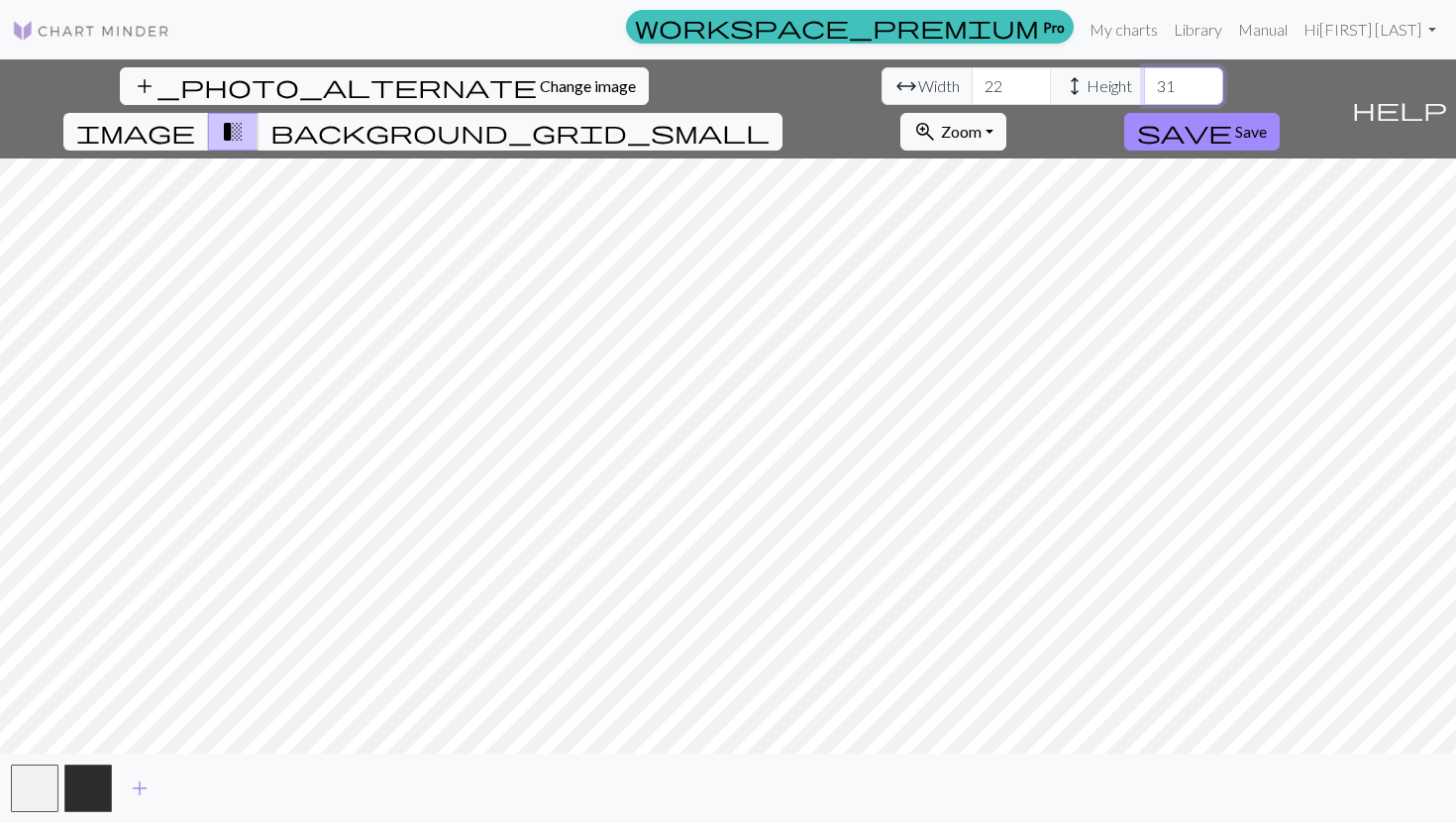 click on "31" at bounding box center (1184, 86) 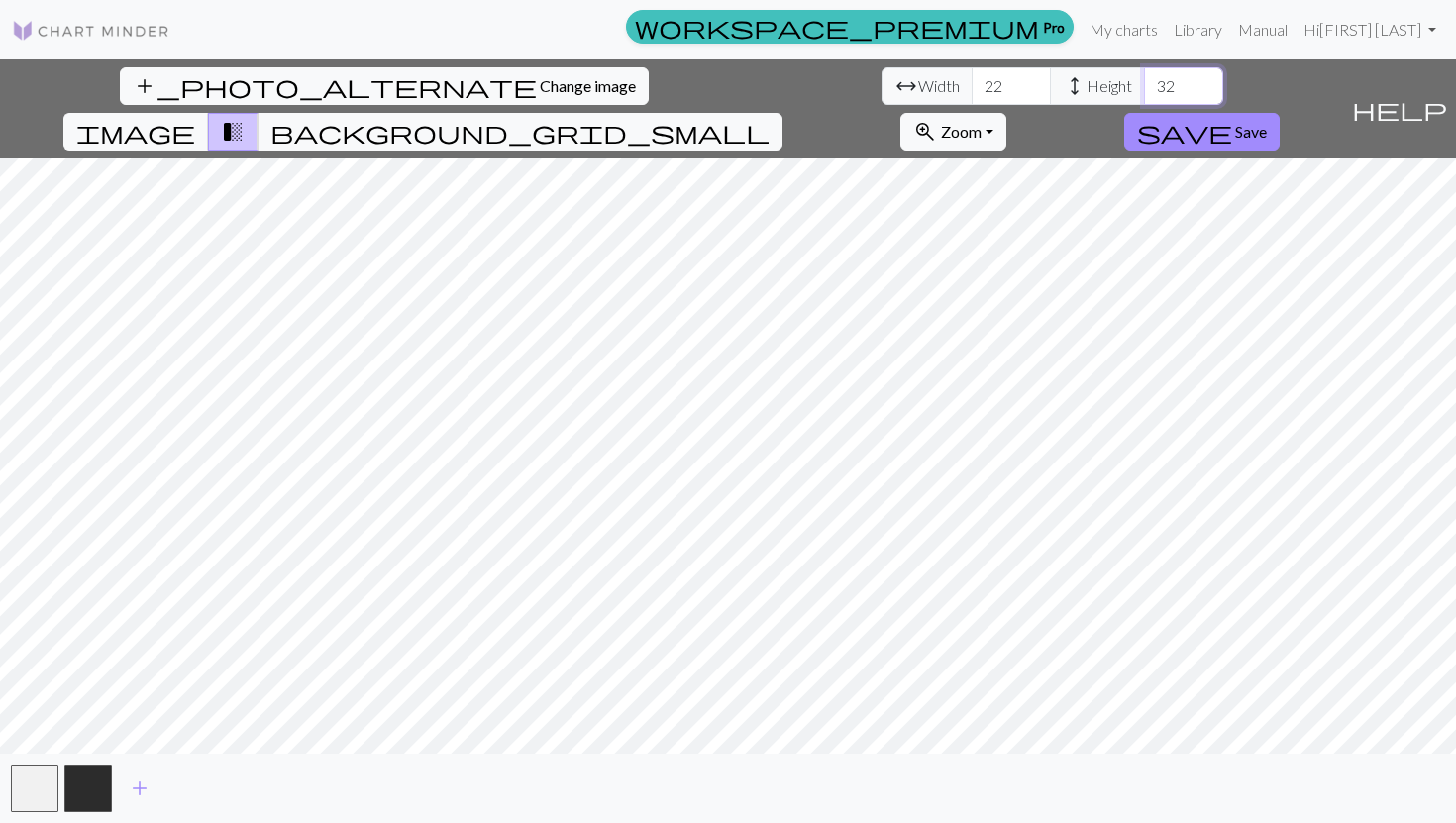 click on "32" at bounding box center [1184, 86] 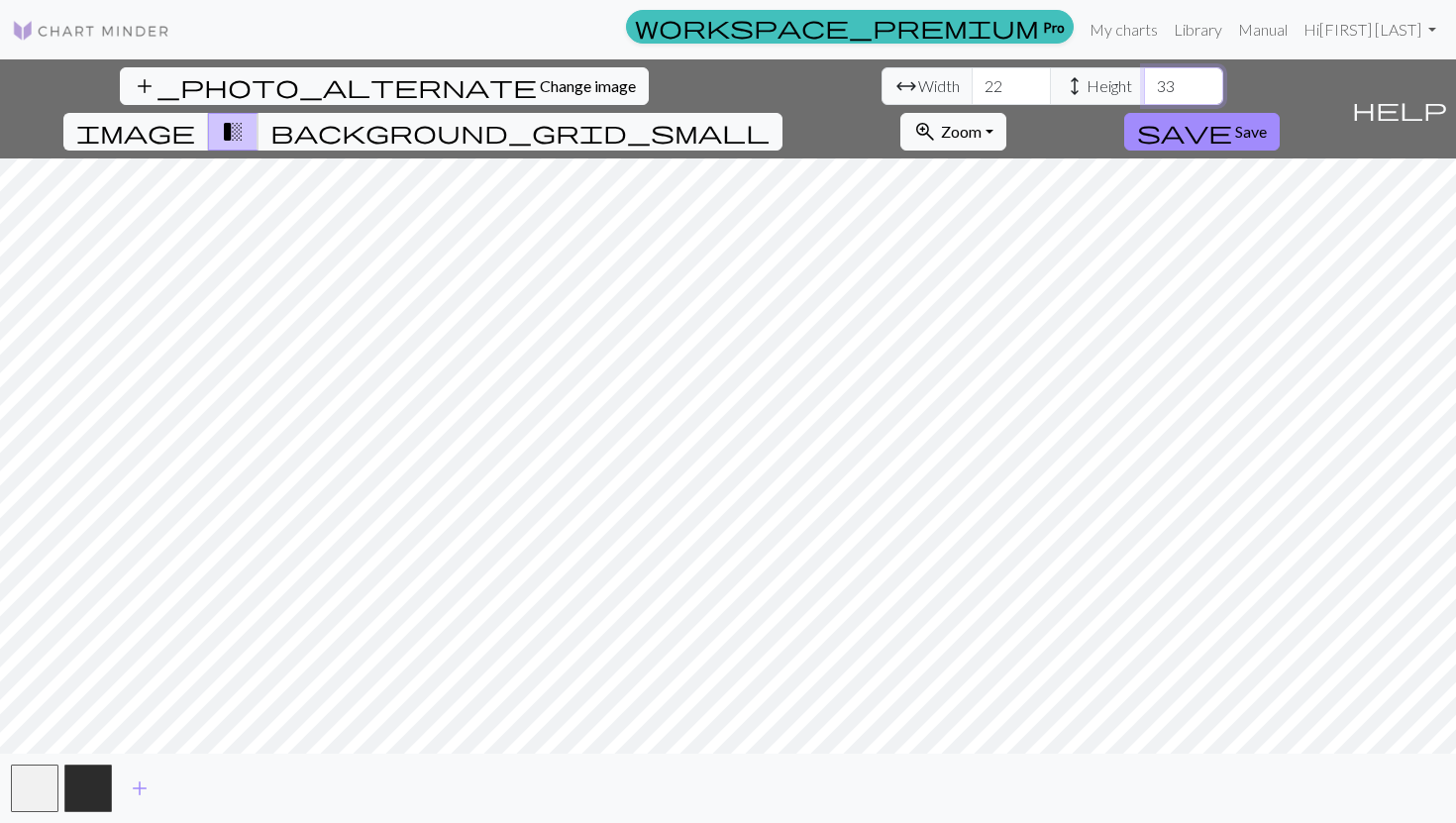 click on "33" at bounding box center [1184, 86] 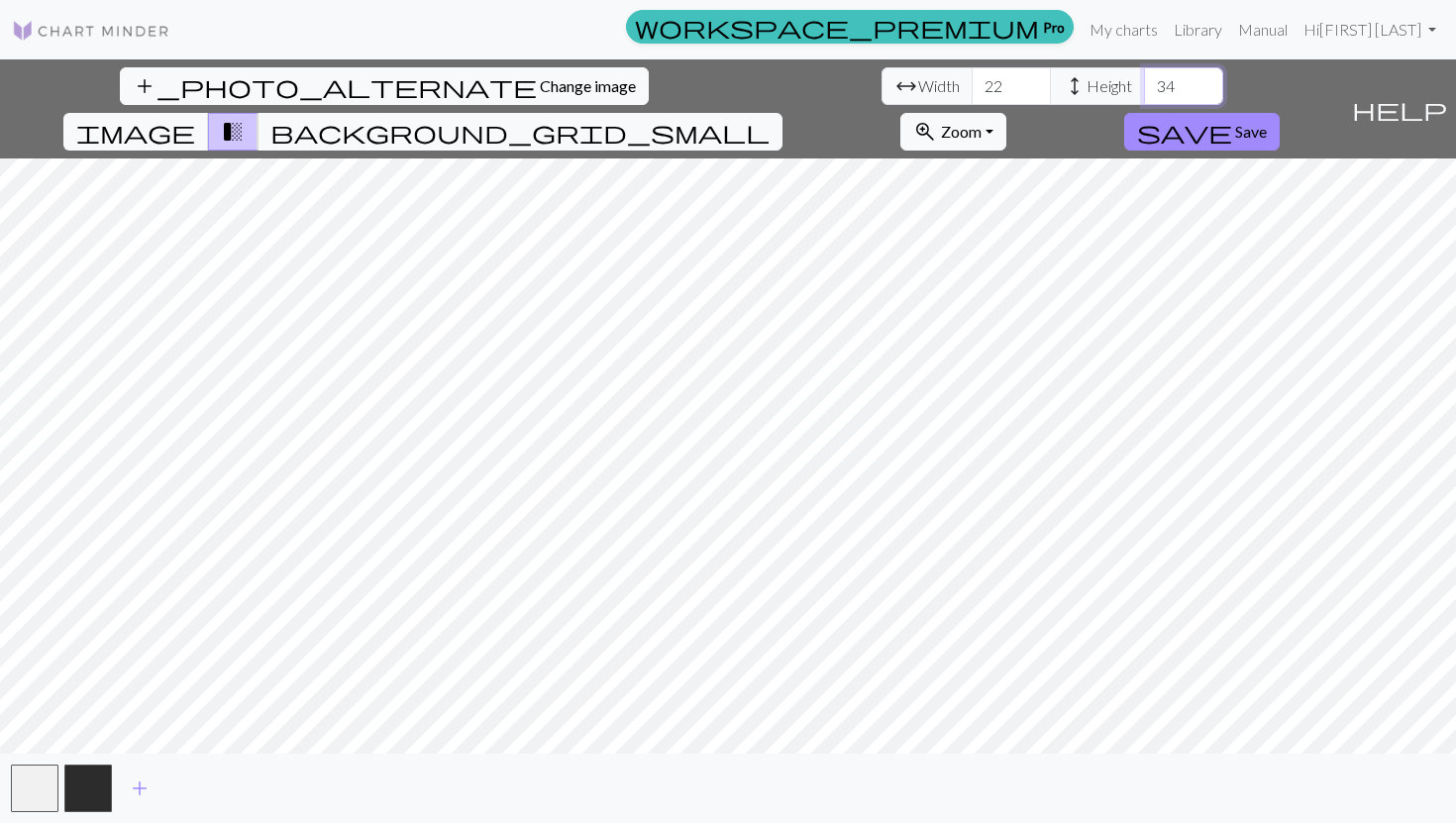 click on "34" at bounding box center (1184, 86) 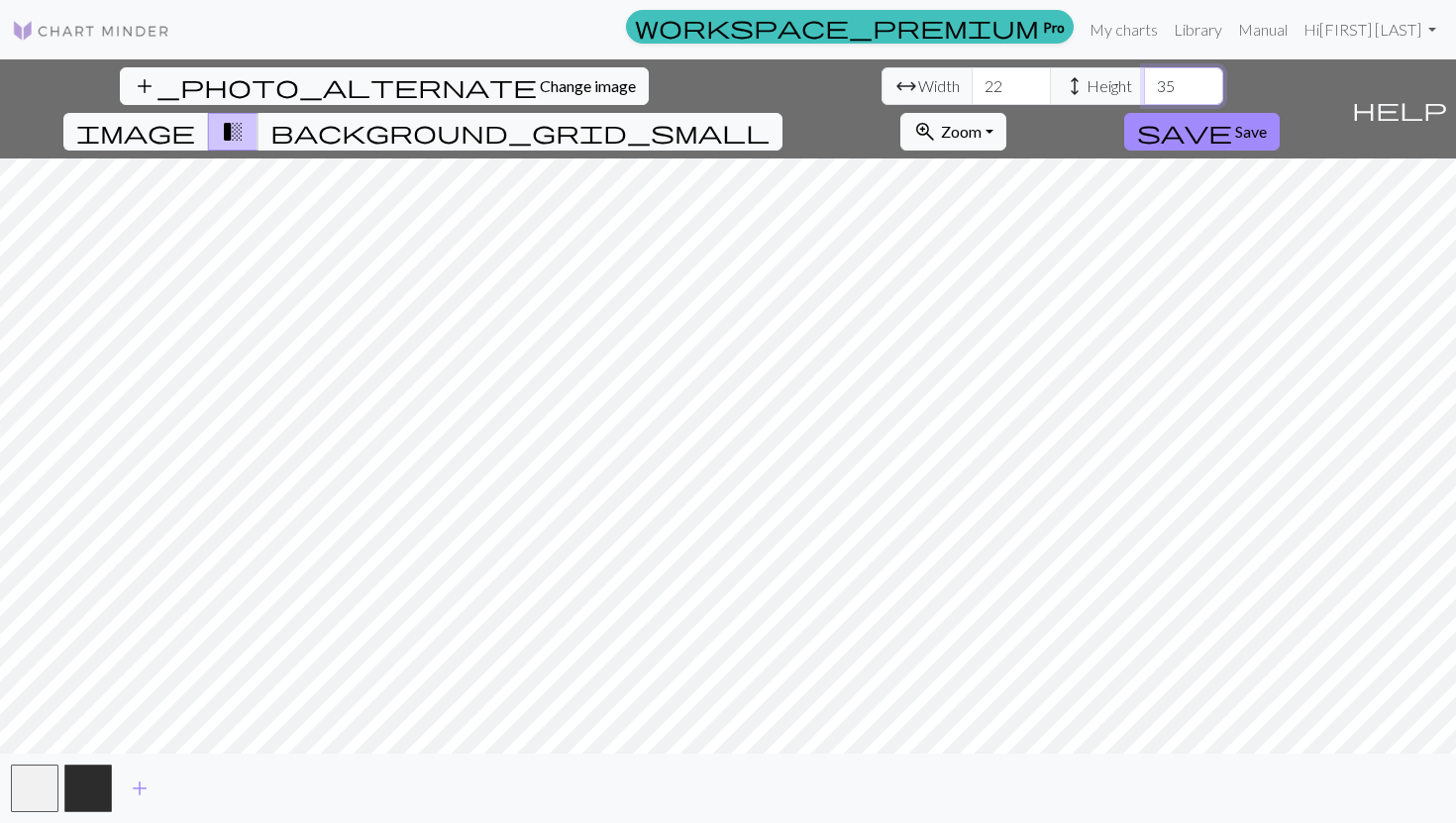 click on "35" at bounding box center [1184, 86] 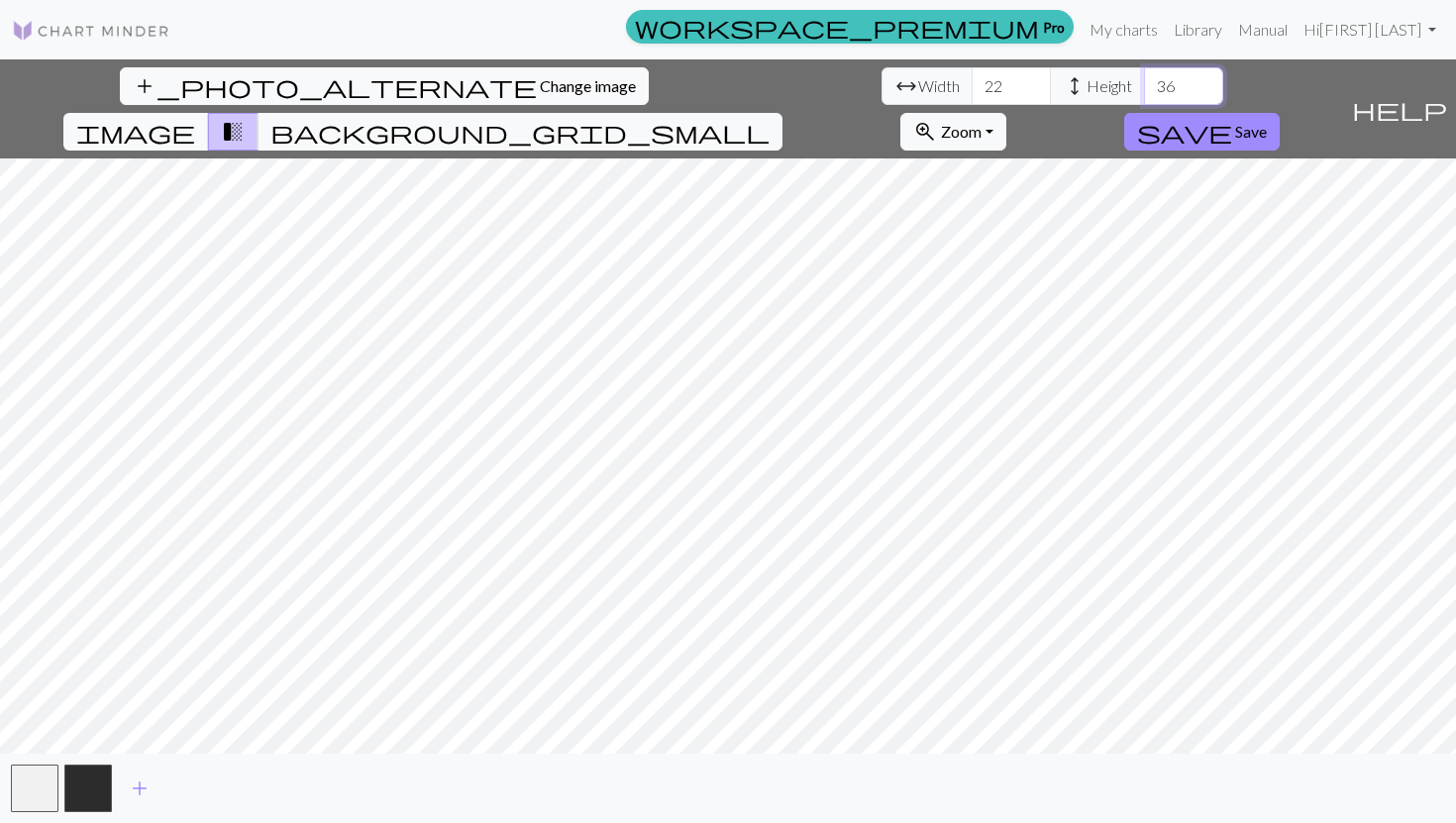 click on "36" at bounding box center (1184, 86) 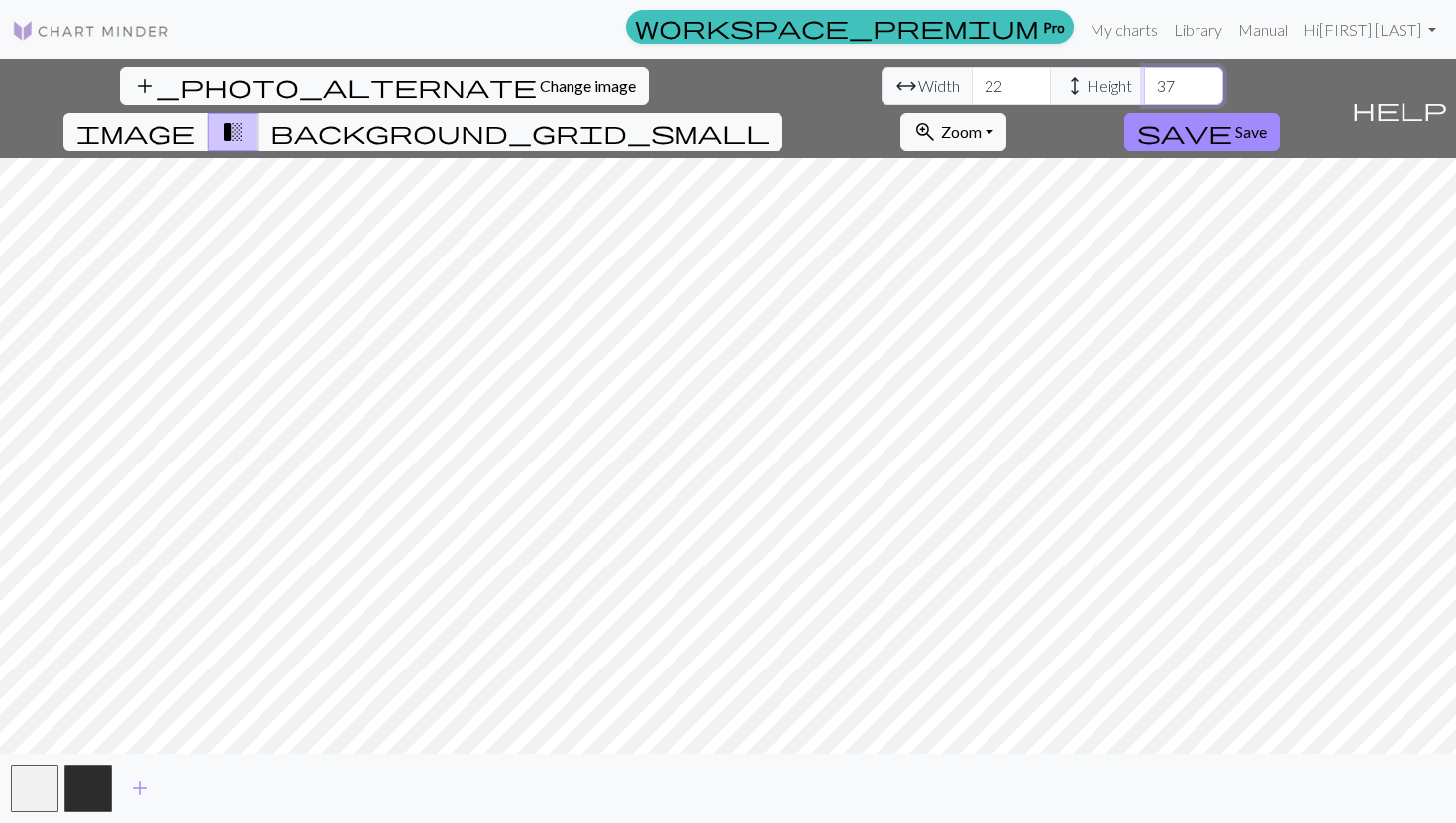 click on "37" at bounding box center (1184, 86) 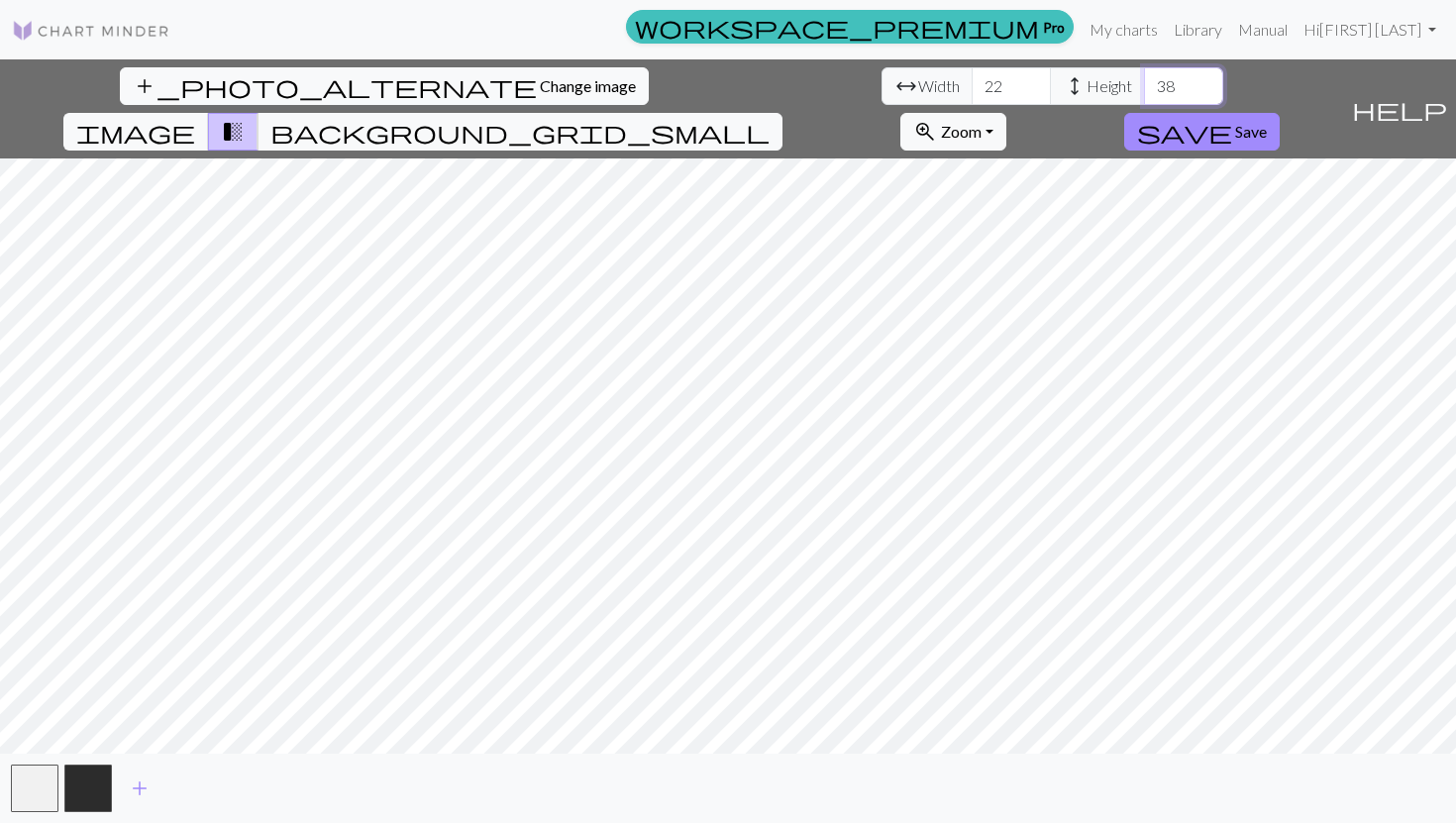 click on "38" at bounding box center (1184, 86) 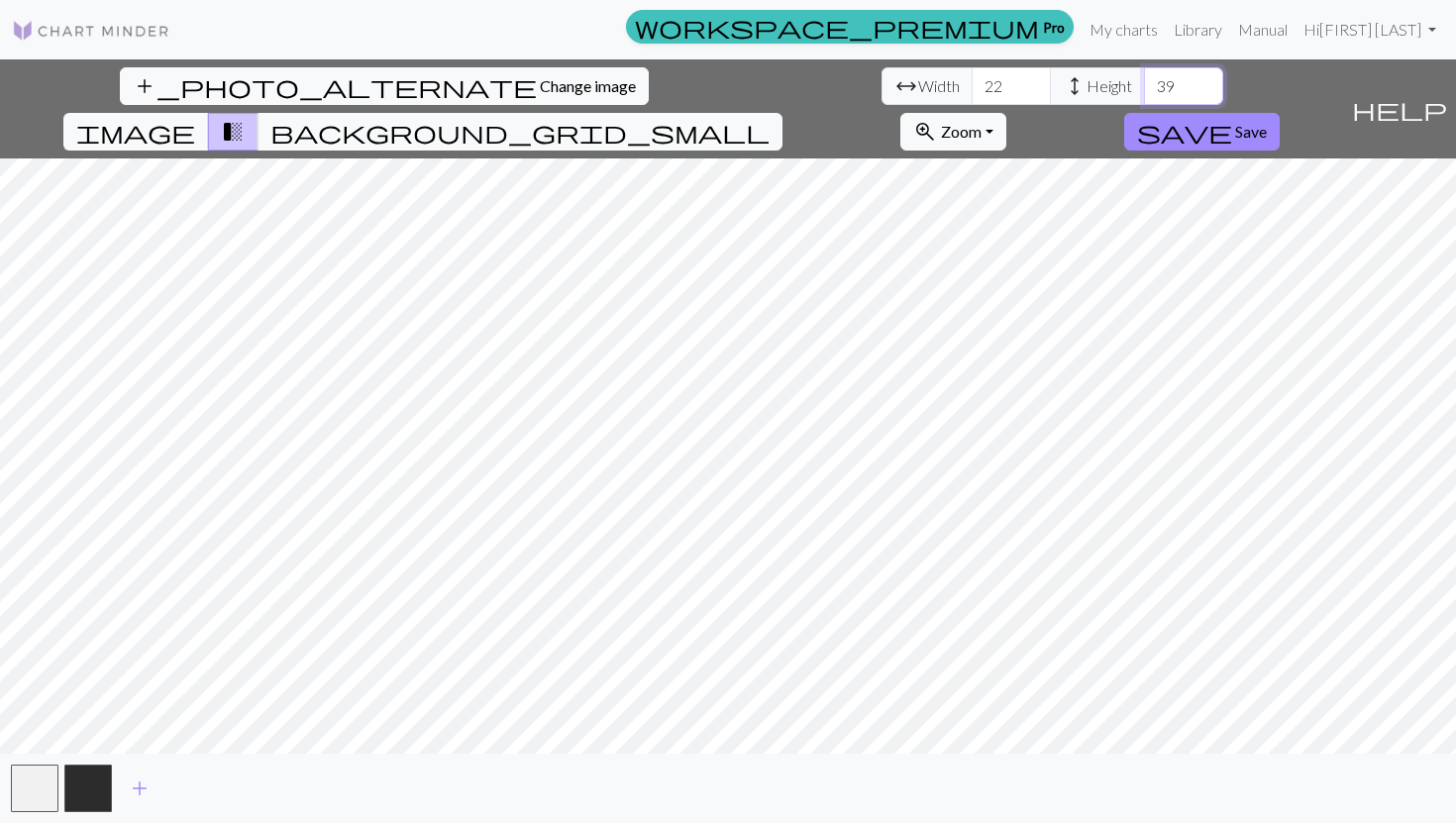 click on "39" at bounding box center (1184, 86) 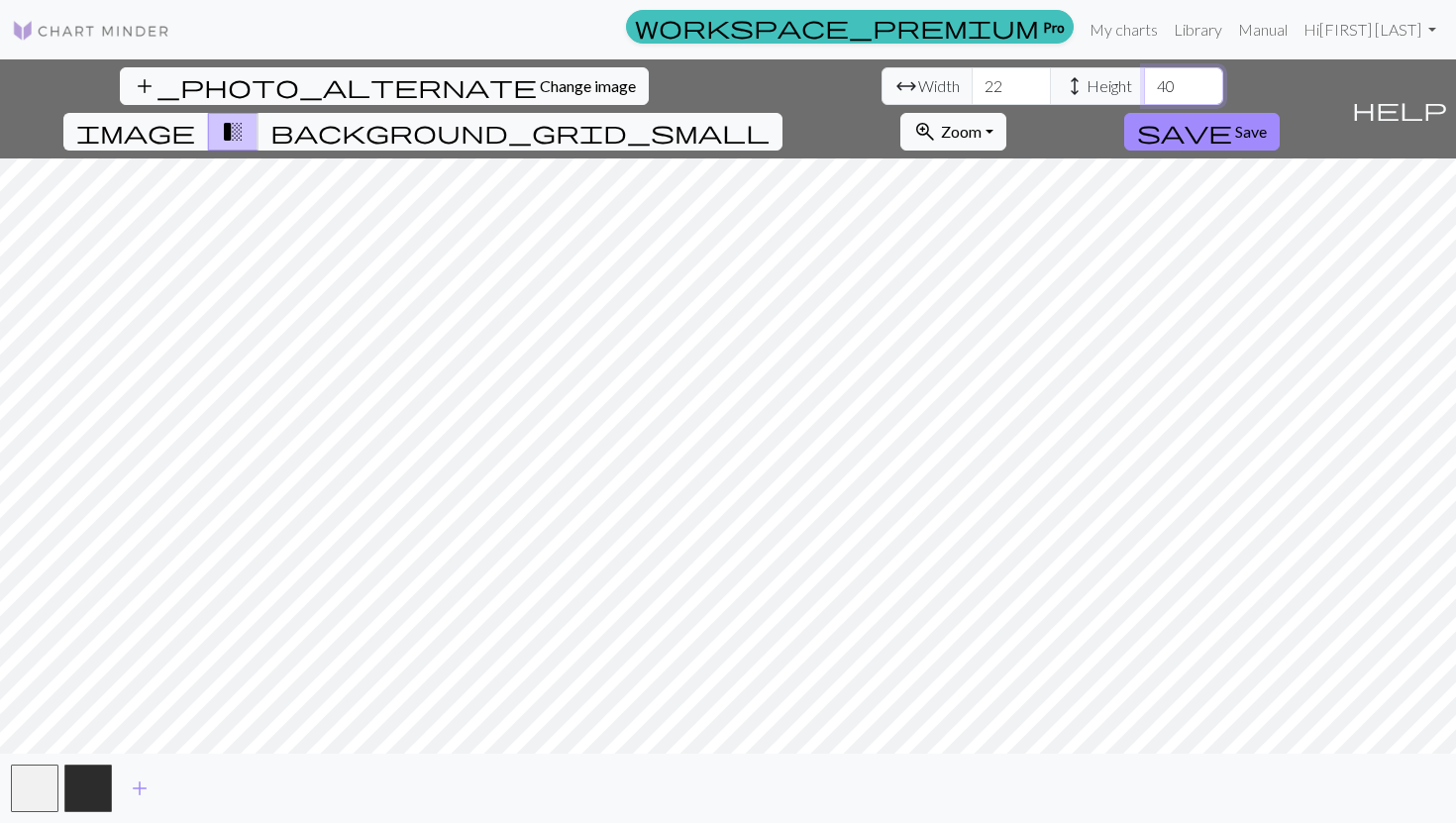 type on "40" 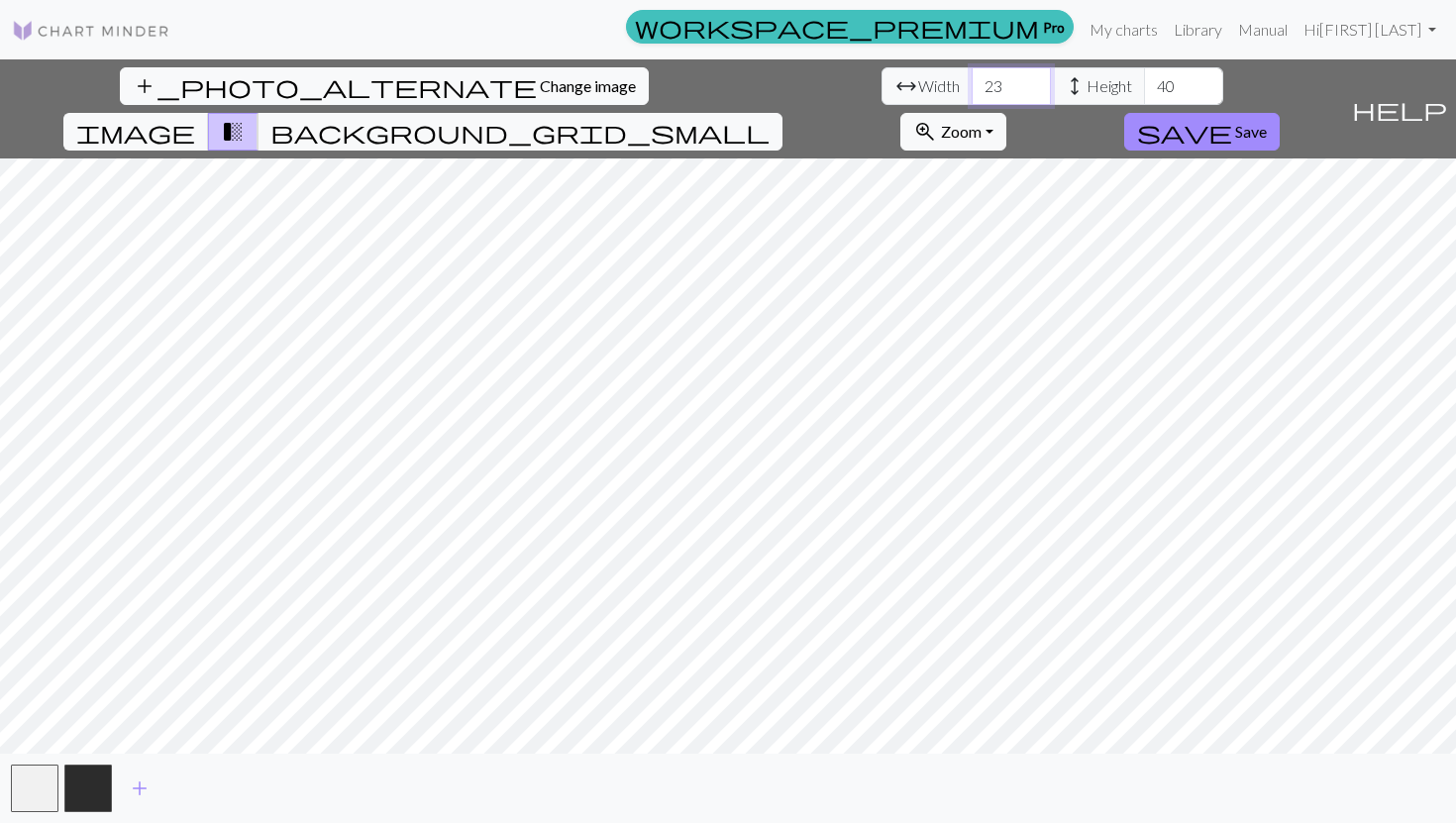 click on "23" at bounding box center (1011, 86) 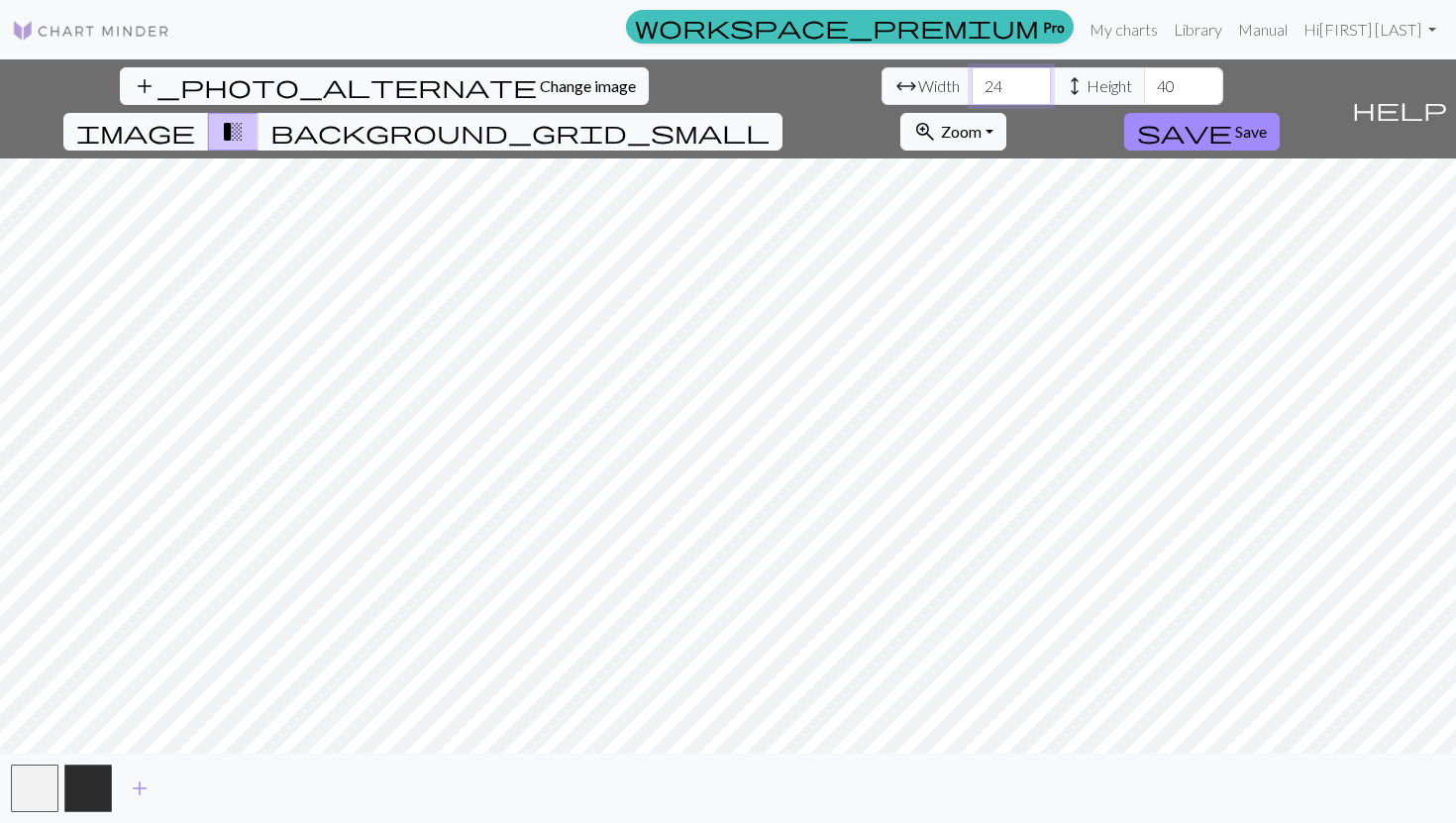 click on "24" at bounding box center [1011, 86] 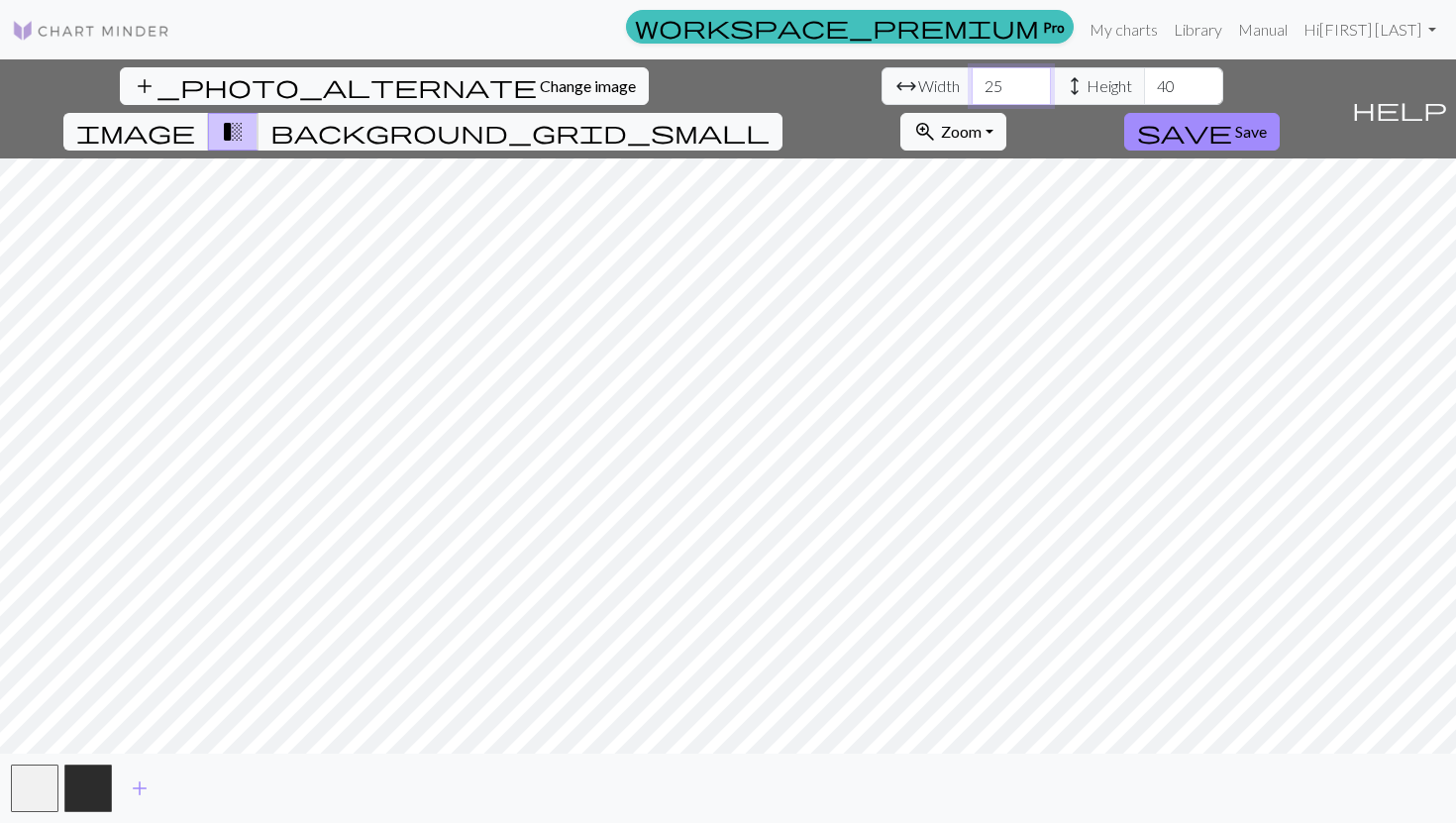 click on "25" at bounding box center [1011, 86] 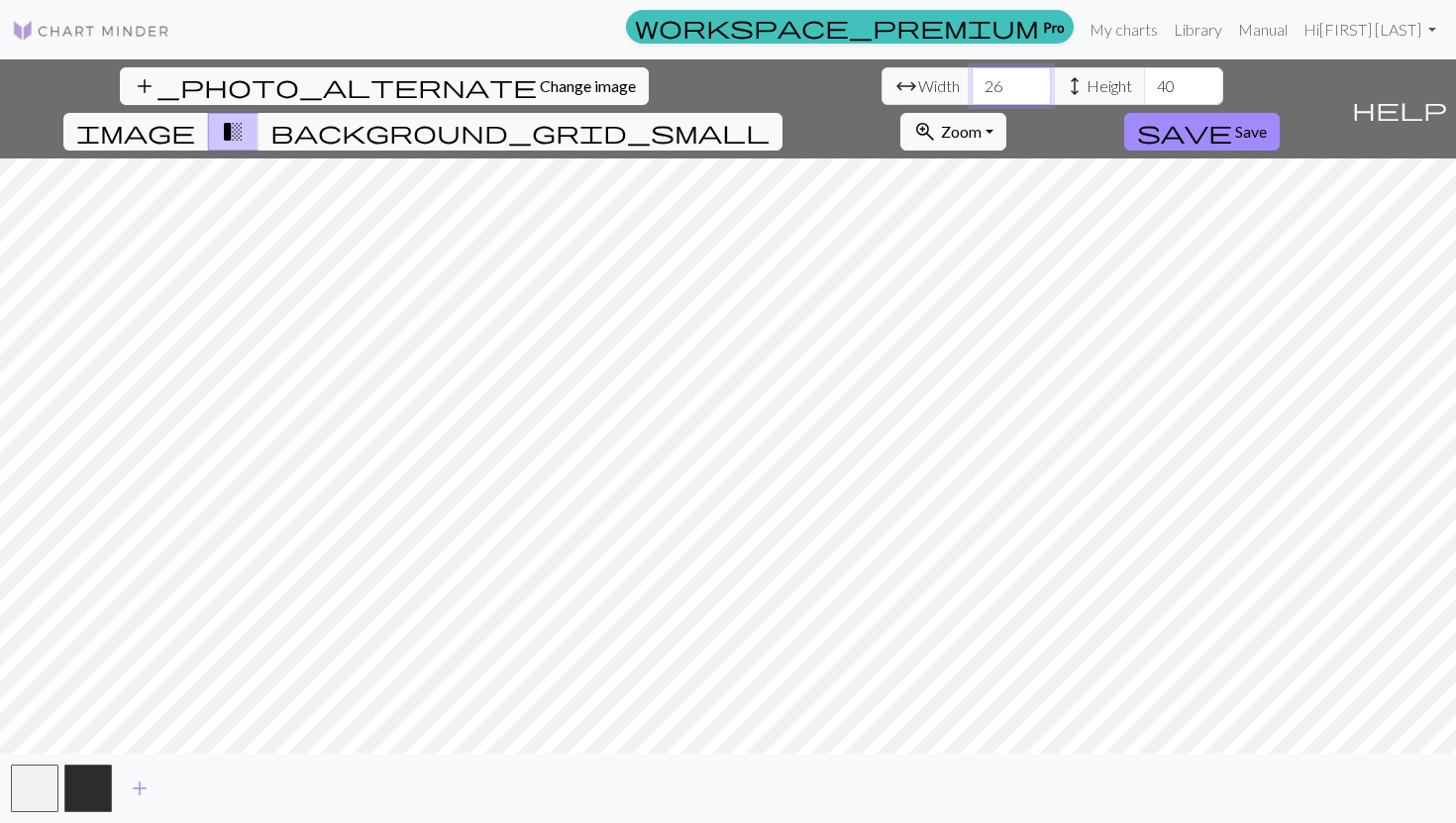 click on "26" at bounding box center (1011, 86) 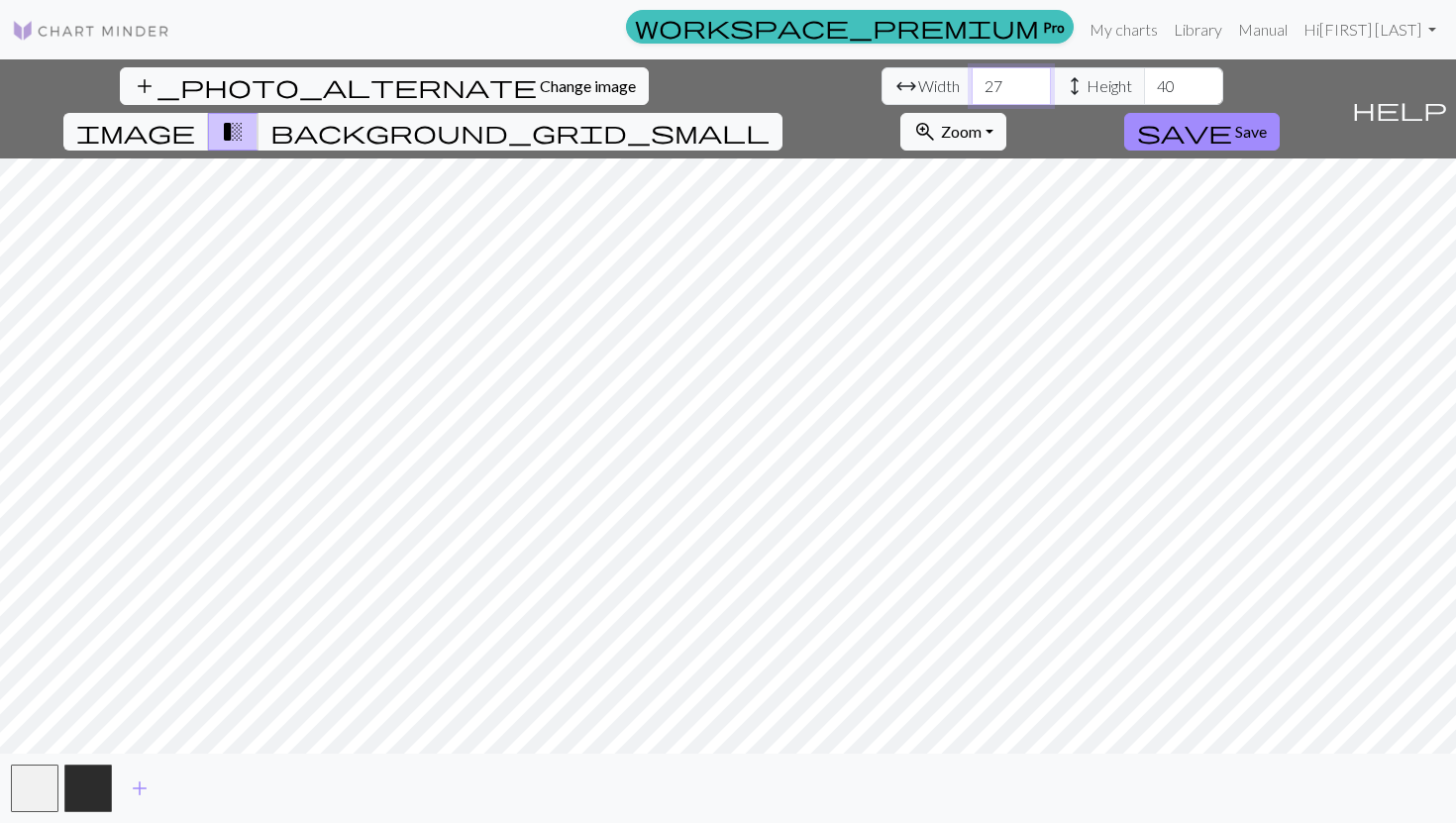 click on "27" at bounding box center [1011, 86] 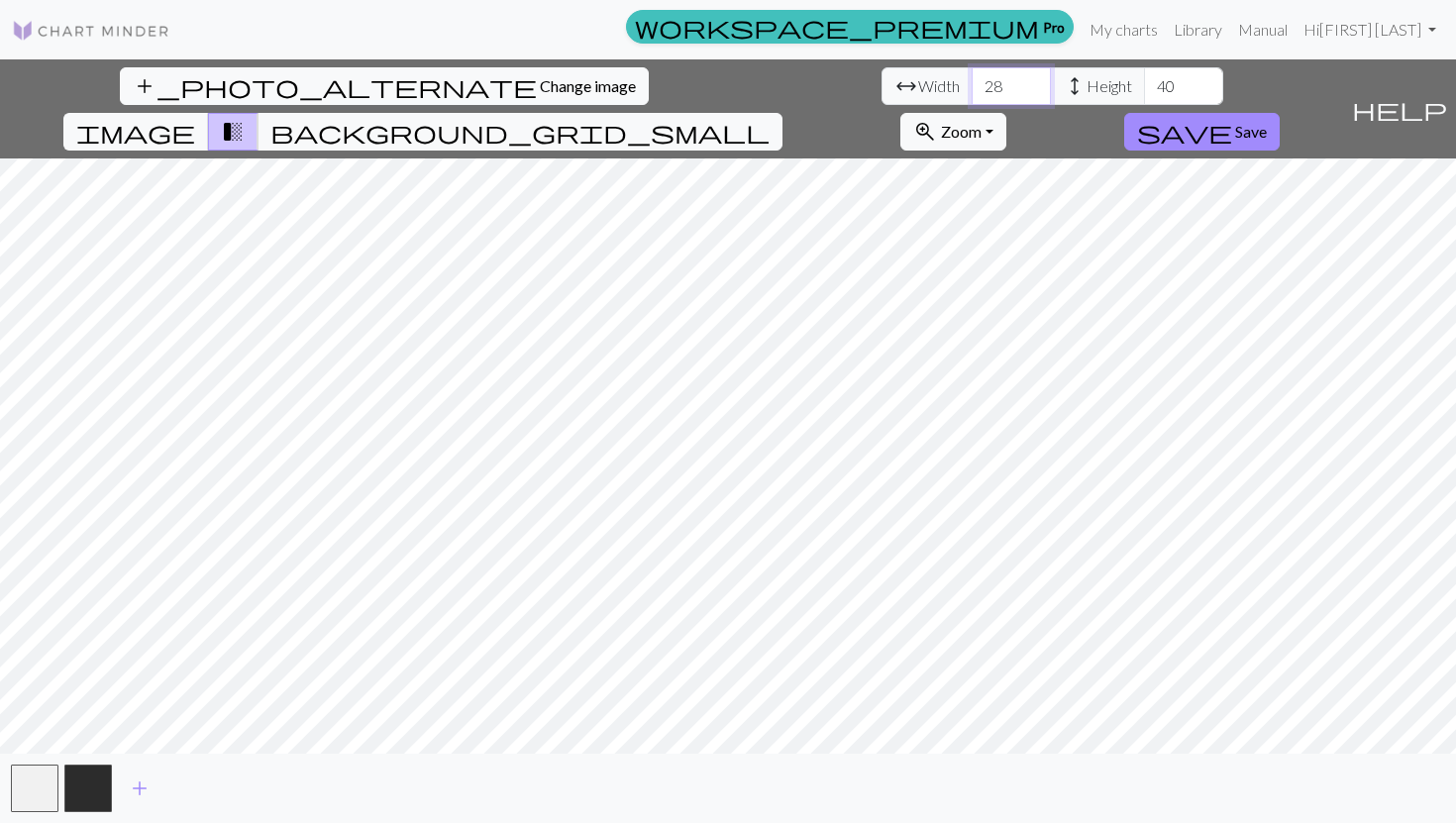 click on "28" at bounding box center (1011, 86) 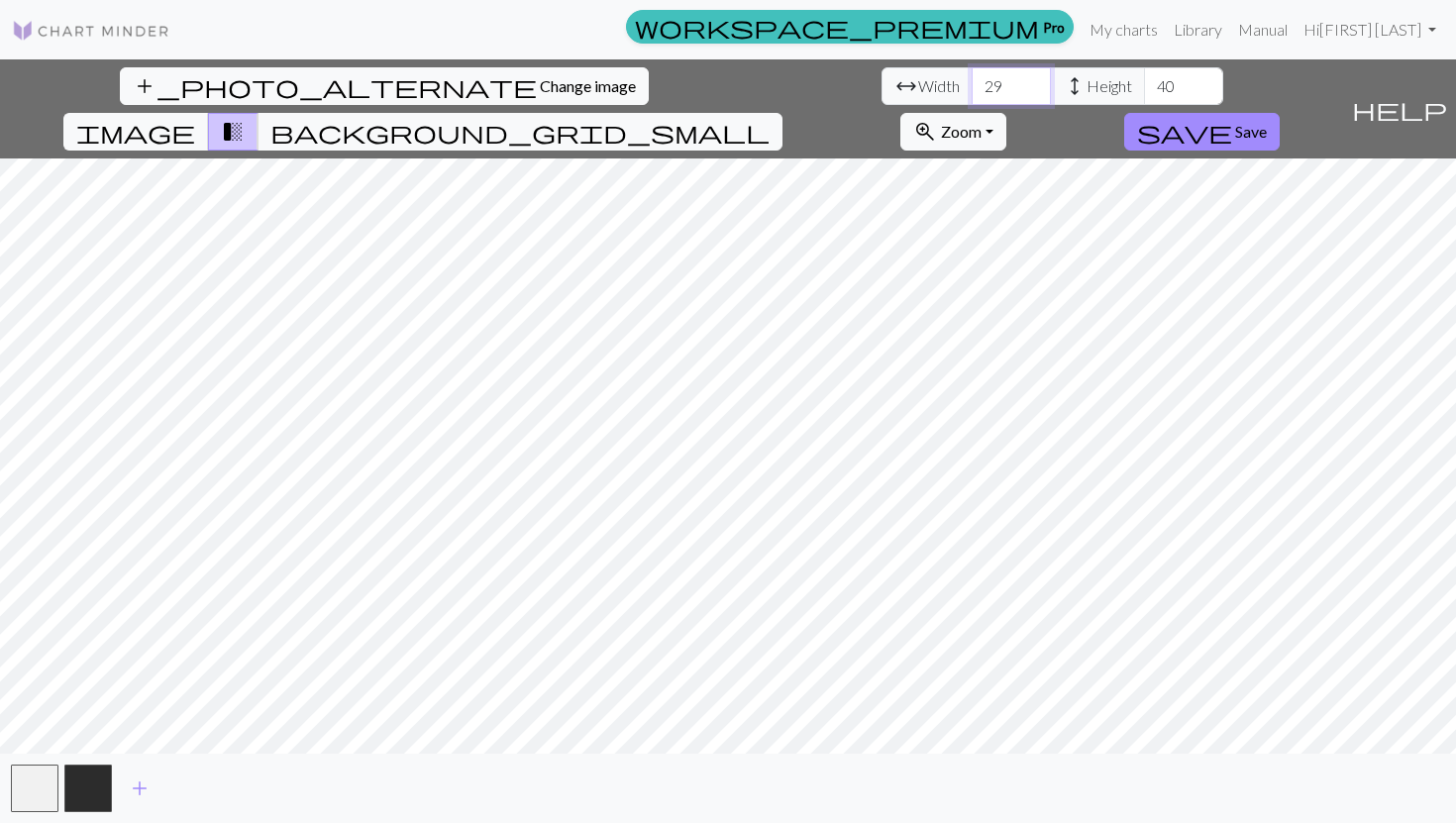 type on "29" 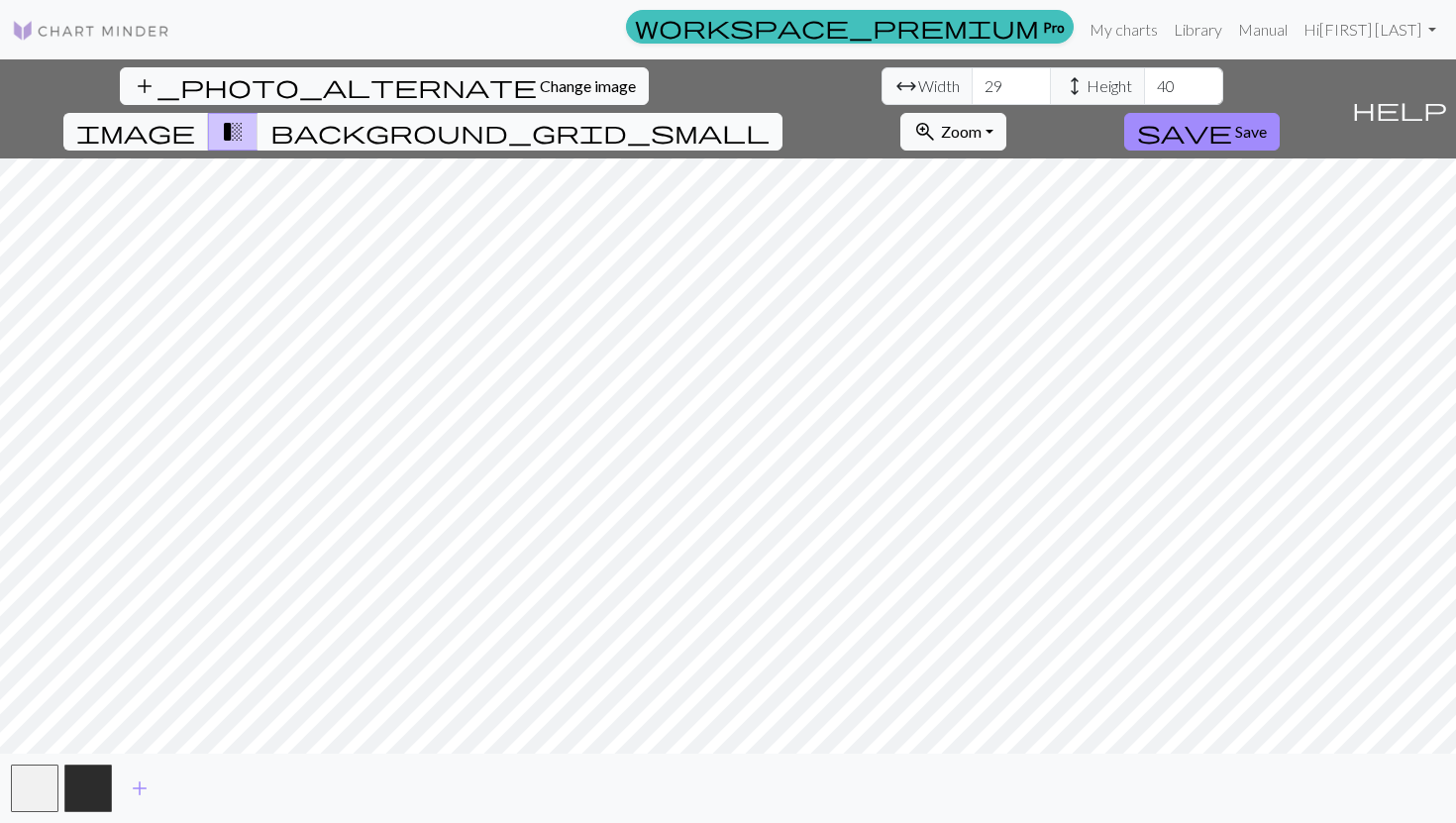 click on "background_grid_small" at bounding box center [520, 132] 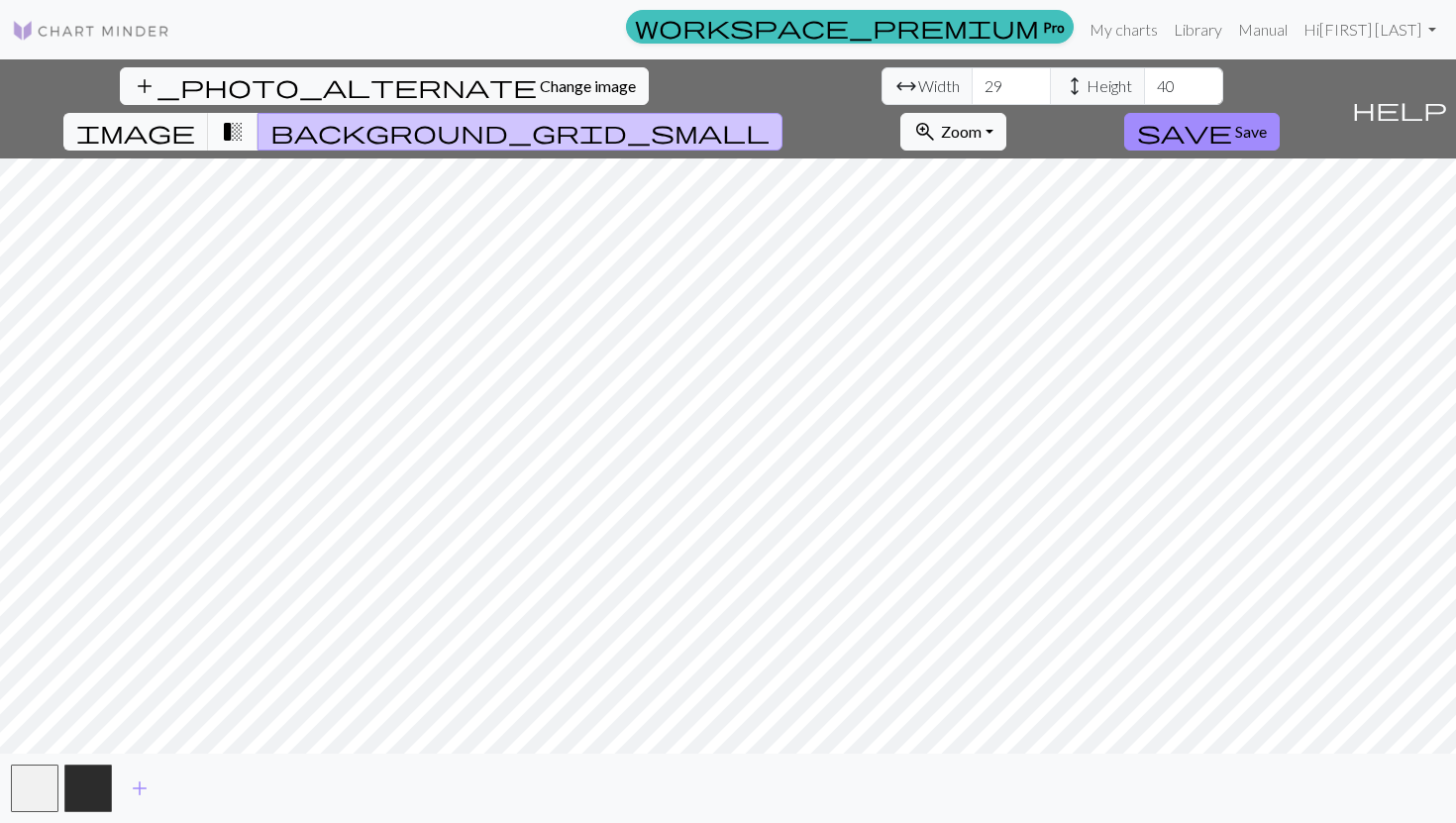 click on "transition_fade" at bounding box center [233, 132] 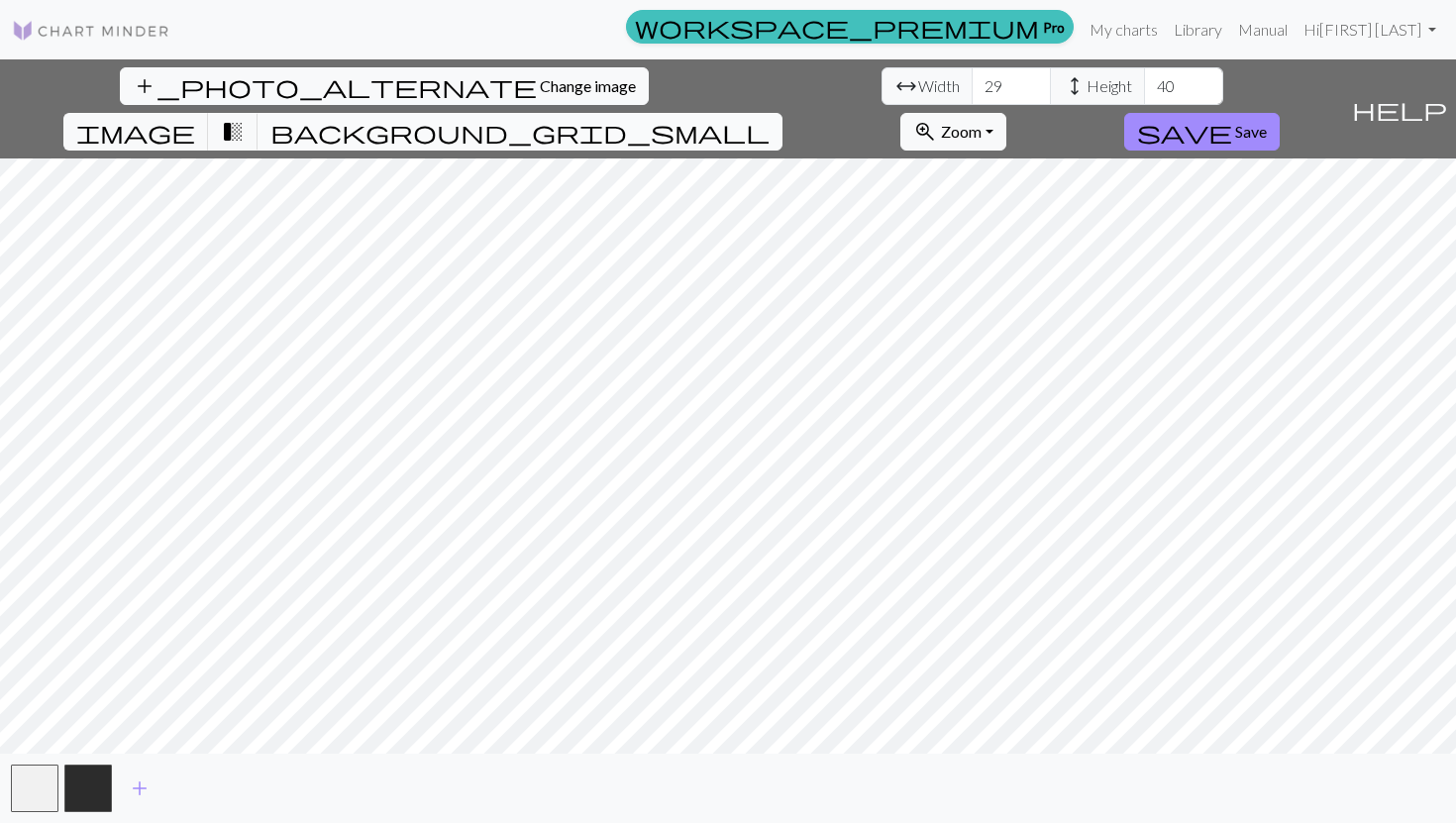 click on "background_grid_small" at bounding box center (520, 132) 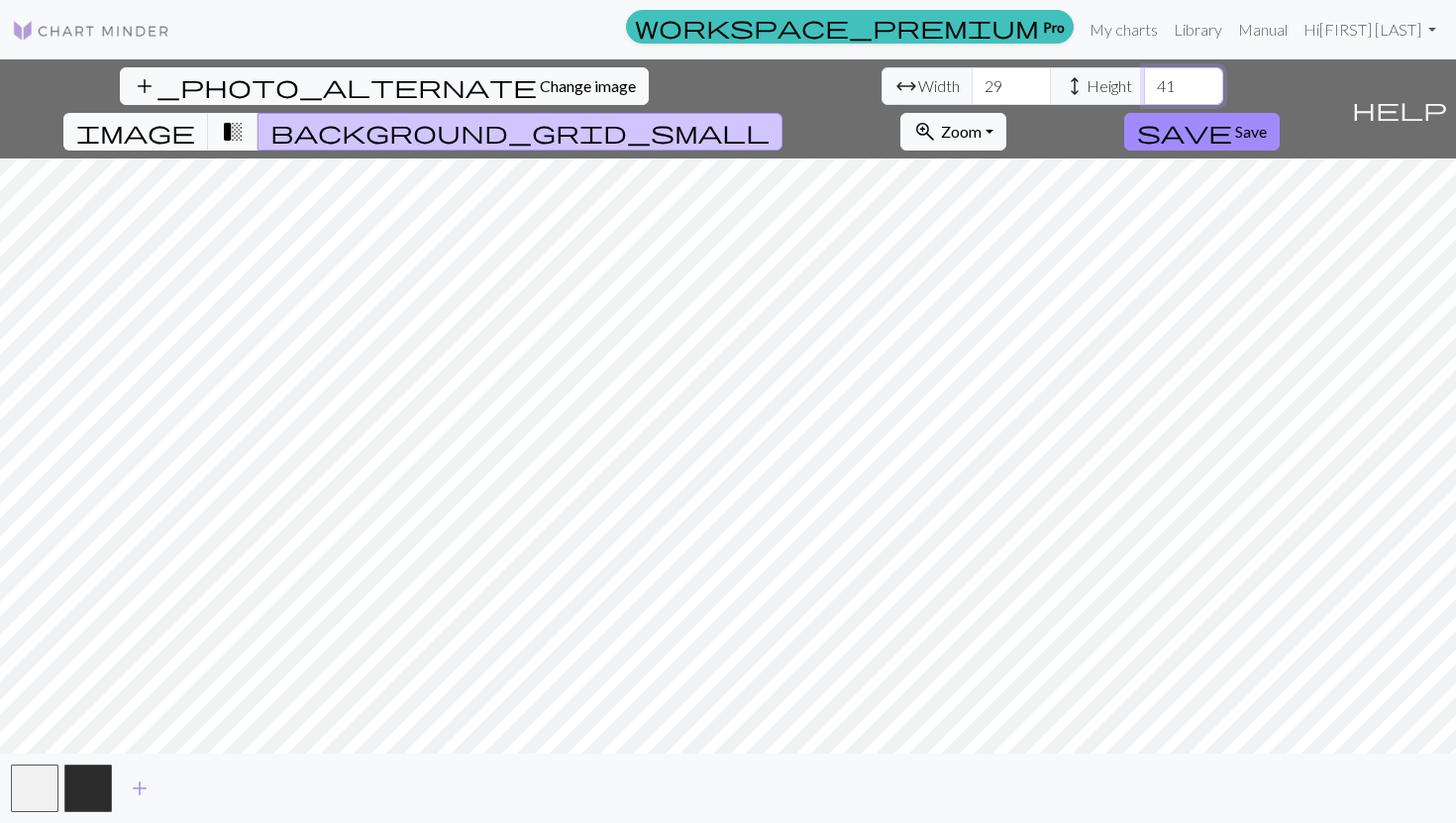 click on "41" at bounding box center (1184, 86) 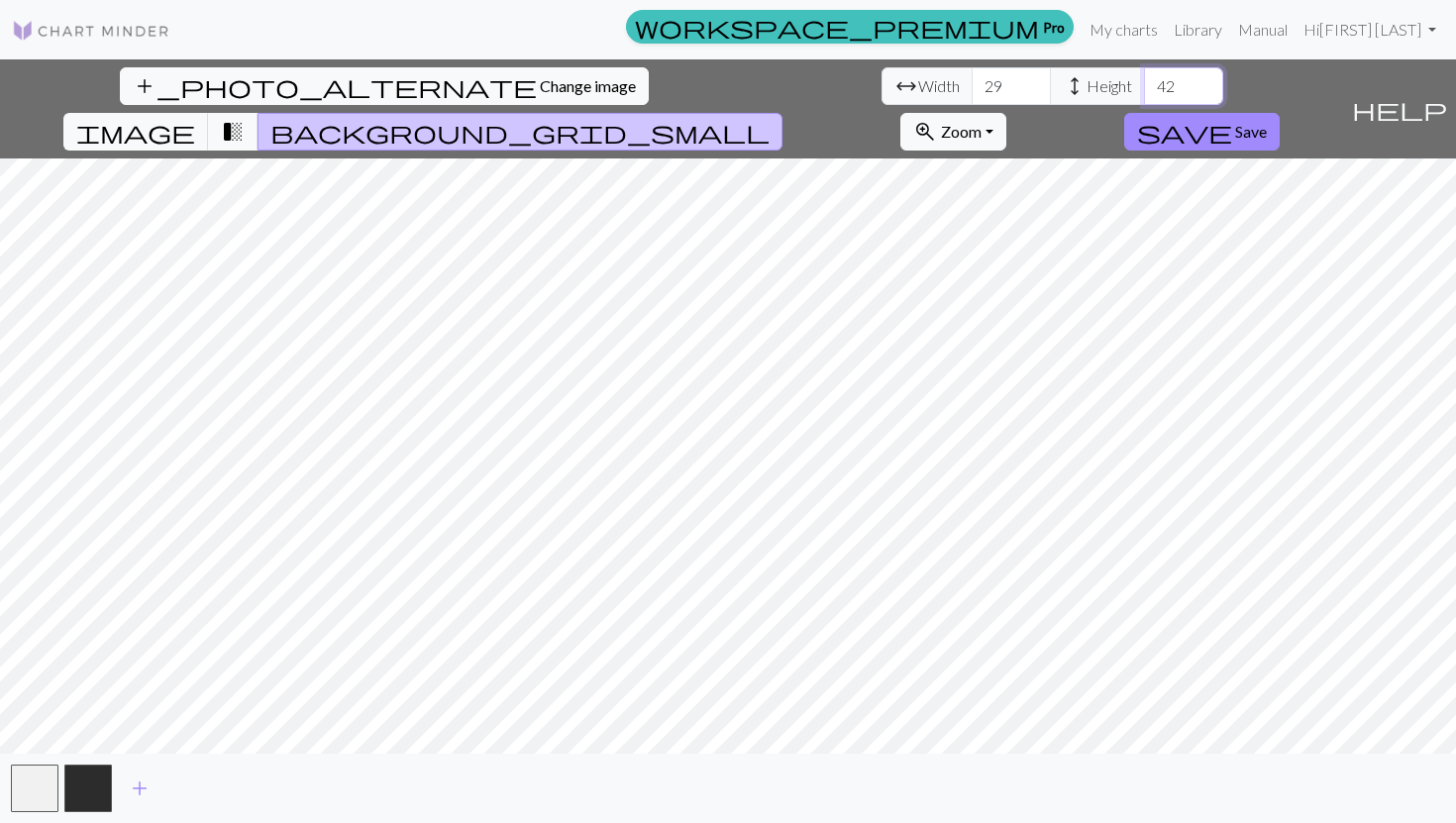 click on "42" at bounding box center [1184, 86] 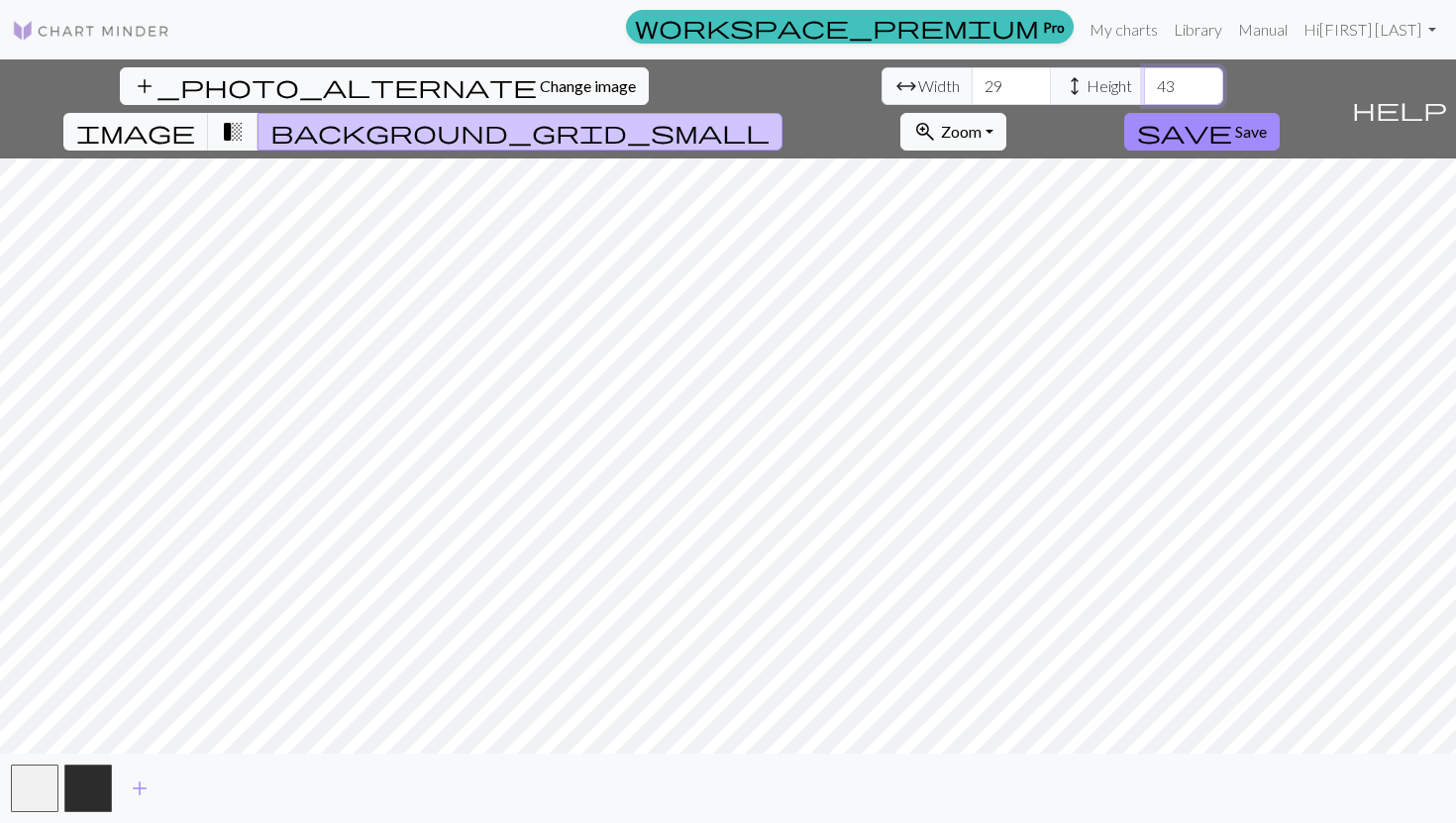 click on "43" at bounding box center (1184, 86) 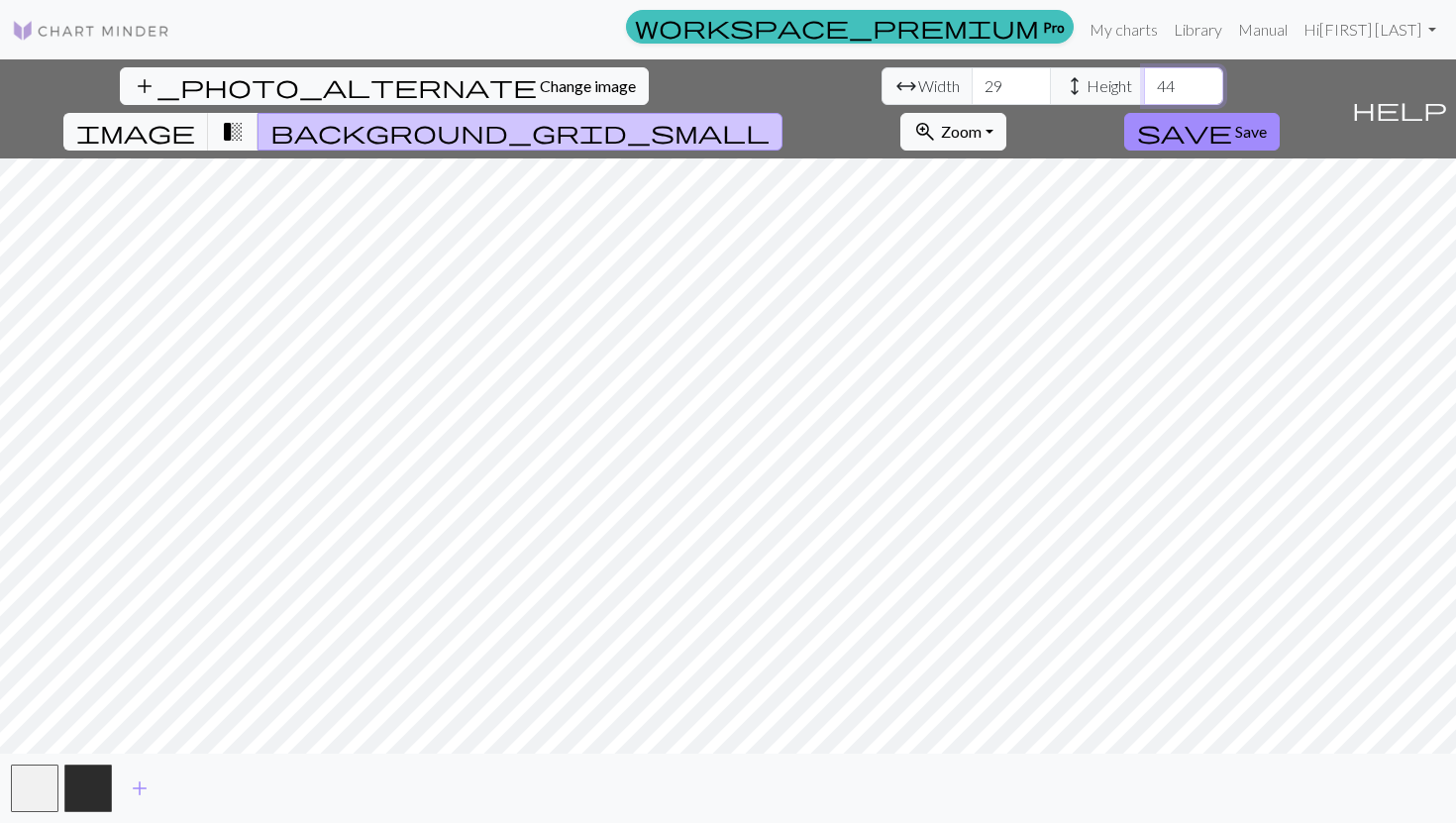 click on "44" at bounding box center [1184, 86] 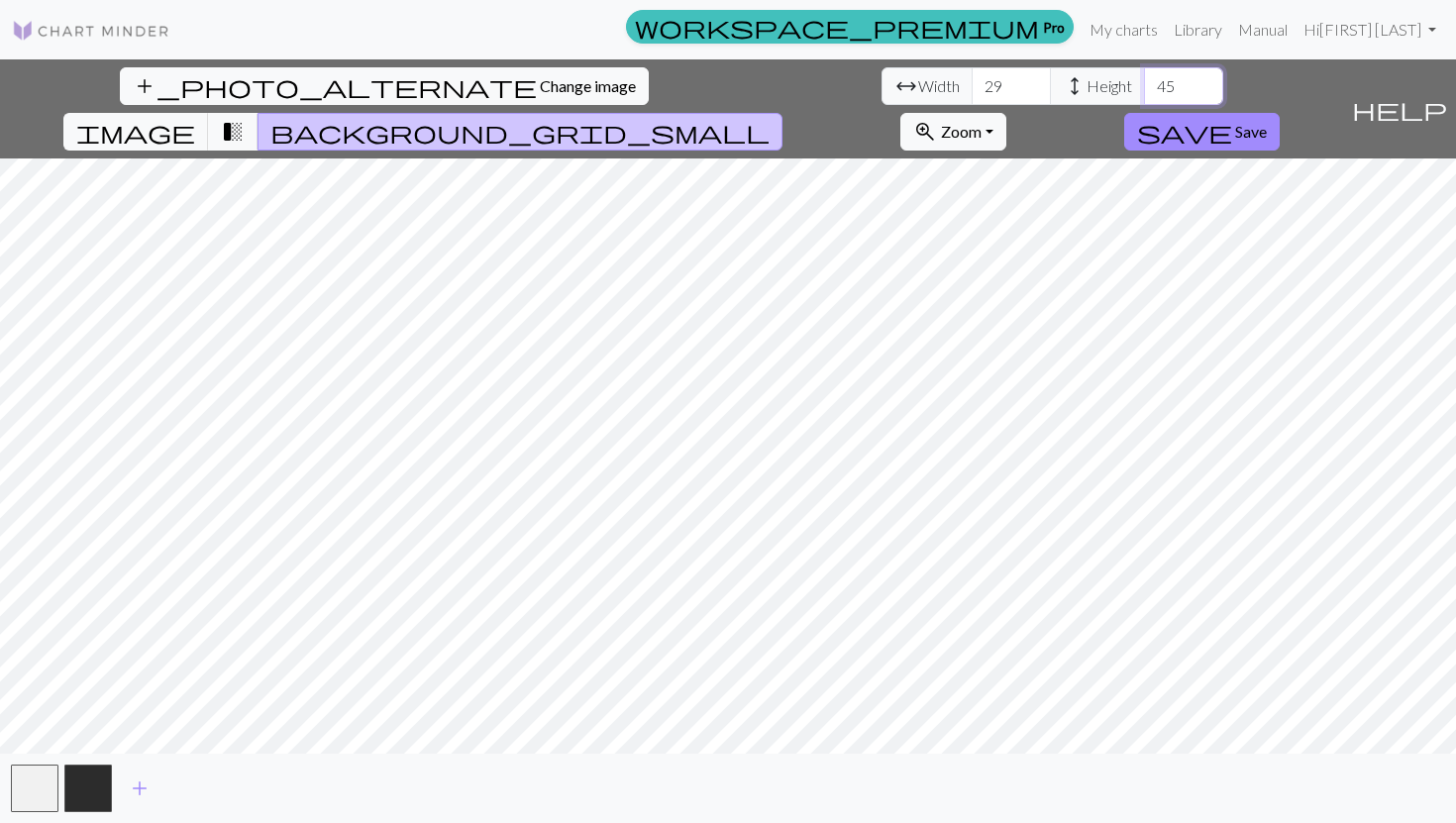 click on "45" at bounding box center (1184, 86) 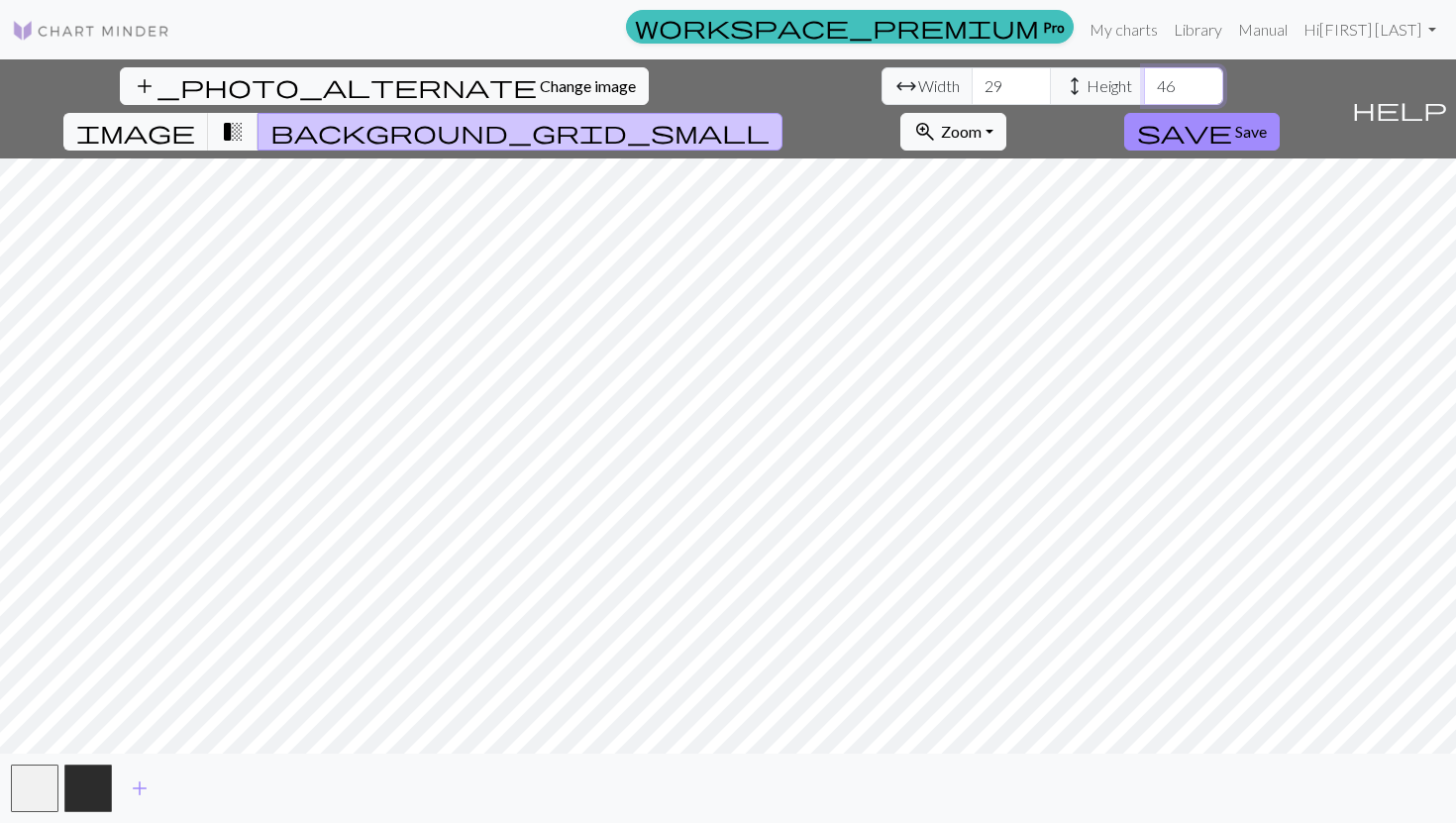 click on "46" at bounding box center [1184, 86] 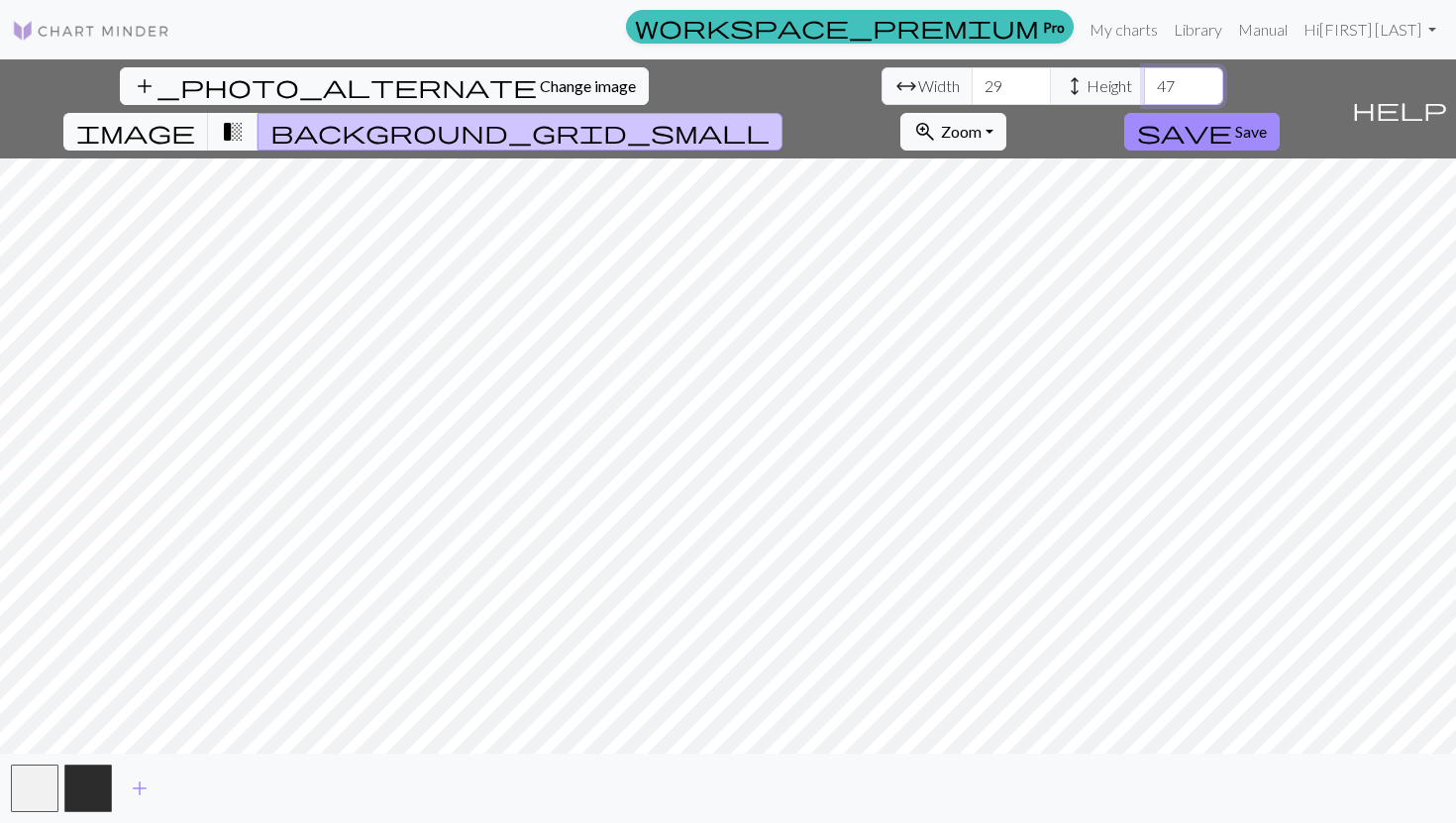 click on "47" at bounding box center (1184, 86) 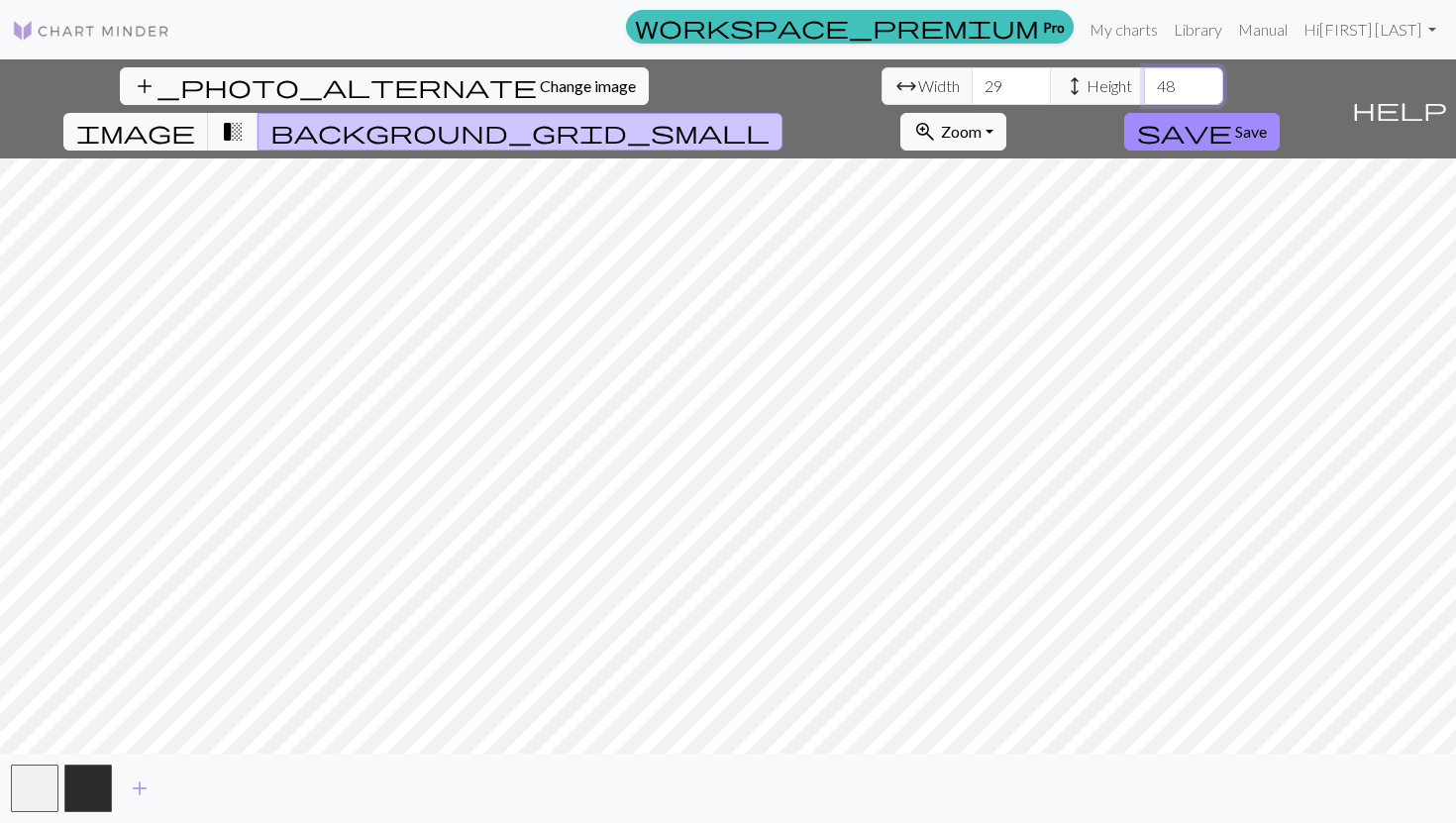 click on "48" at bounding box center [1184, 86] 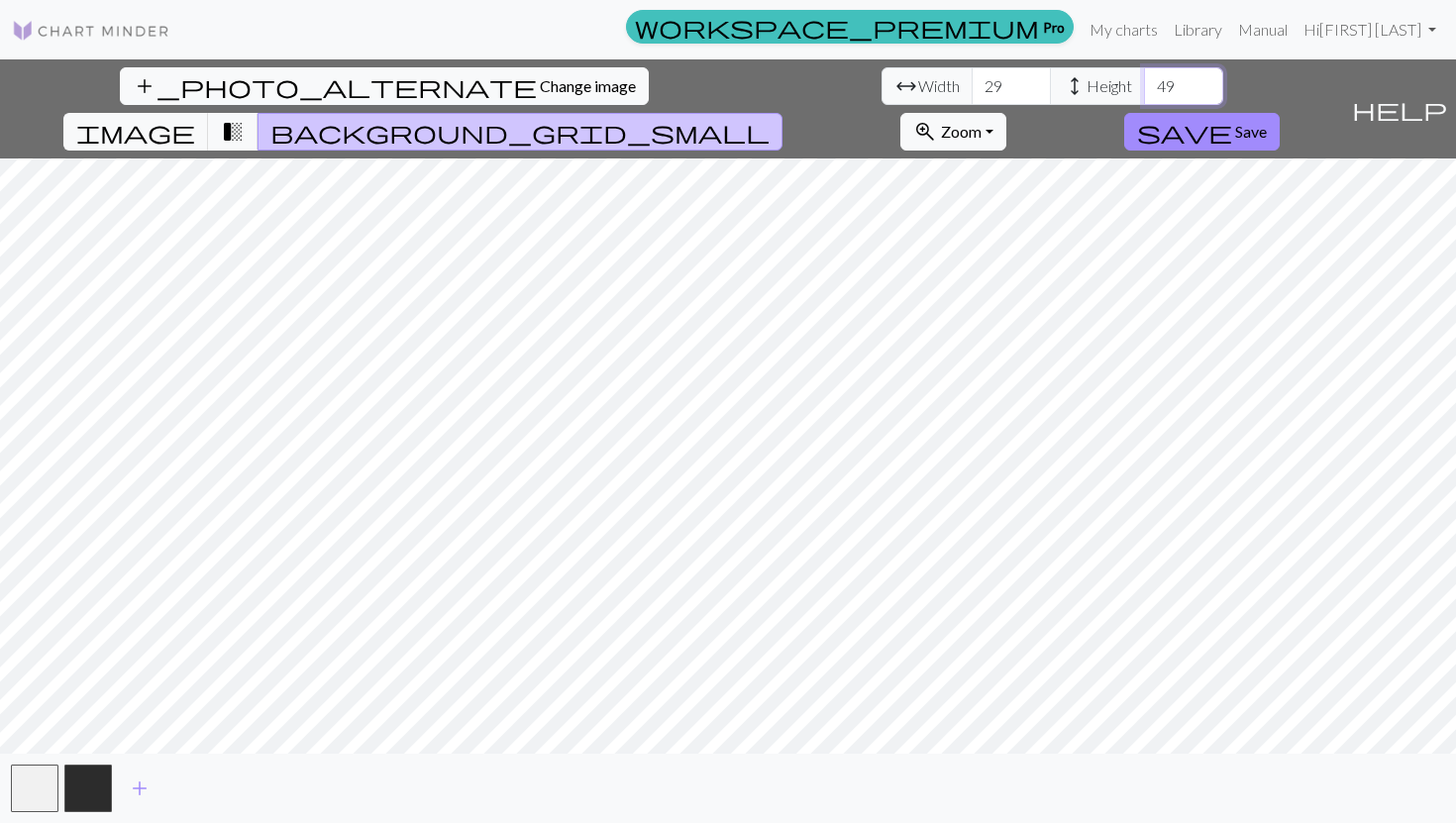 click on "49" at bounding box center (1184, 86) 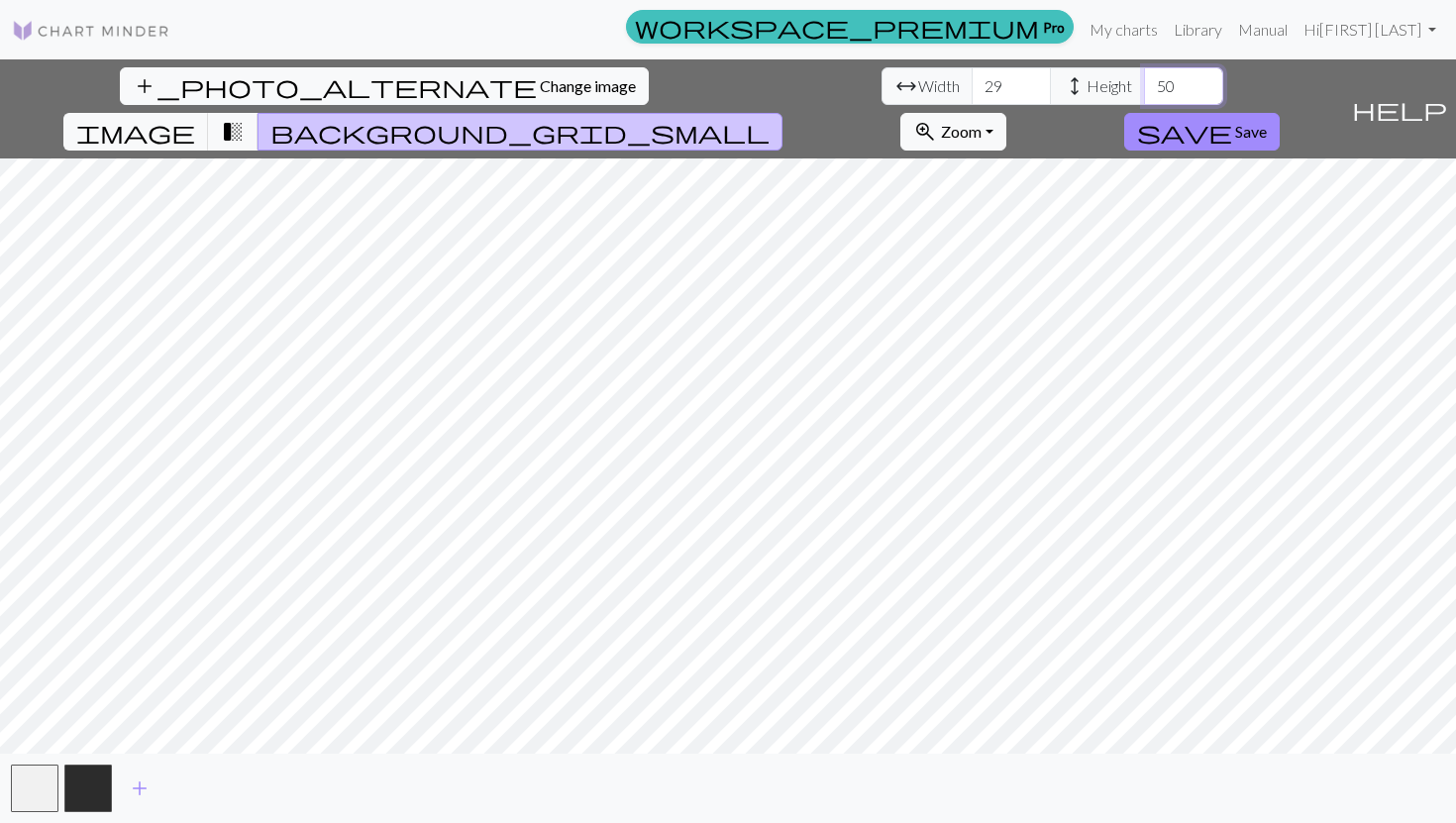 click on "50" at bounding box center (1184, 86) 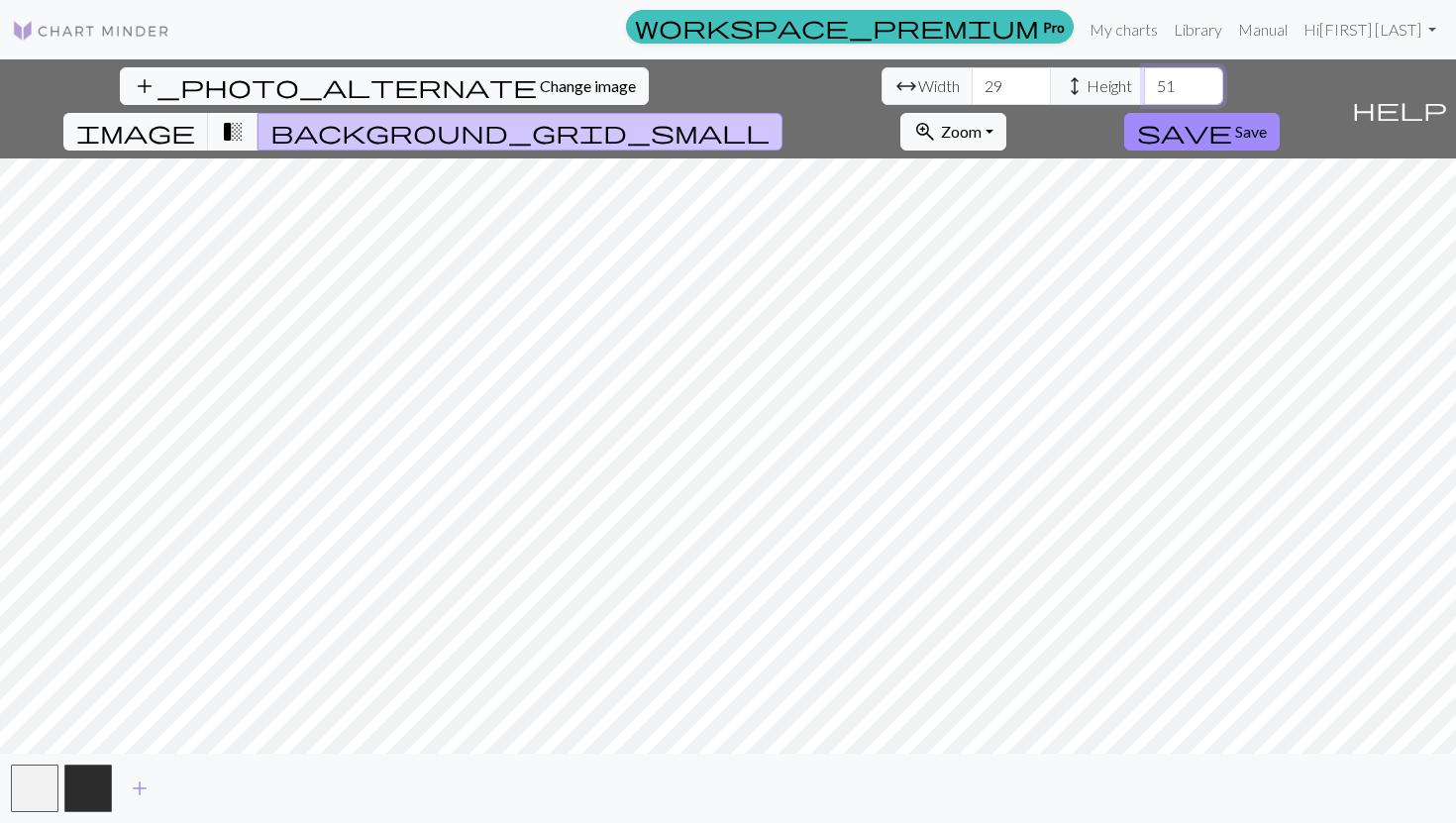 click on "51" at bounding box center (1184, 86) 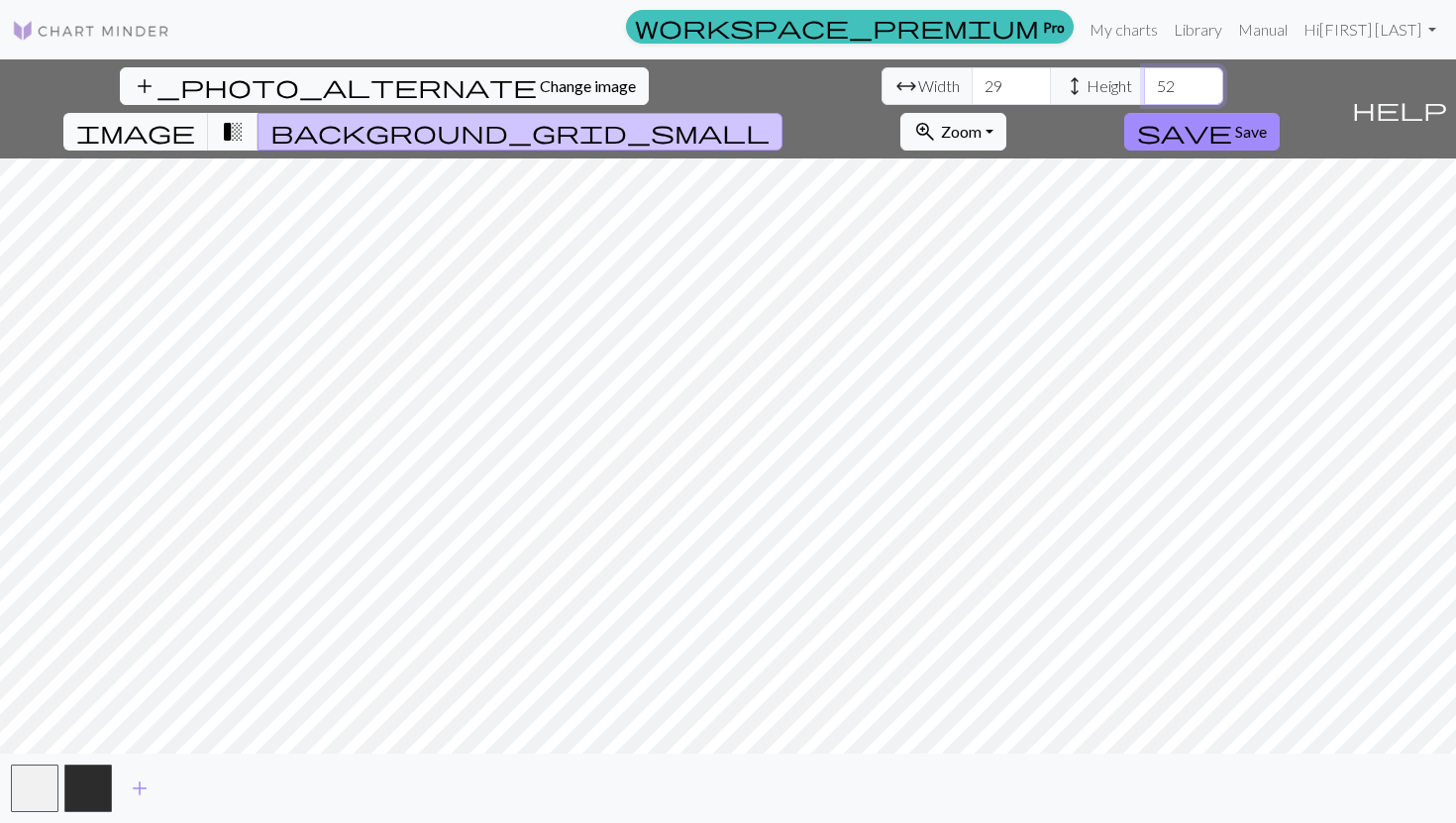 click on "52" at bounding box center [1184, 86] 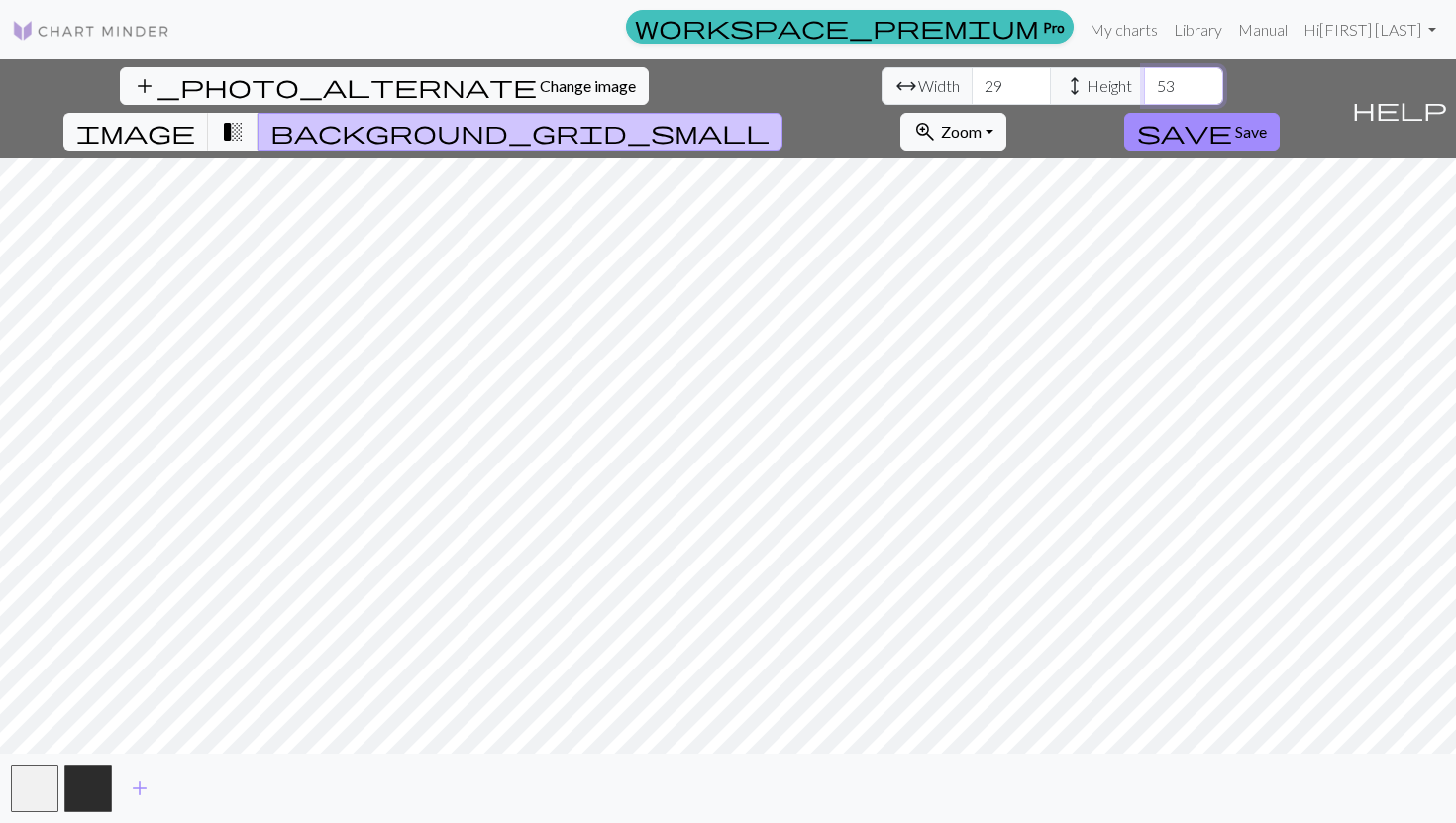 click on "53" at bounding box center [1184, 86] 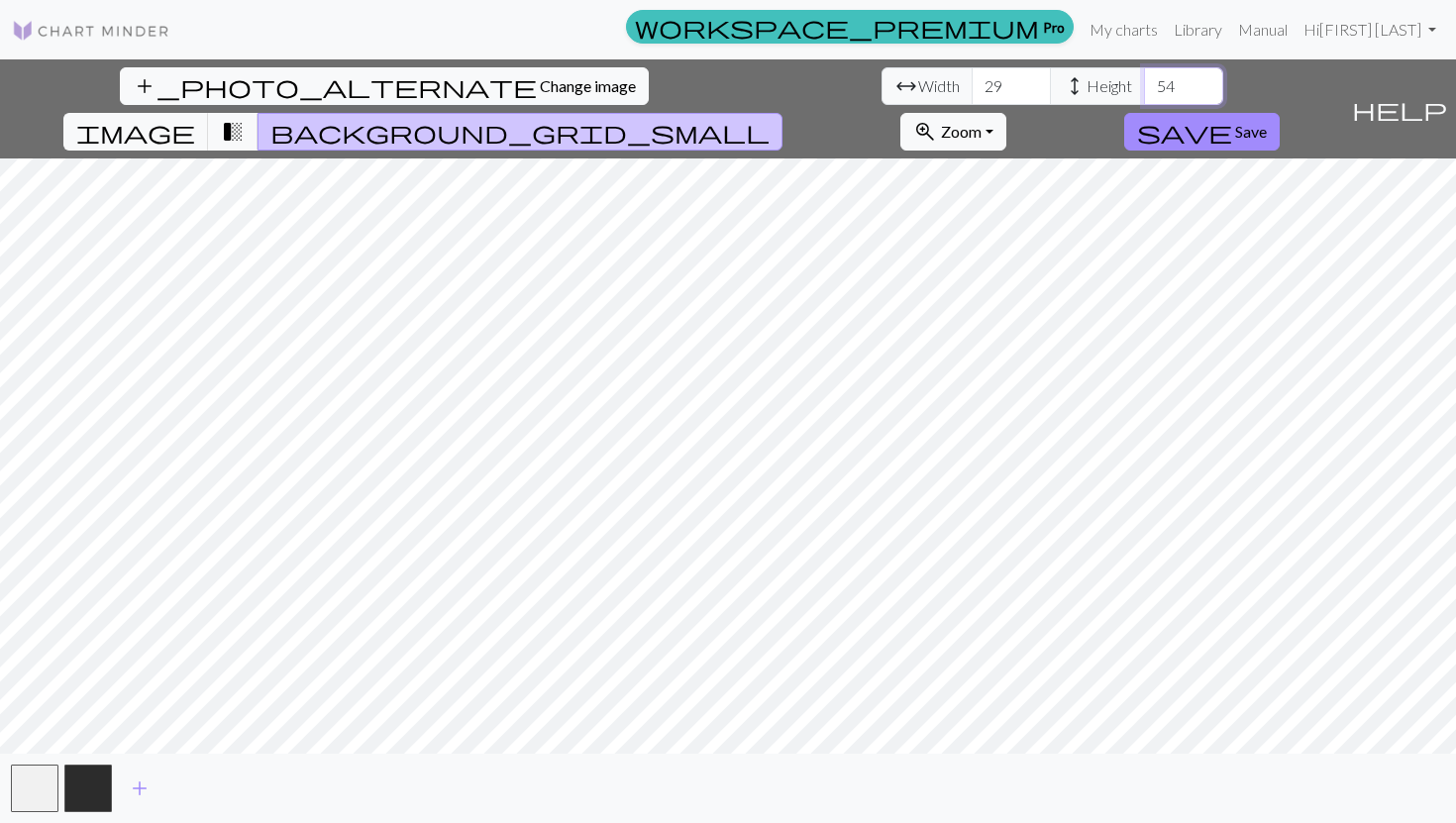 click on "54" at bounding box center (1184, 86) 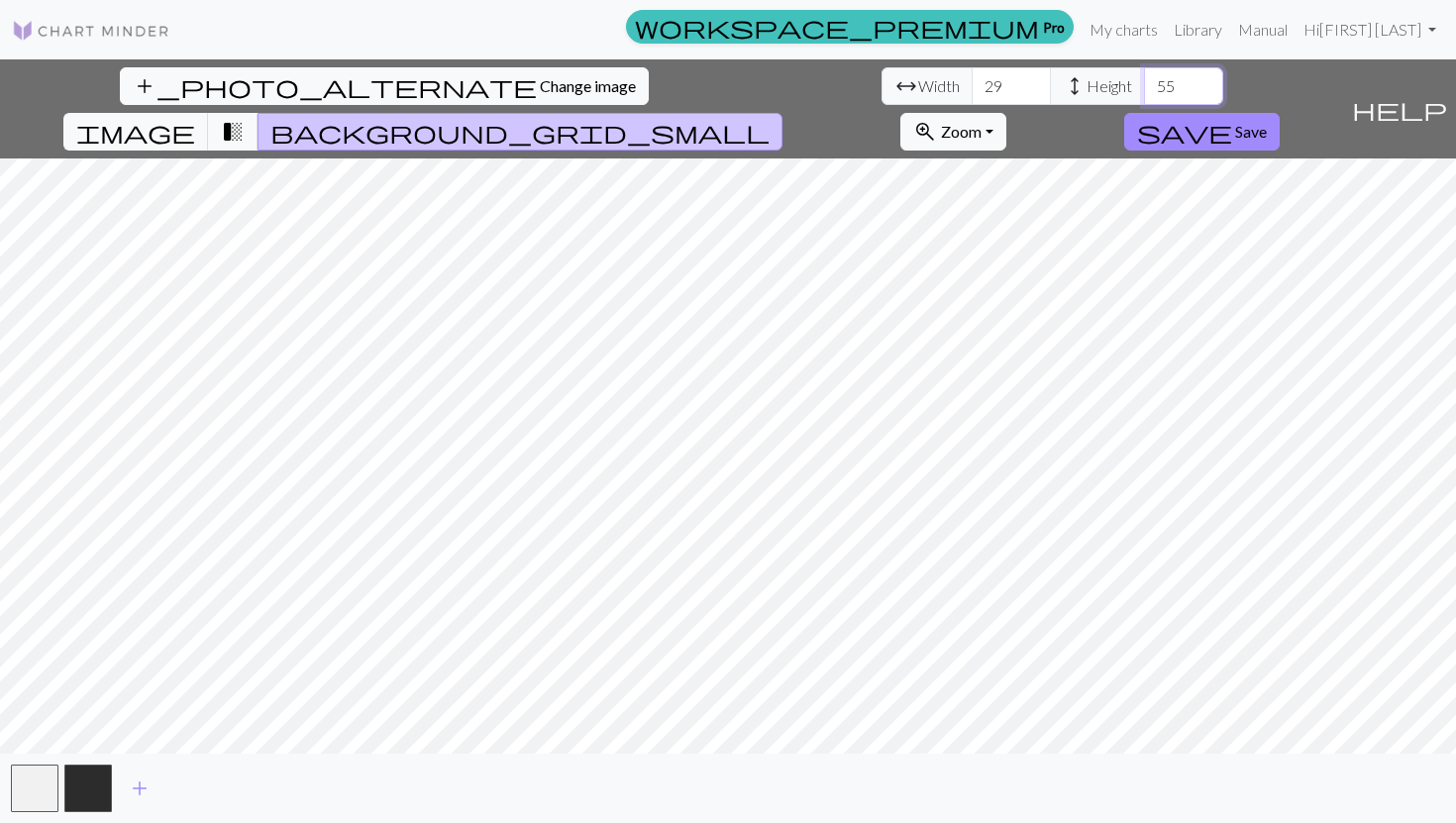 click on "55" at bounding box center (1184, 86) 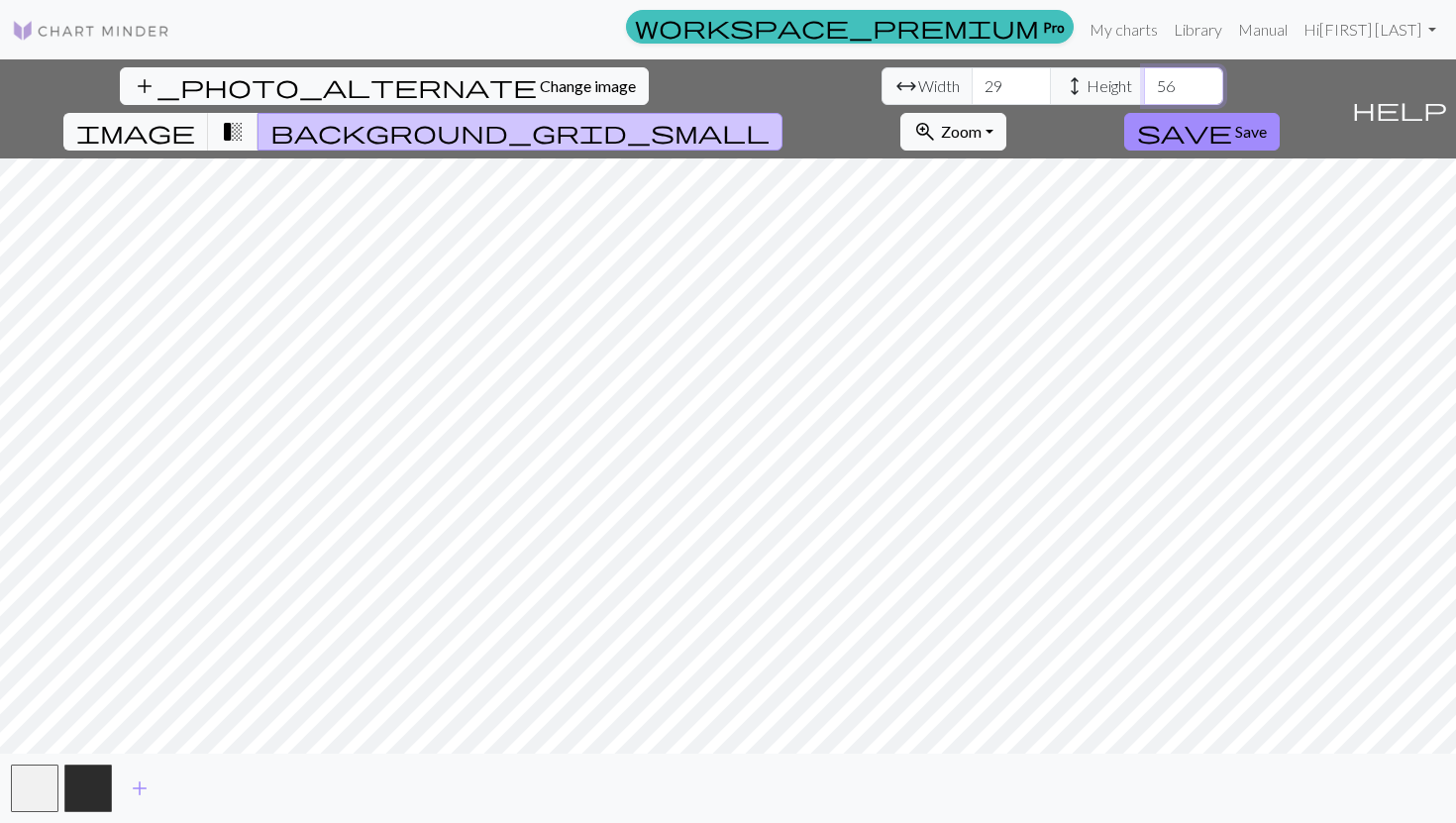click on "56" at bounding box center [1184, 86] 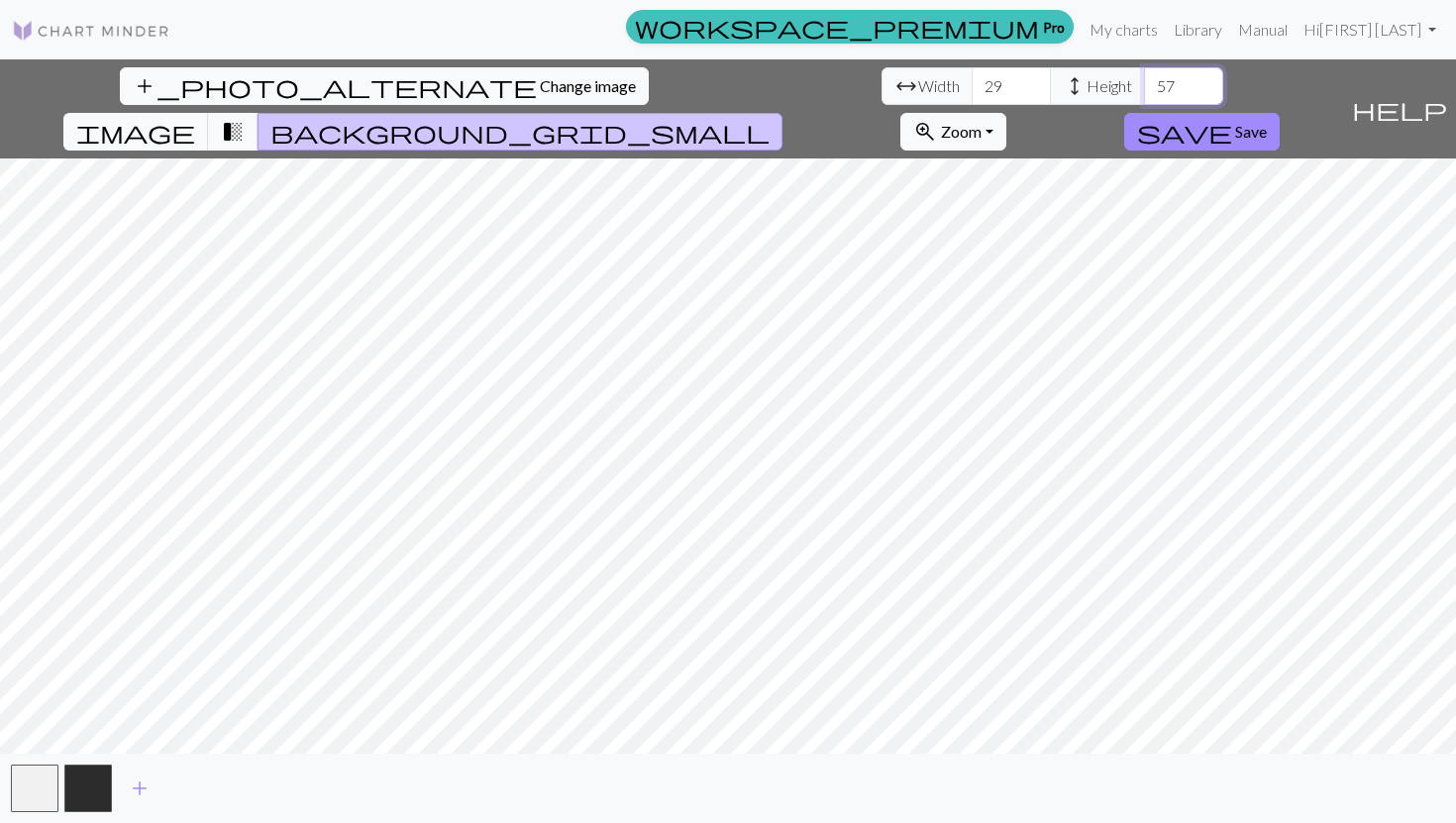 type on "57" 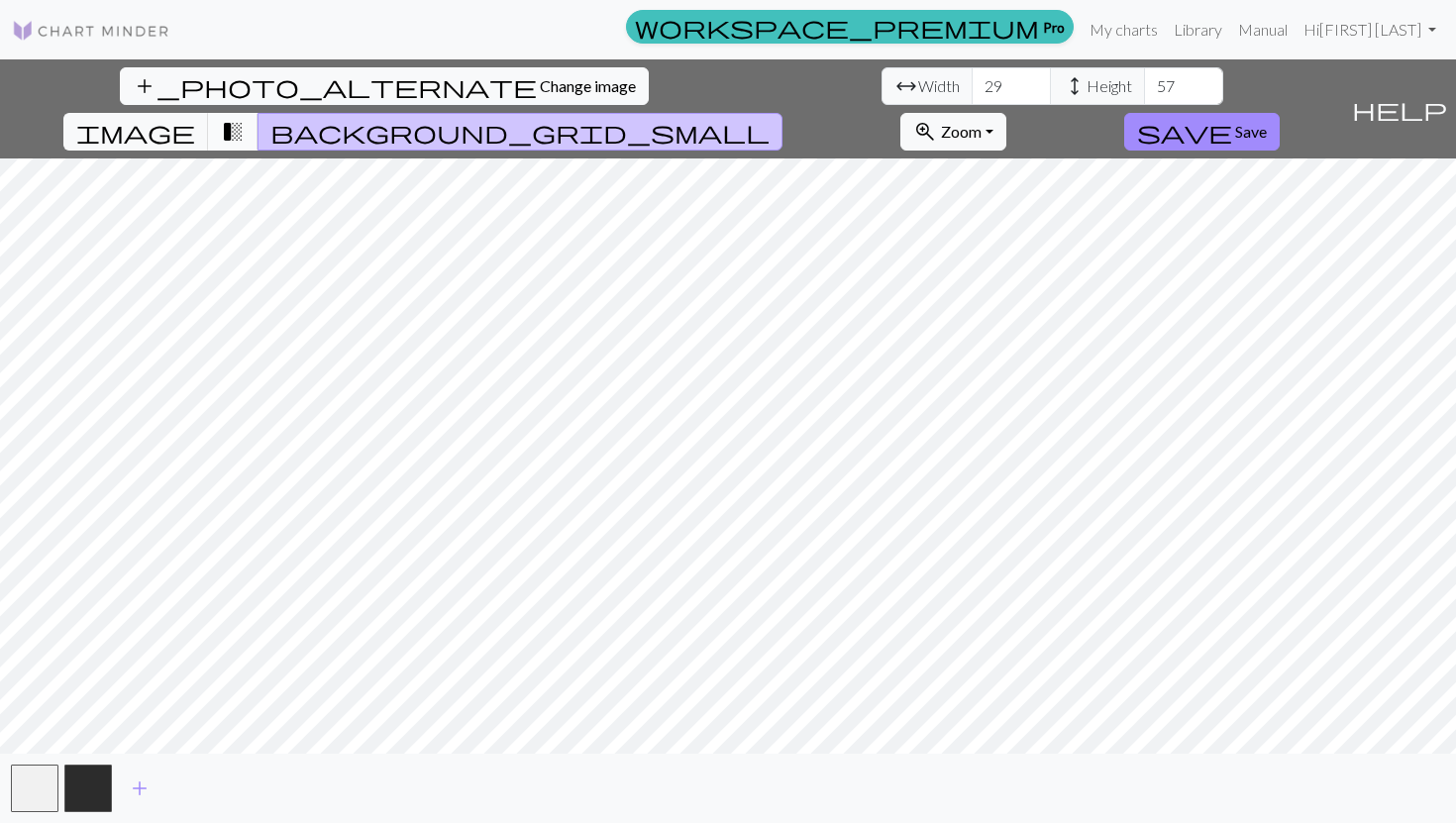 click on "transition_fade" at bounding box center [233, 132] 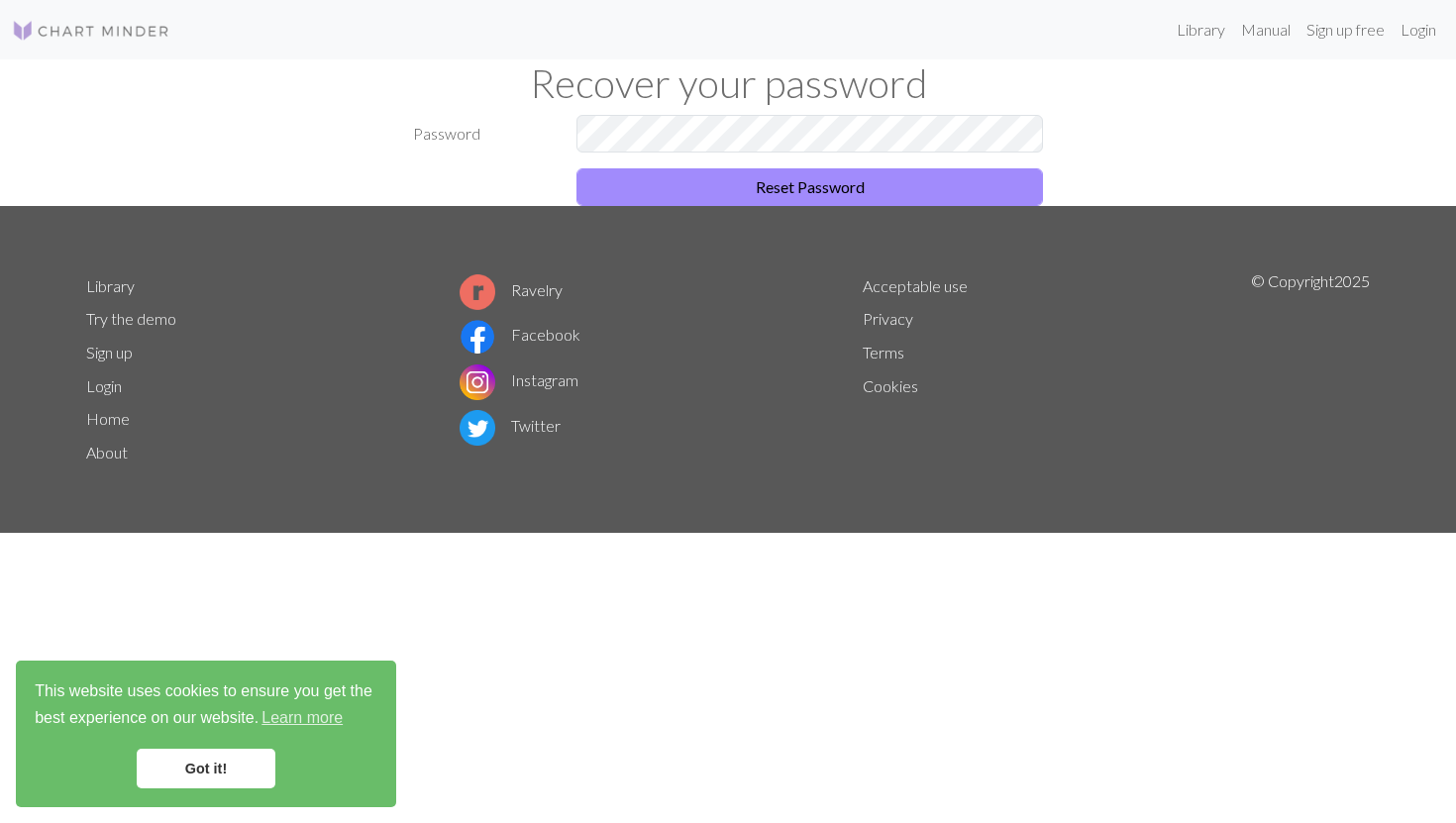 scroll, scrollTop: 0, scrollLeft: 0, axis: both 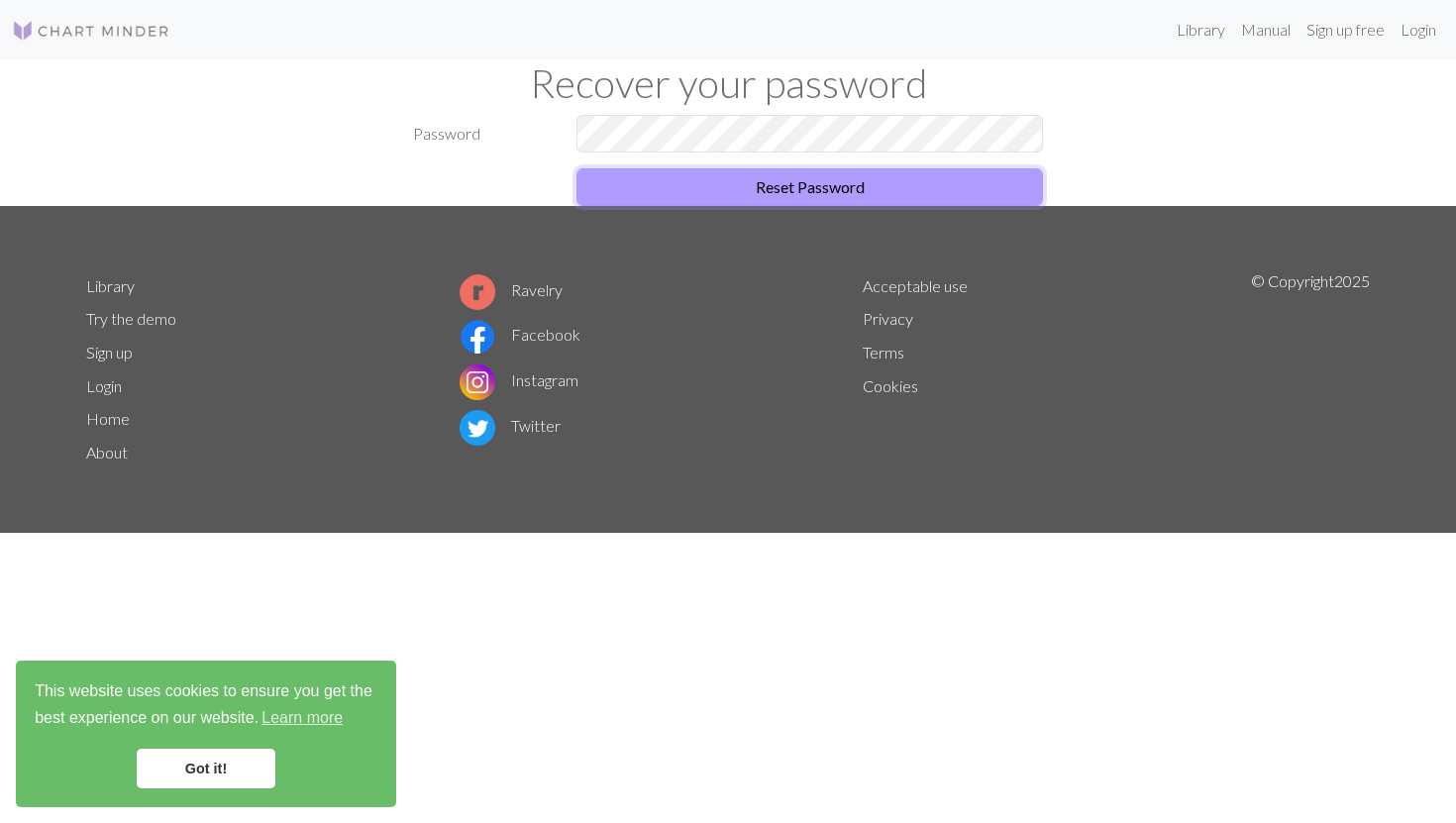 click on "Reset Password" at bounding box center (809, 187) 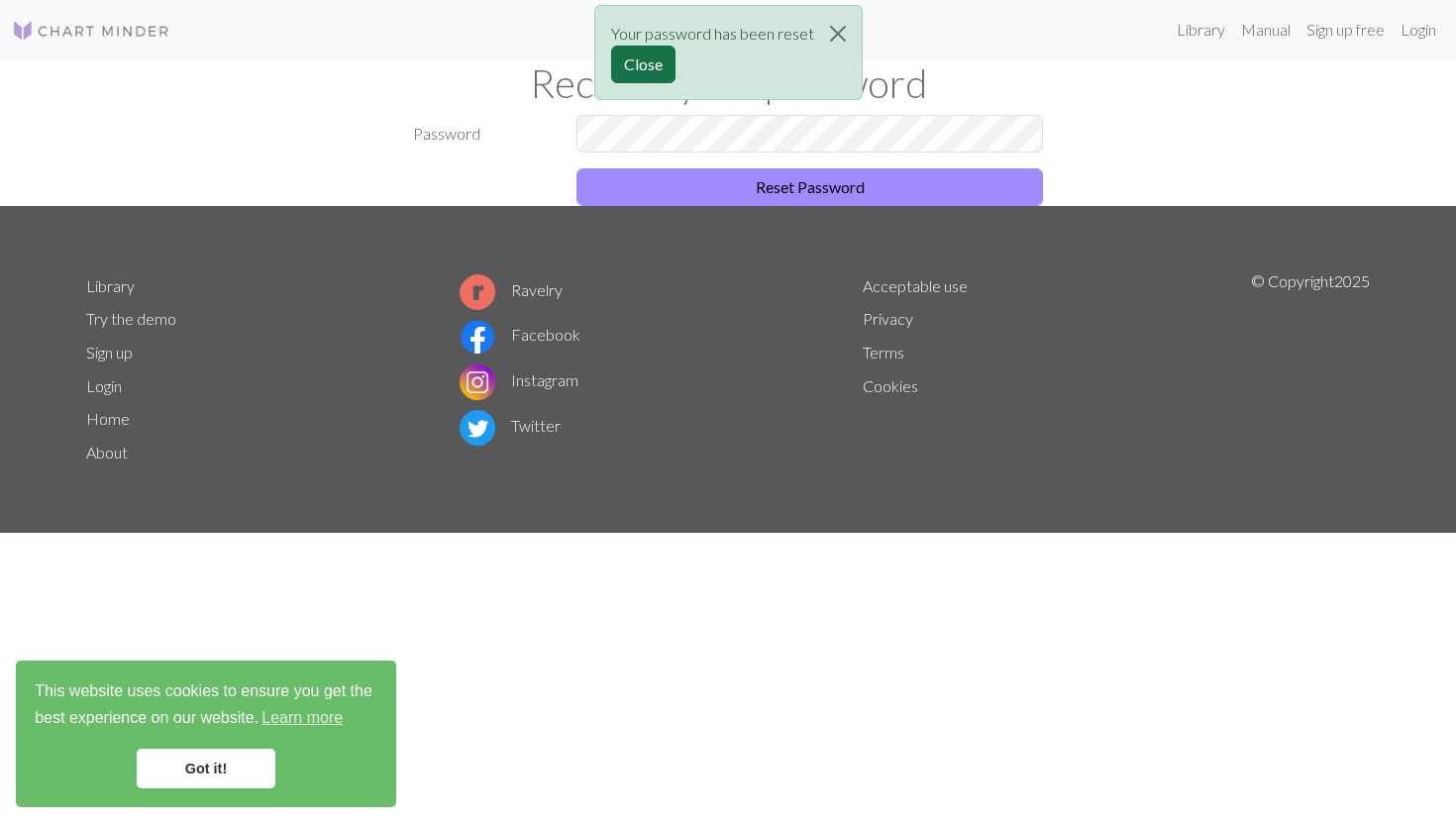 click on "Close" at bounding box center [643, 64] 